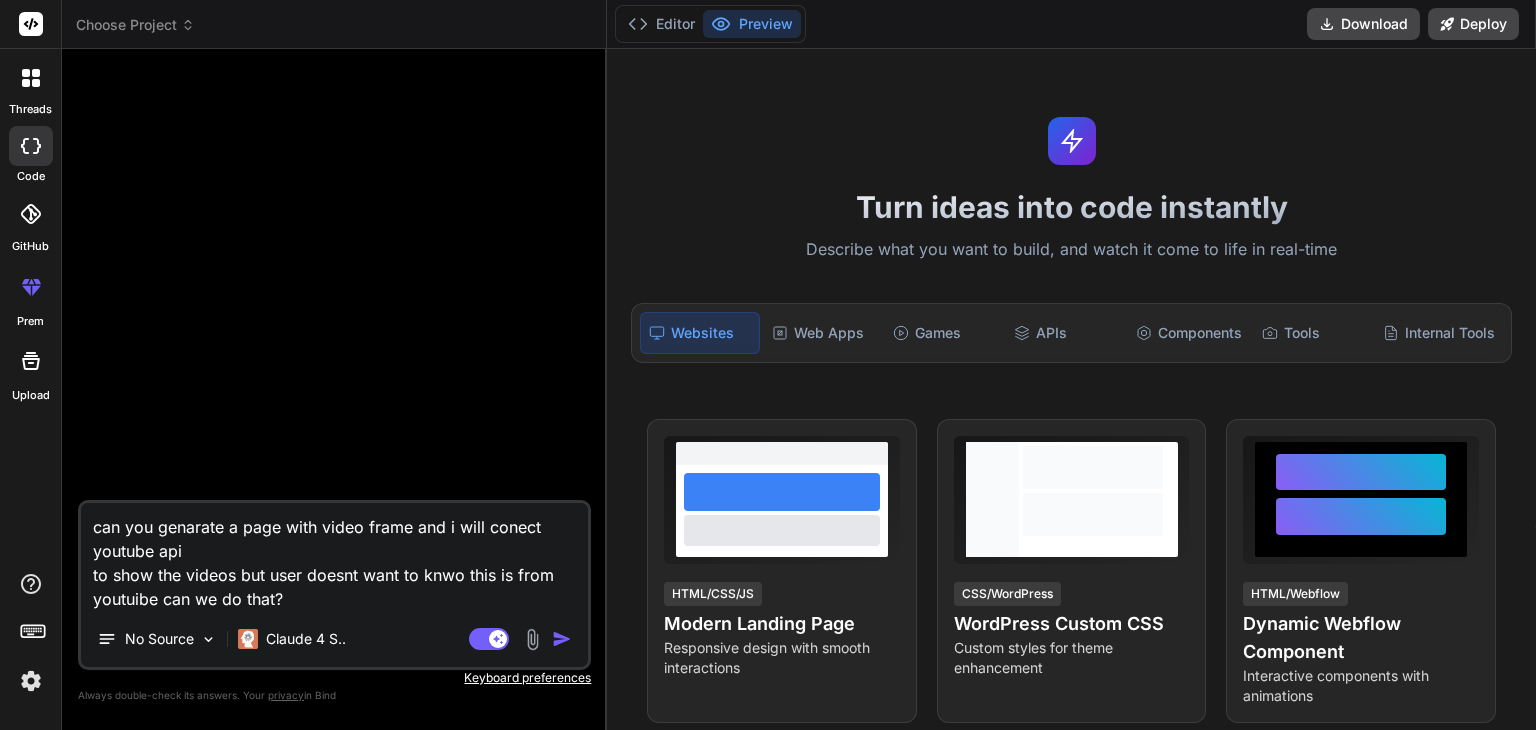 scroll, scrollTop: 0, scrollLeft: 0, axis: both 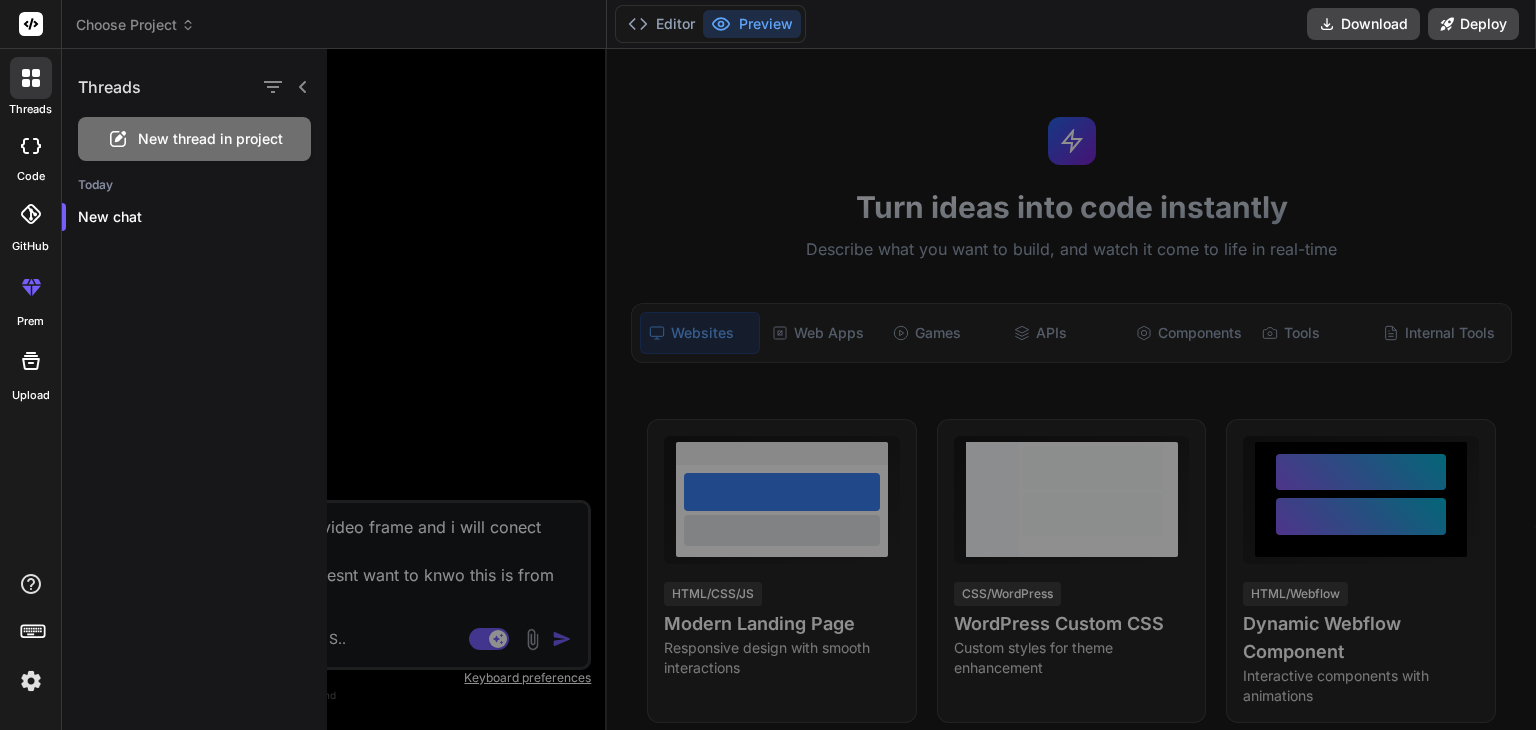 click 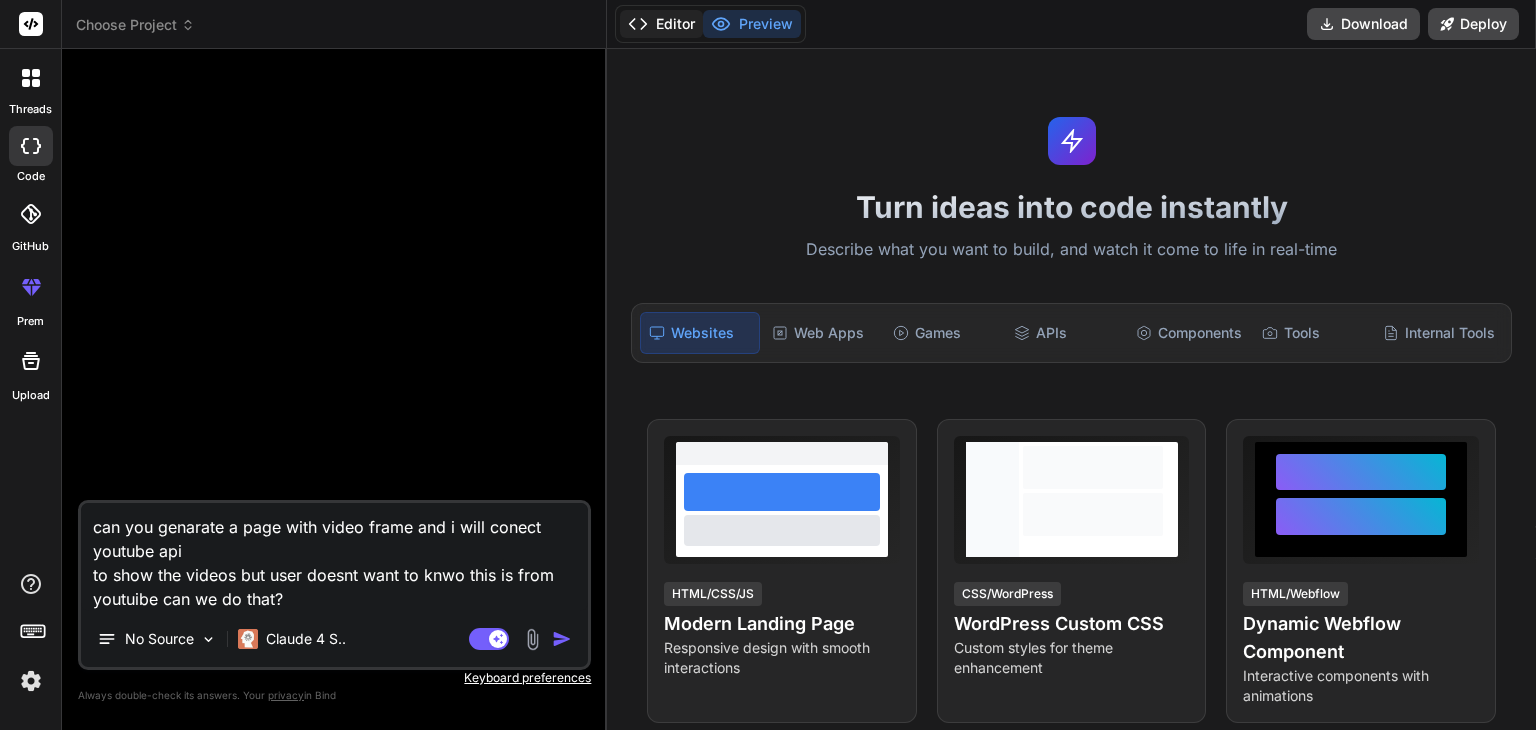 click on "Editor" at bounding box center (661, 24) 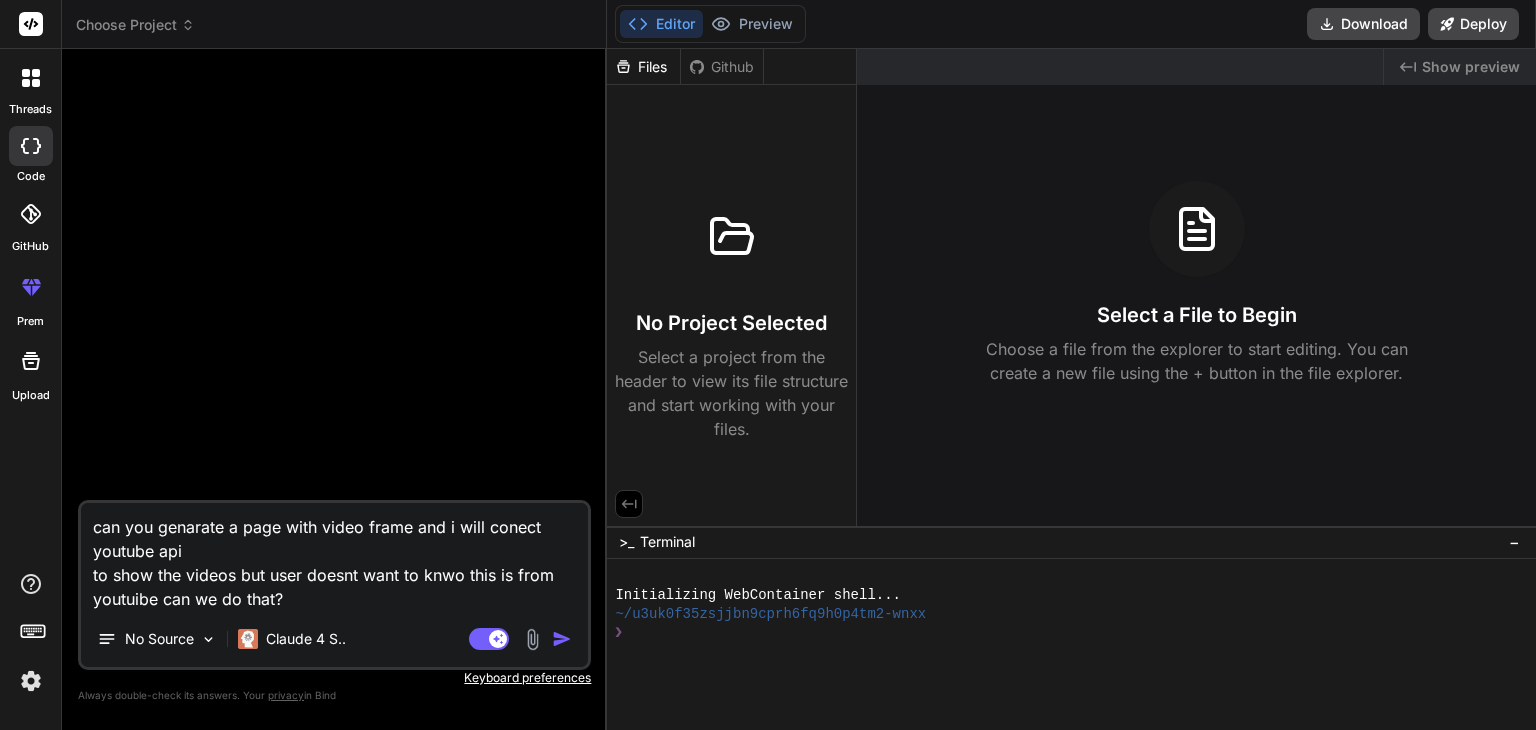 click on "can you genarate a page with video frame and i will conect youtube api
to show the videos but user doesnt want to know this is from youtube can we do that?" at bounding box center (334, 557) 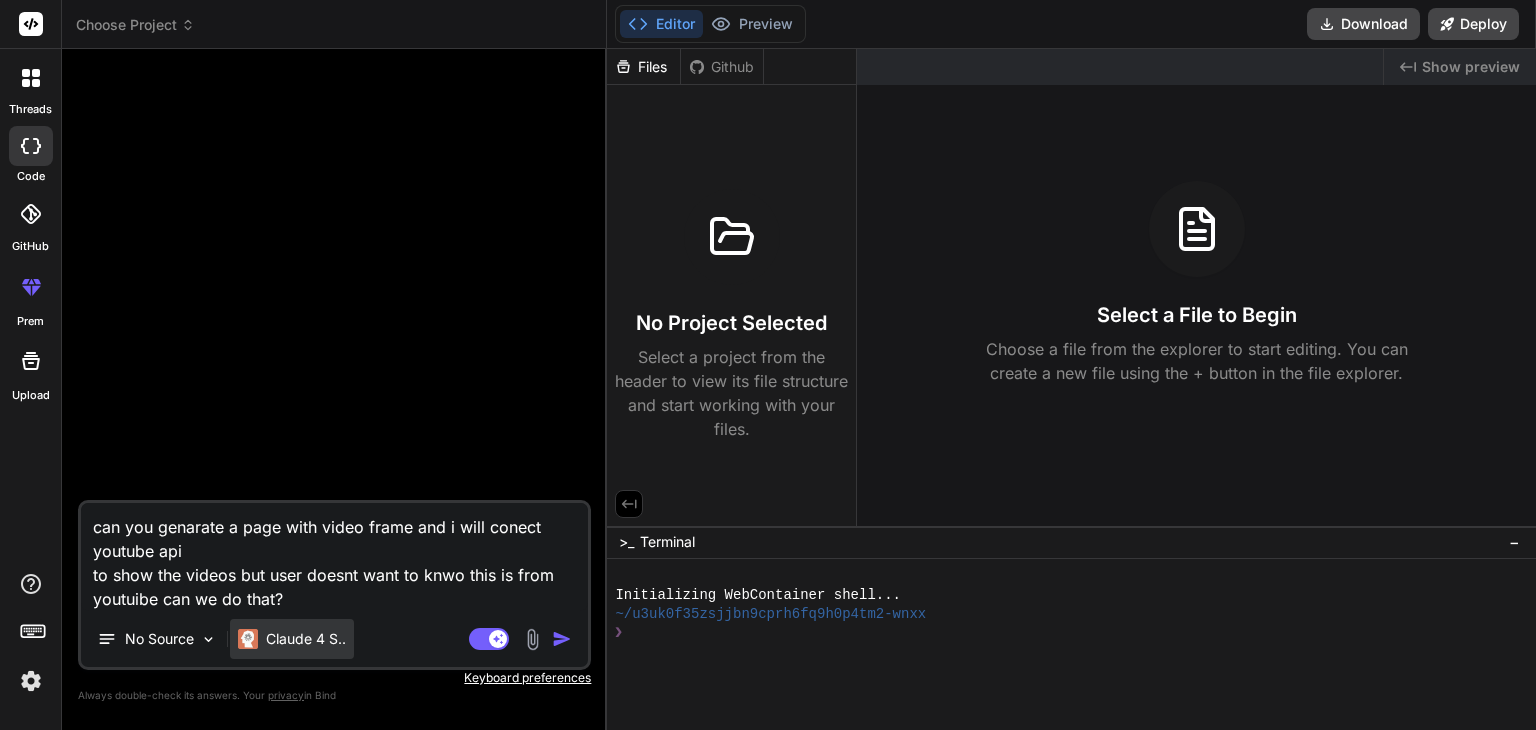 click on "Claude 4 S.." at bounding box center (306, 639) 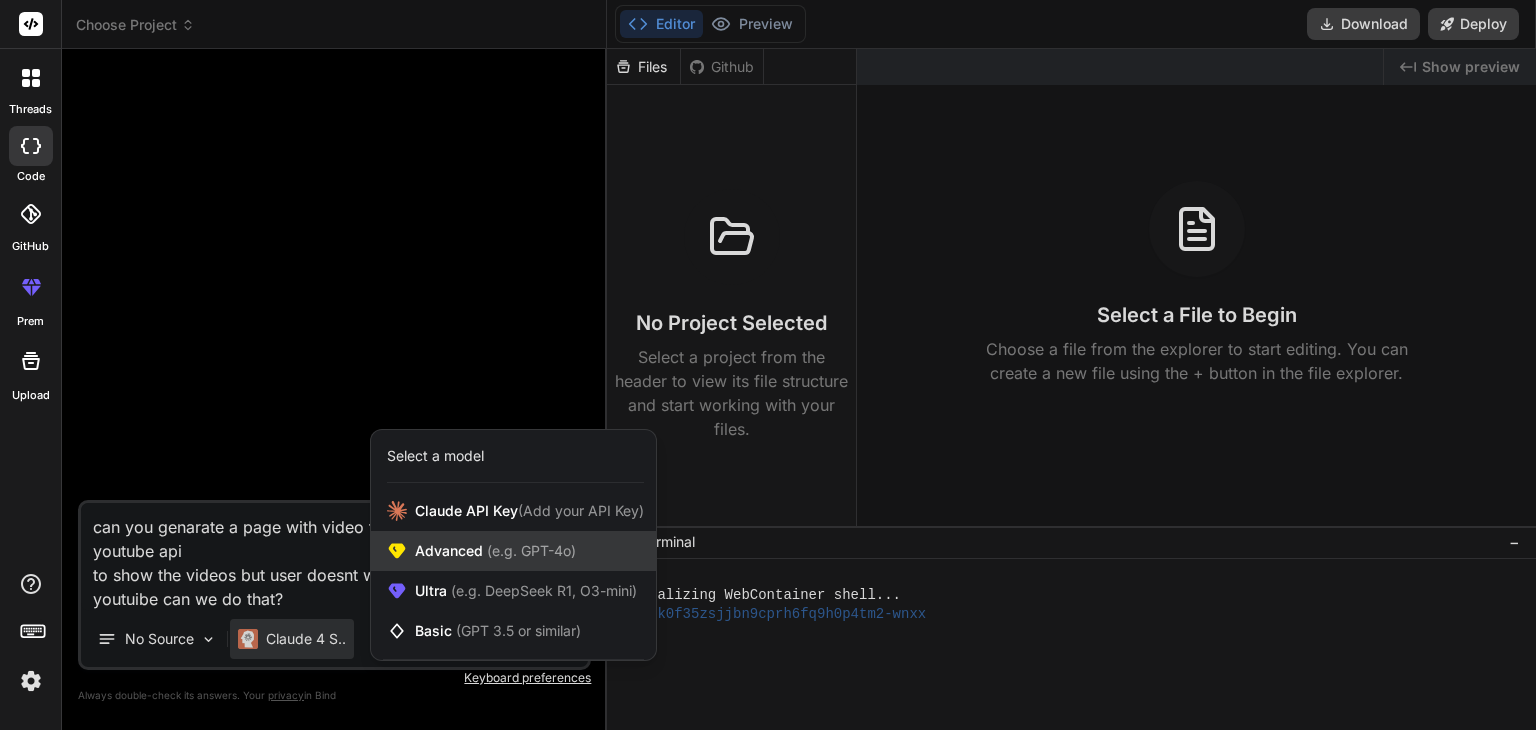 click on "Advanced     (e.g. GPT-4o)" at bounding box center [495, 551] 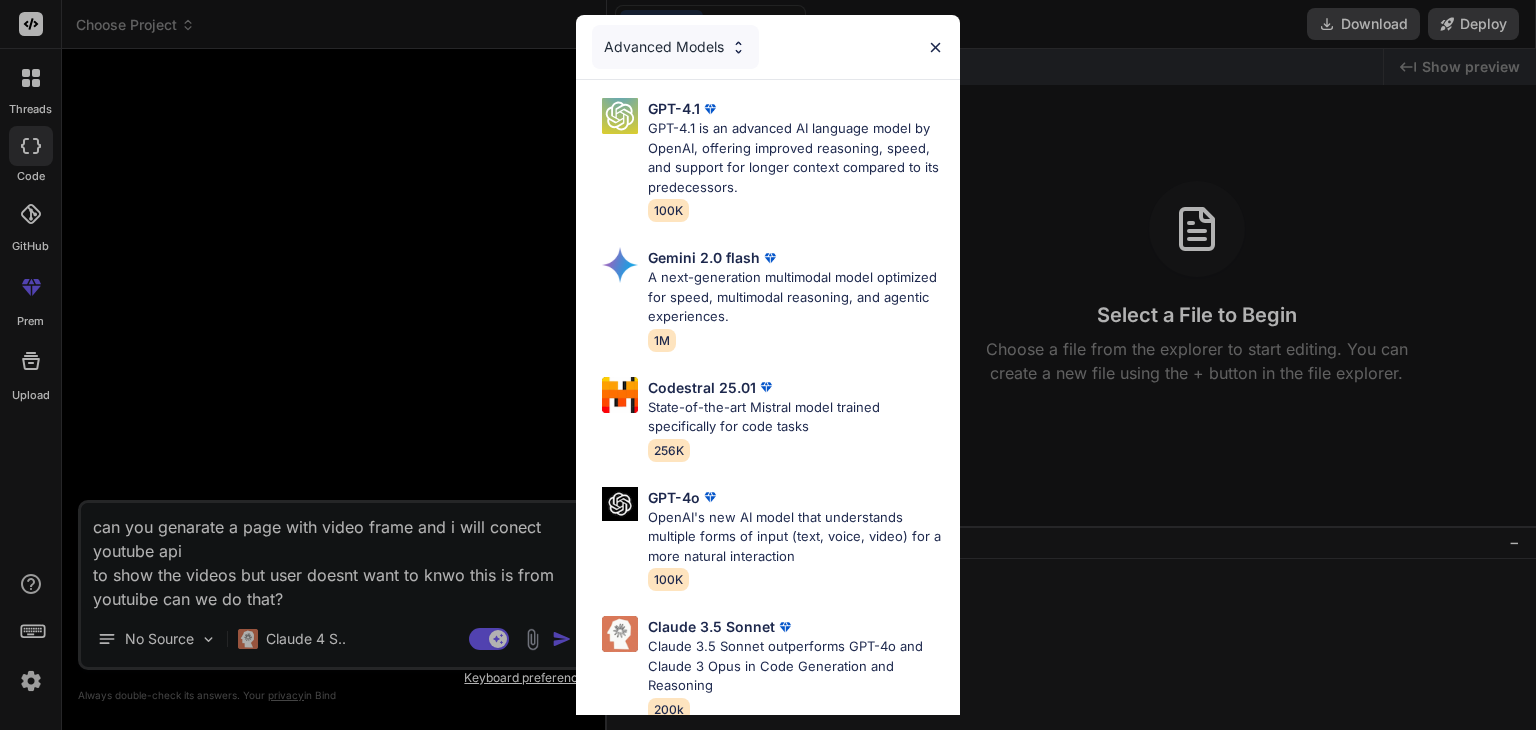 click on "Advanced Models" at bounding box center [768, 47] 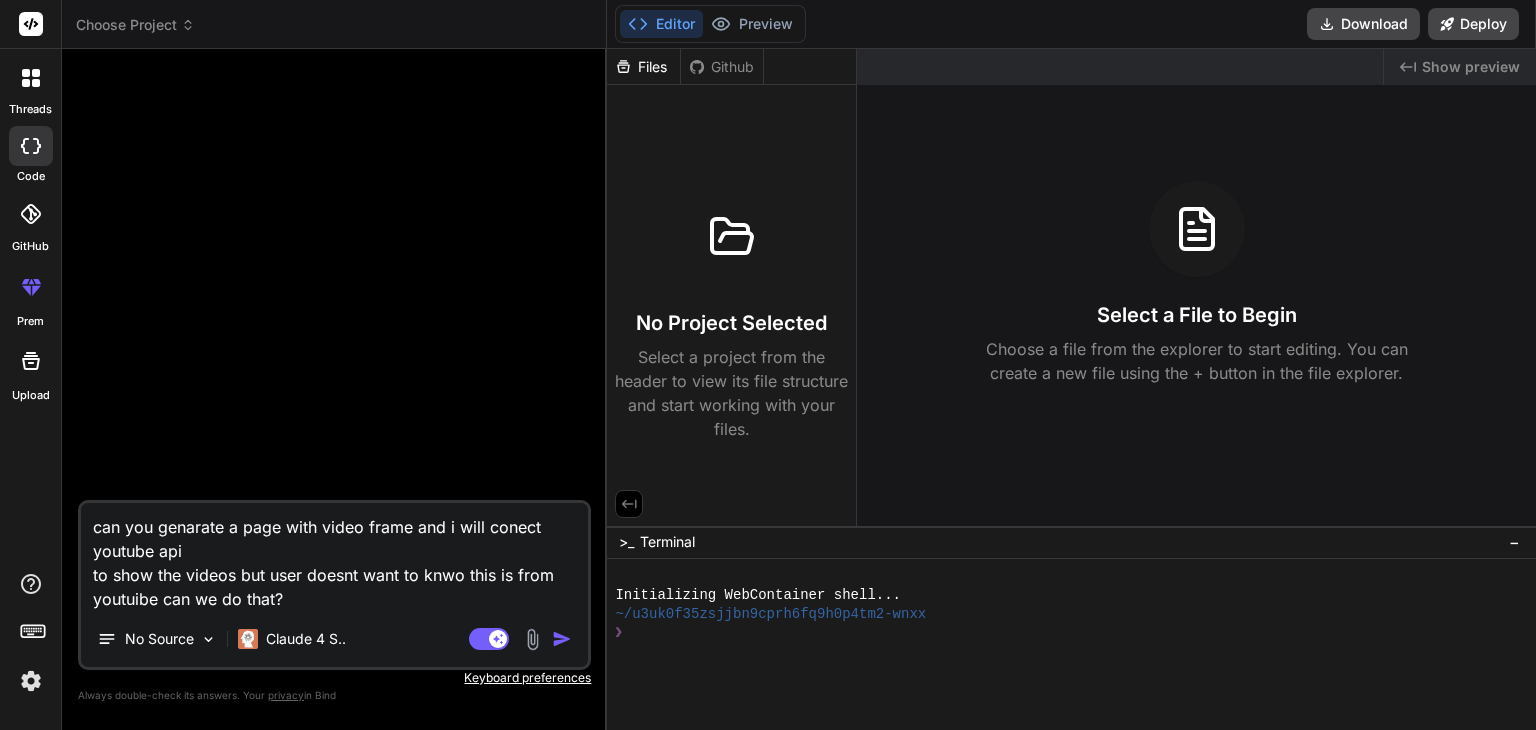 click 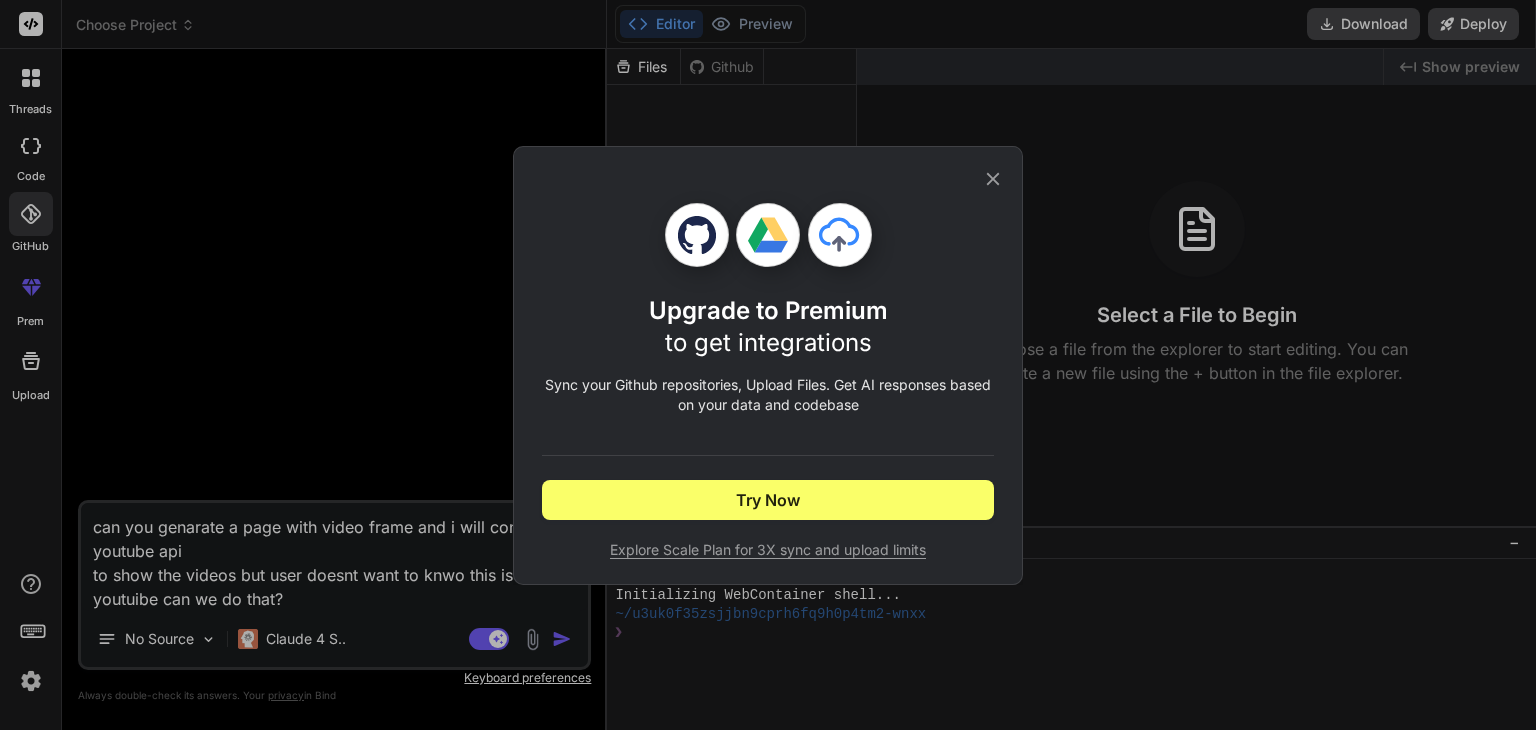 click 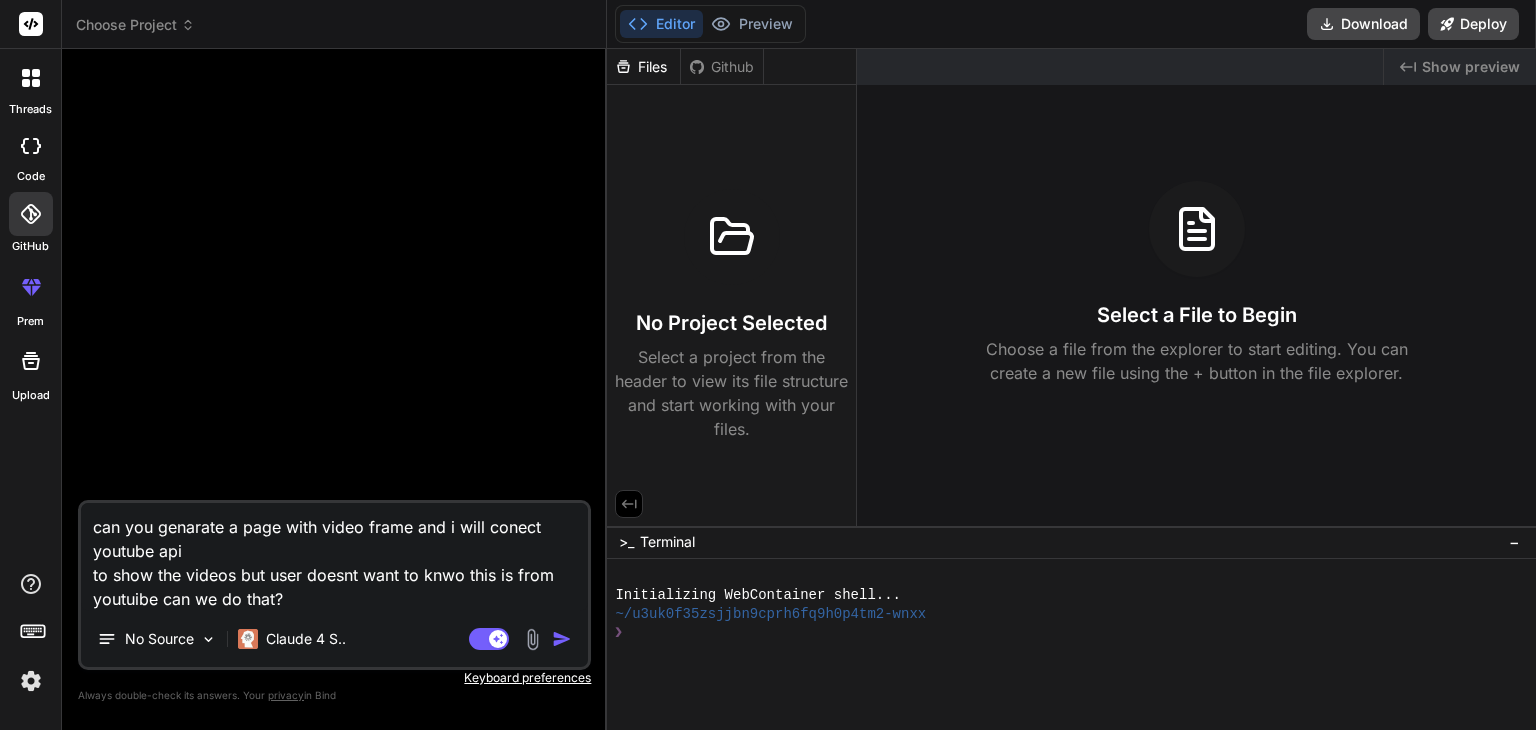 click on "threads" at bounding box center (30, 83) 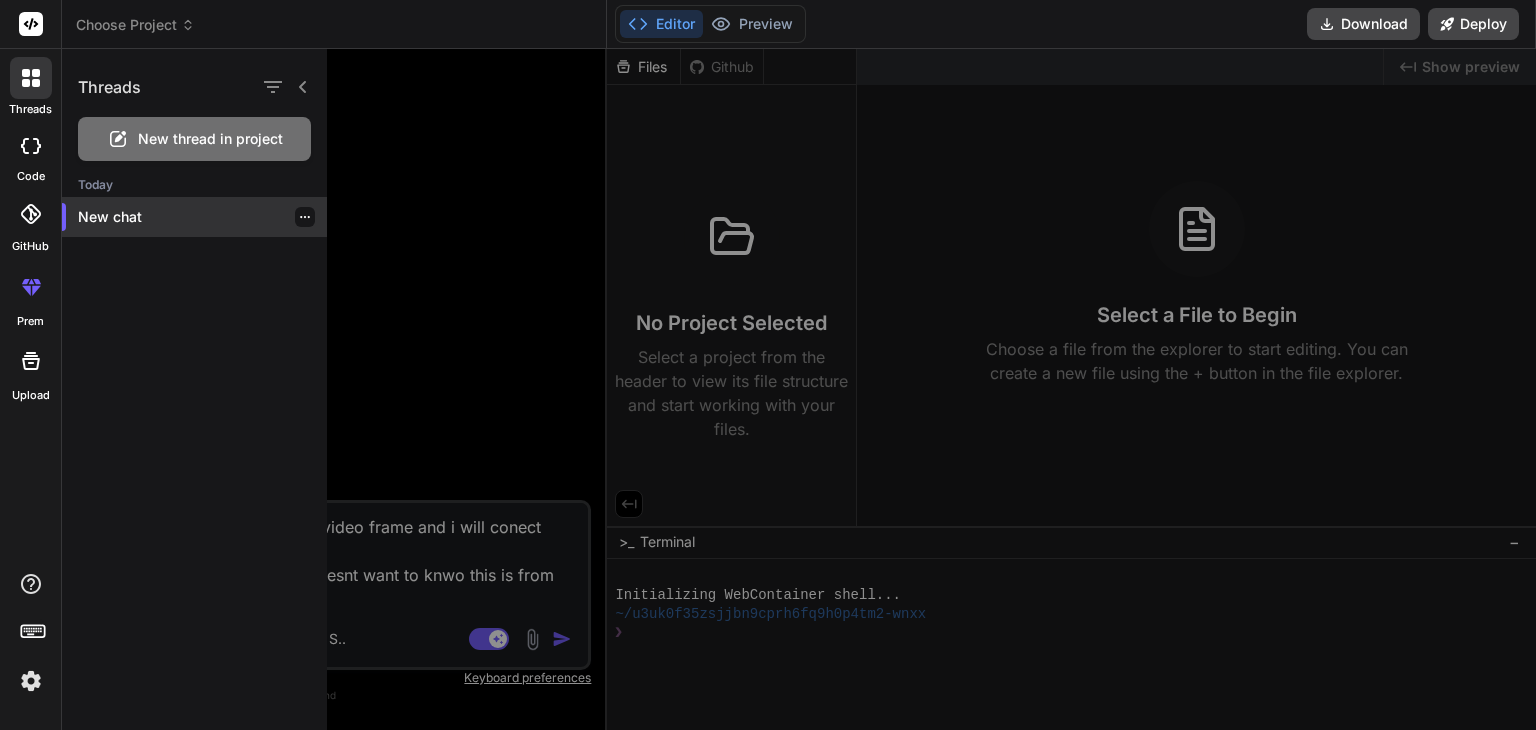 click at bounding box center [305, 217] 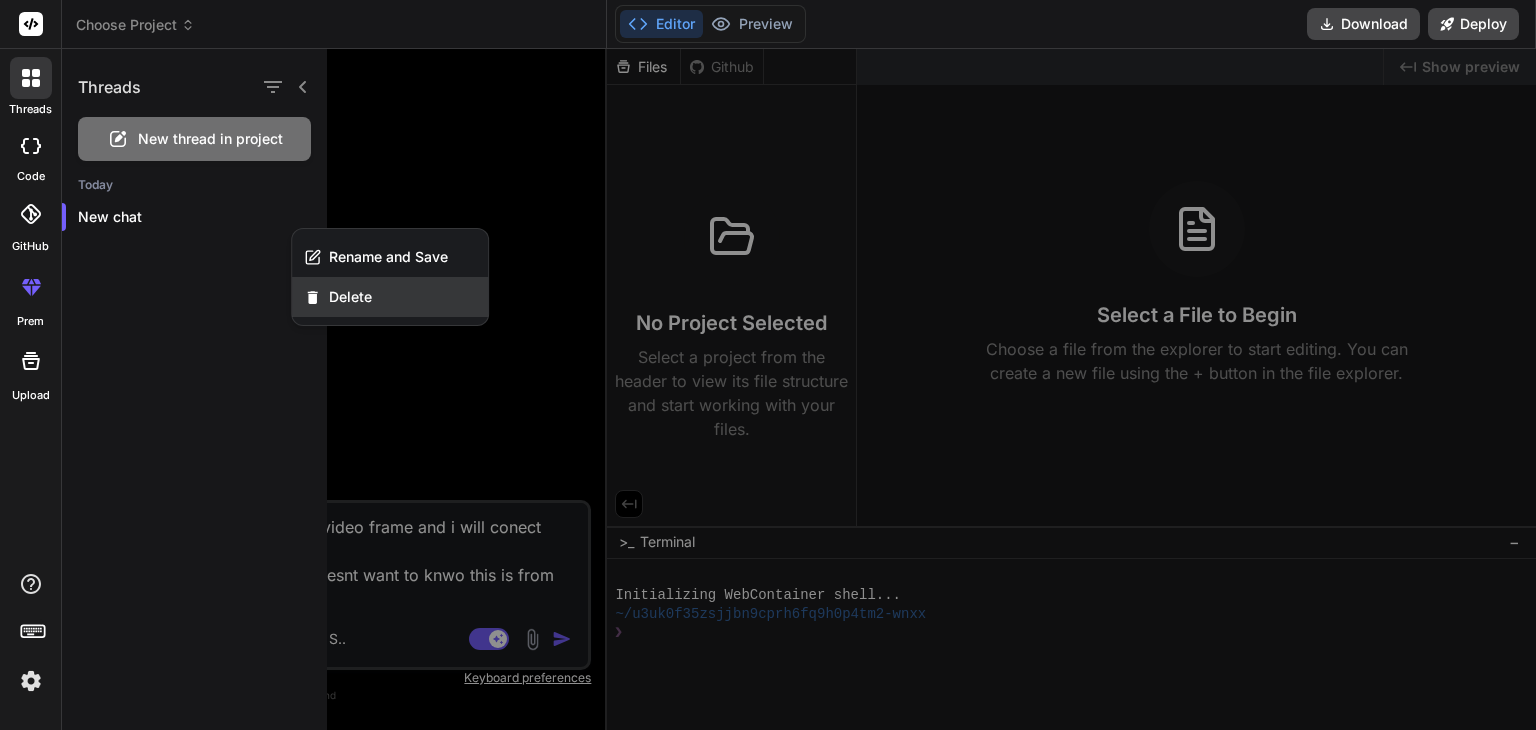 click on "Delete" at bounding box center (390, 297) 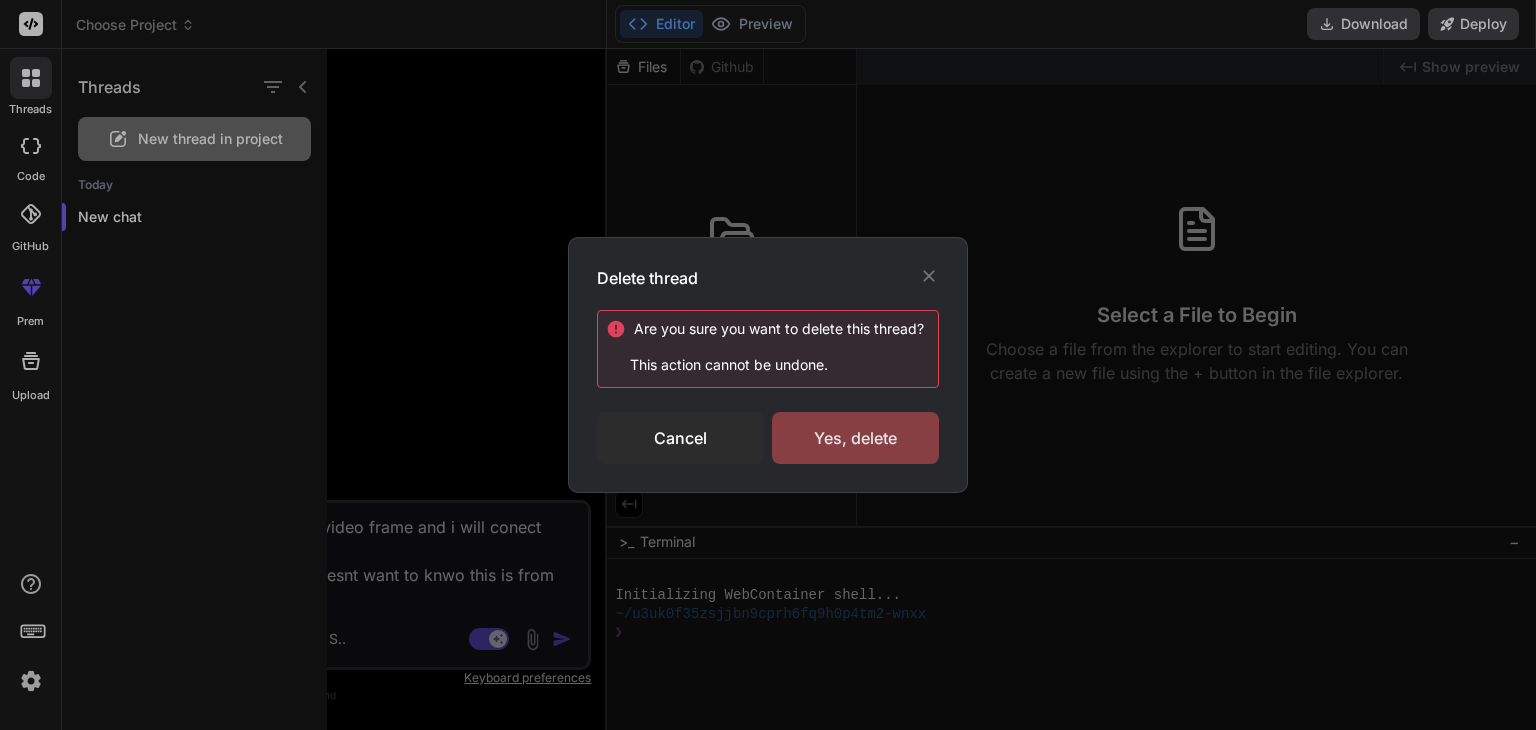 click on "Yes, delete" at bounding box center (855, 438) 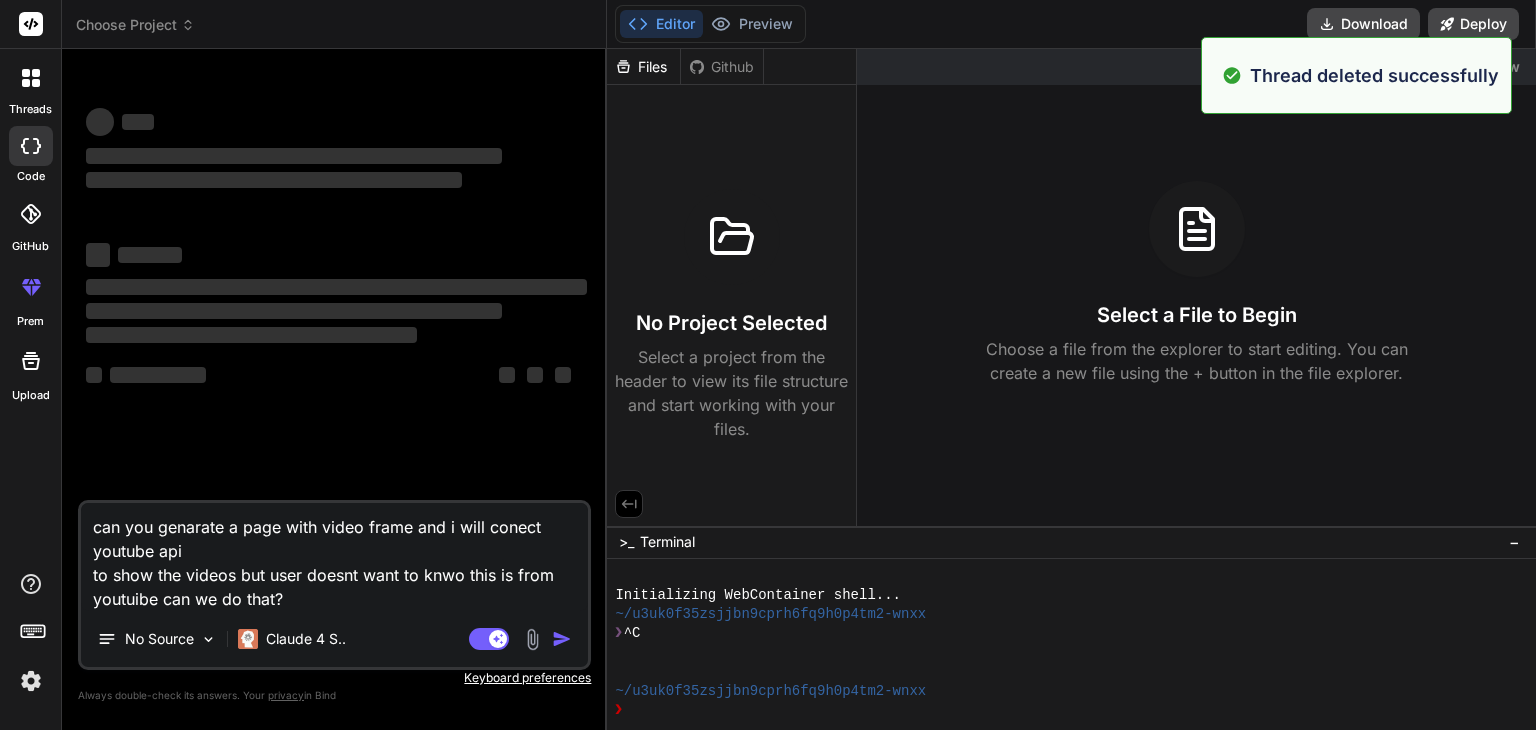 click 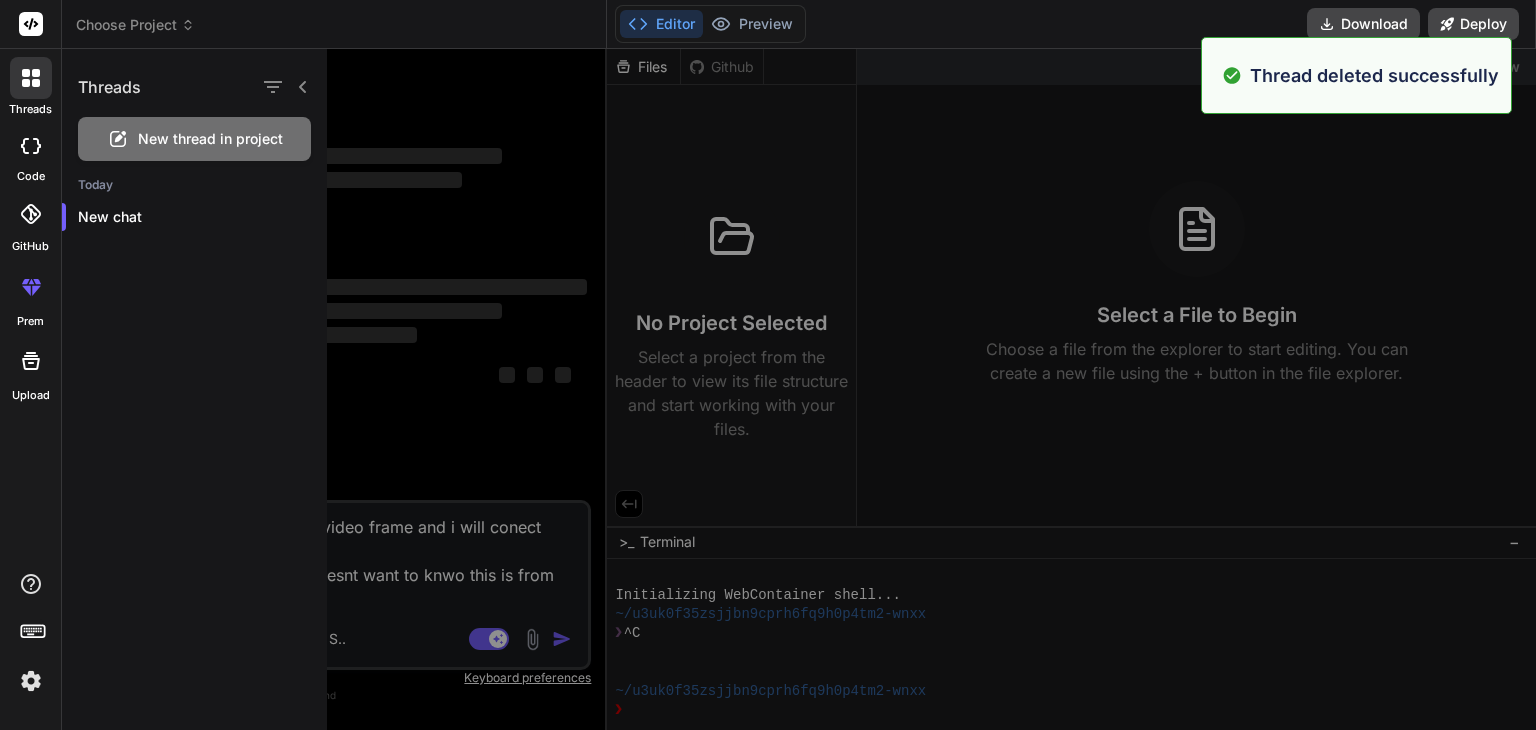 type on "x" 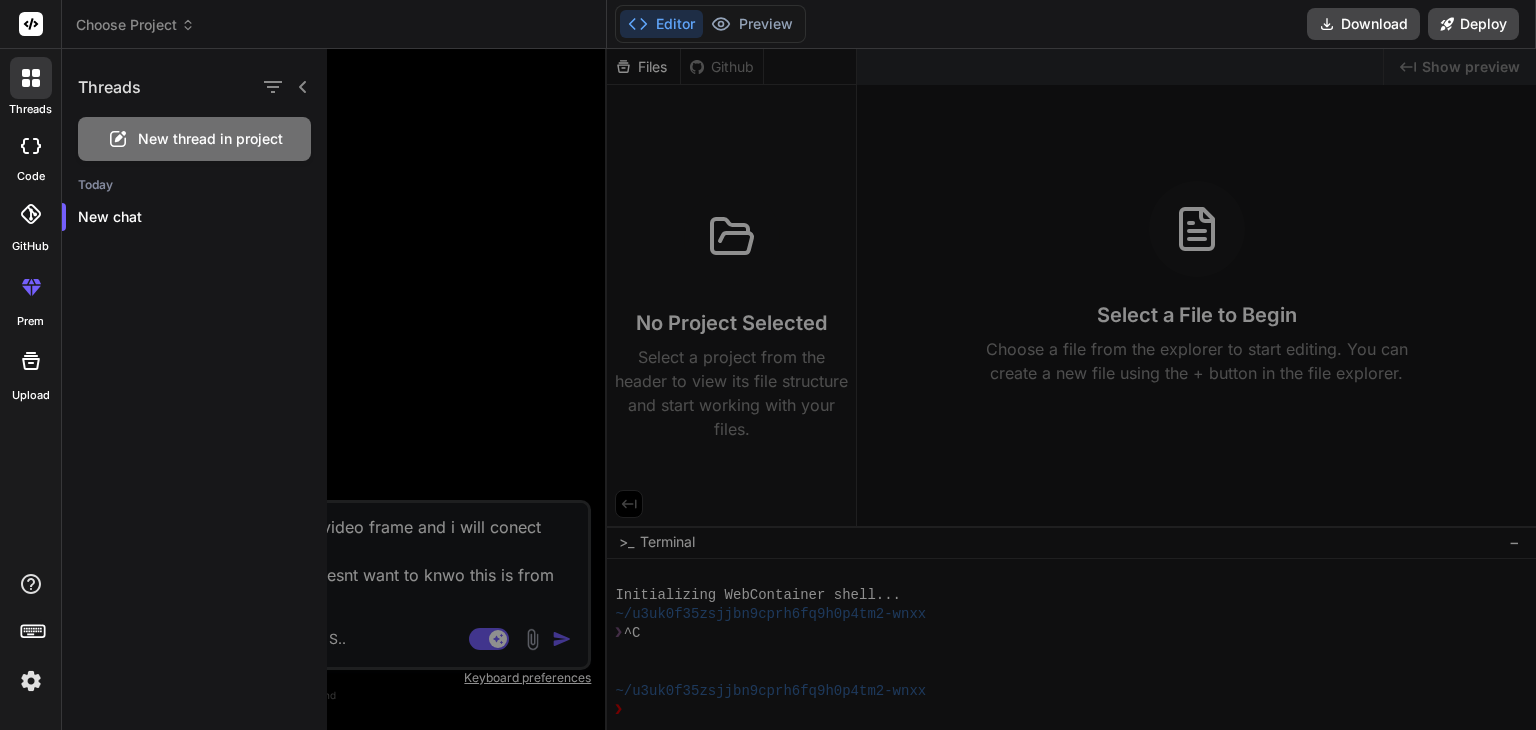 click on "Choose Project" at bounding box center [135, 25] 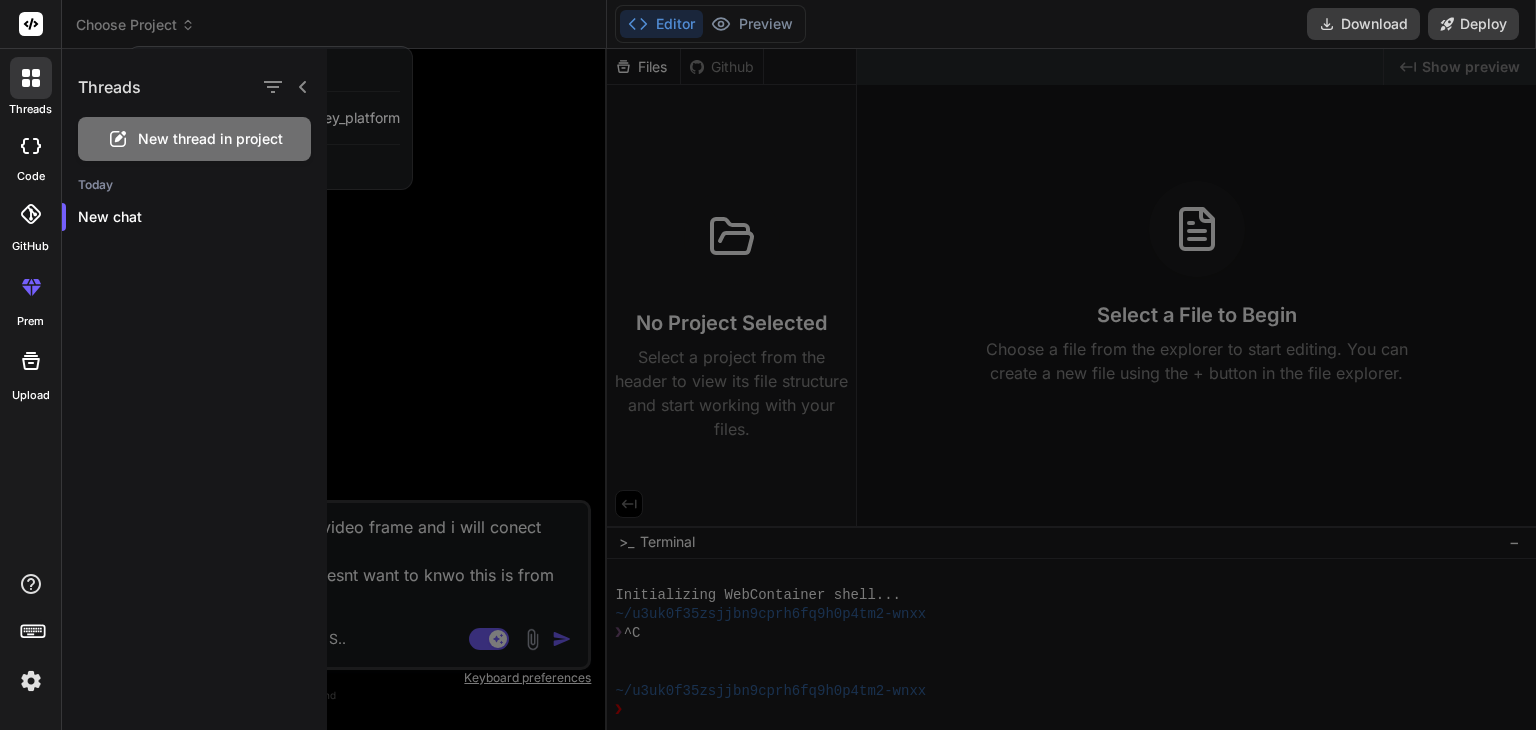 click at bounding box center [768, 365] 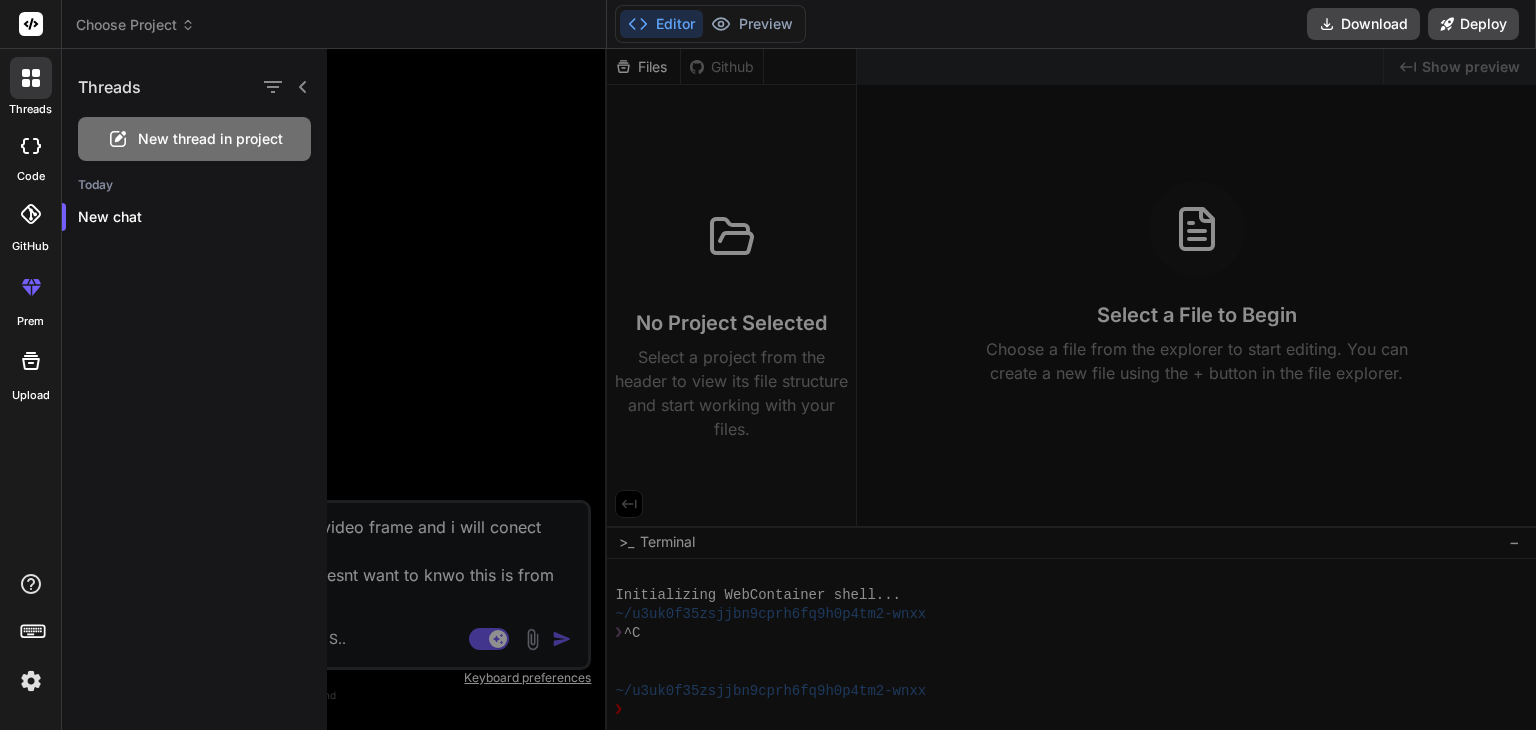 click at bounding box center [30, 24] 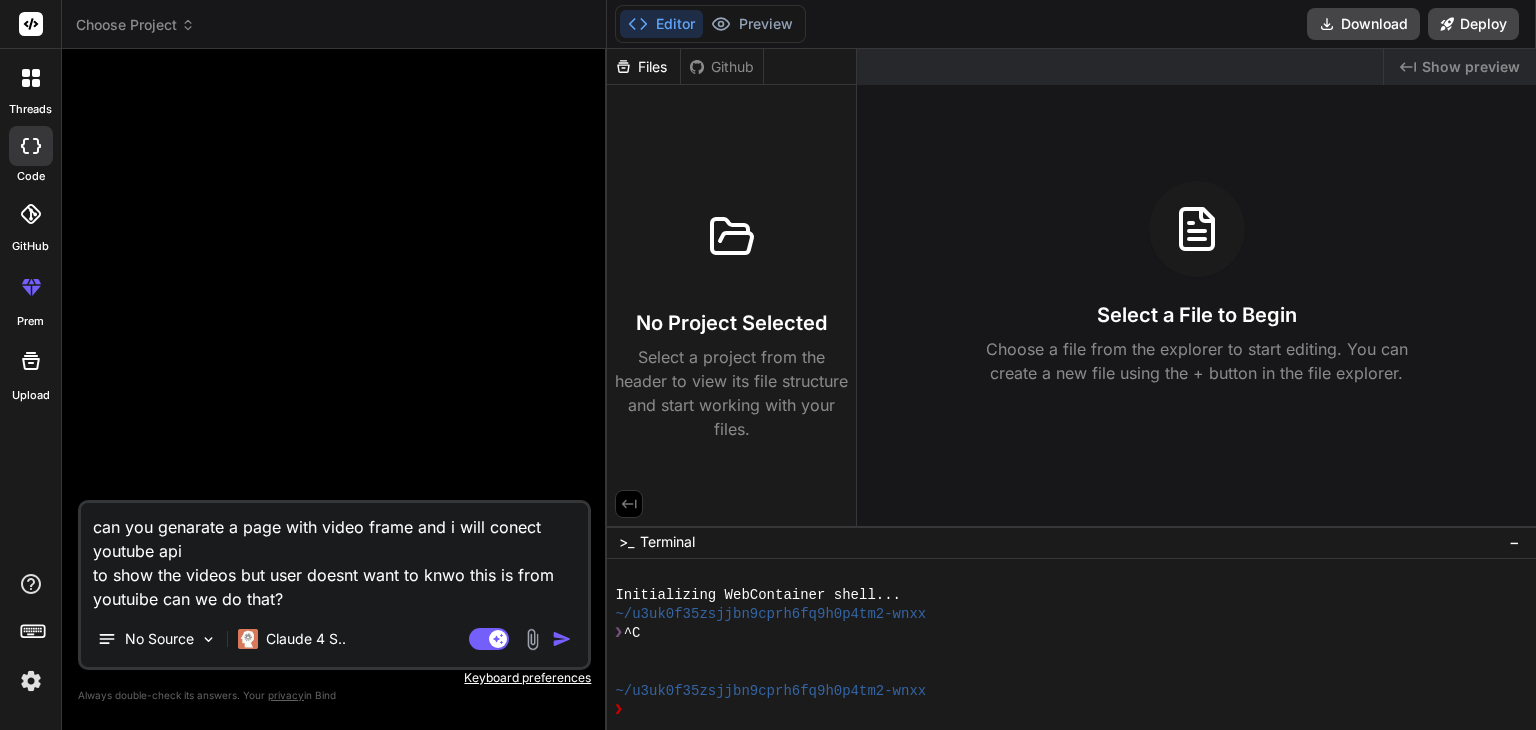 click on "can you genarate a page with video frame and i will conect youtube api
to show the videos but user doesnt want to know this is from youtube can we do that?" at bounding box center [334, 557] 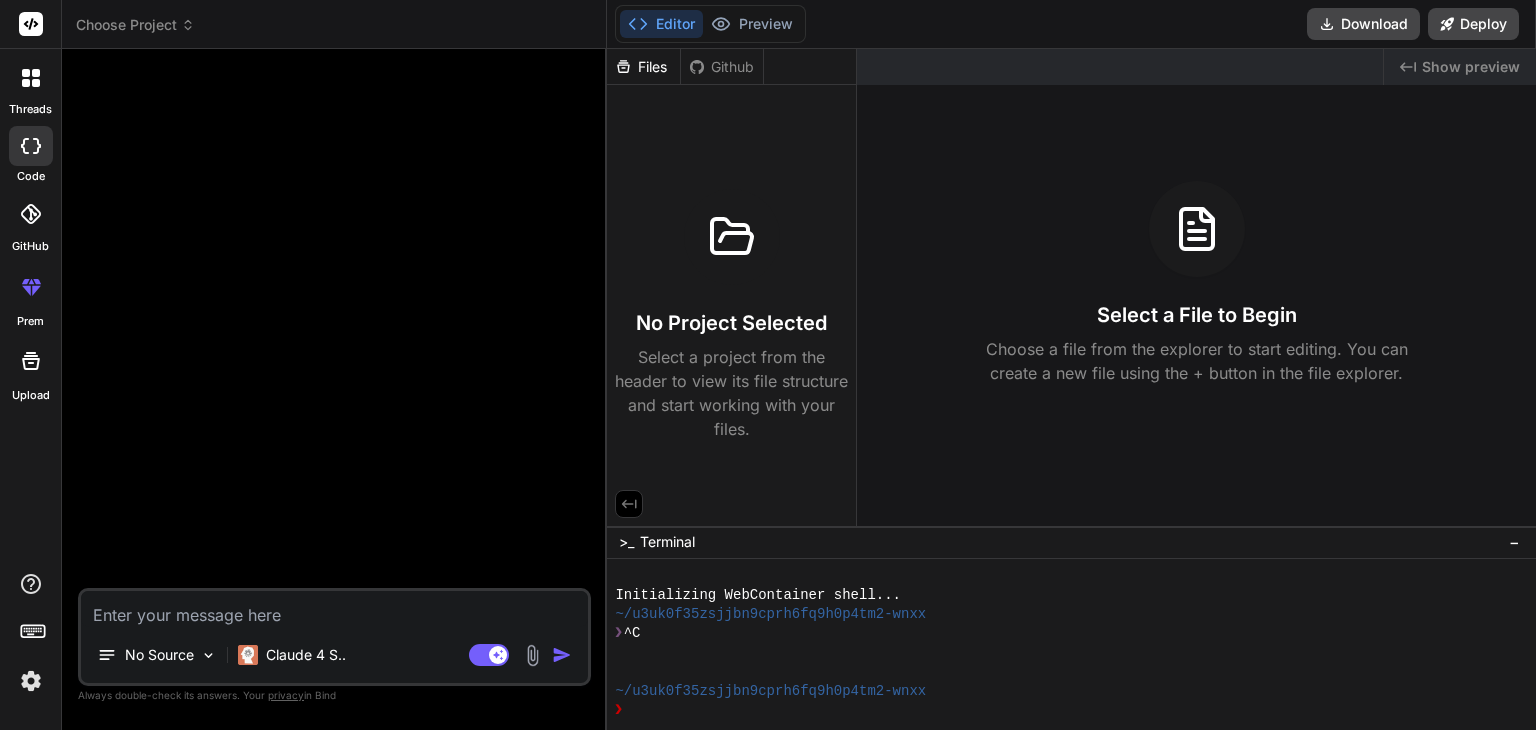 type 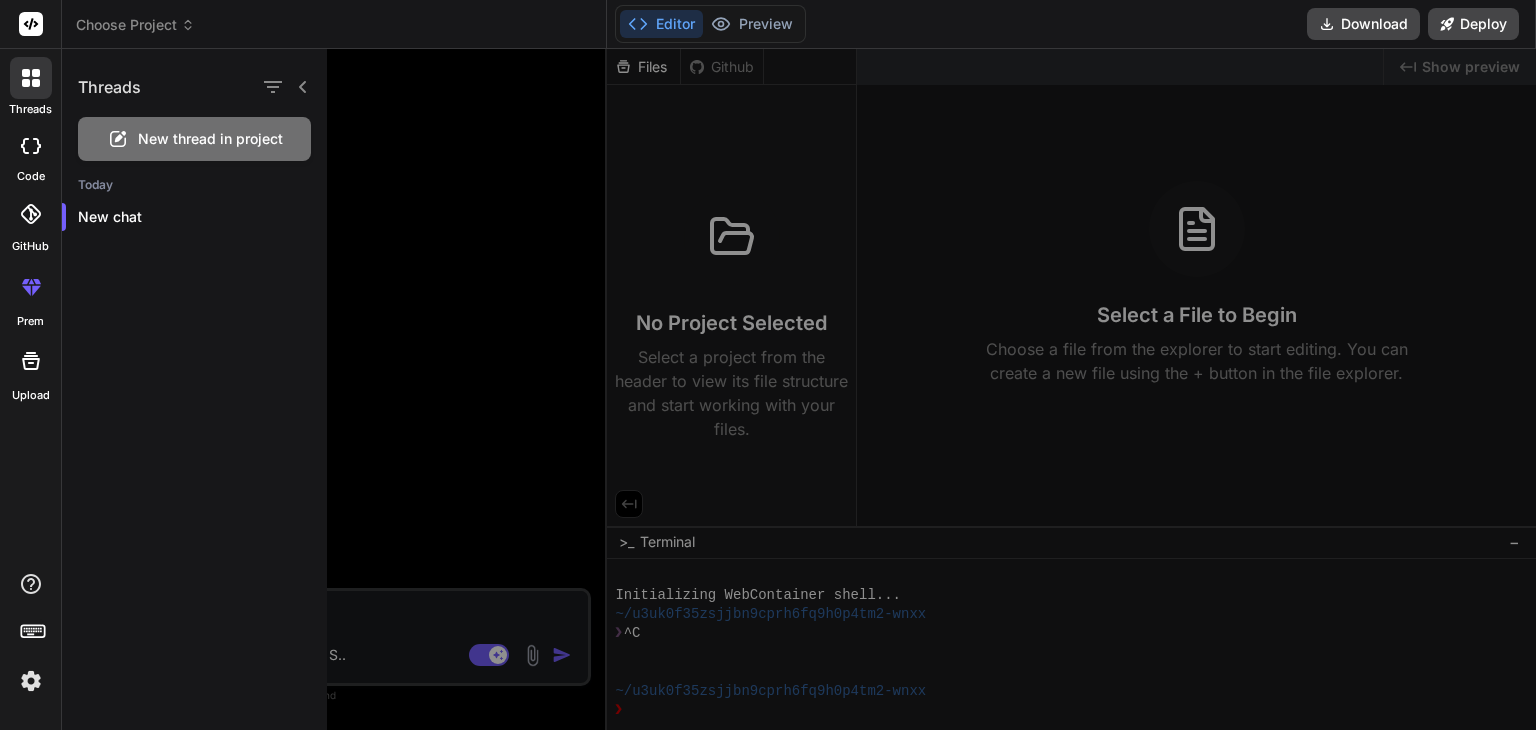 click 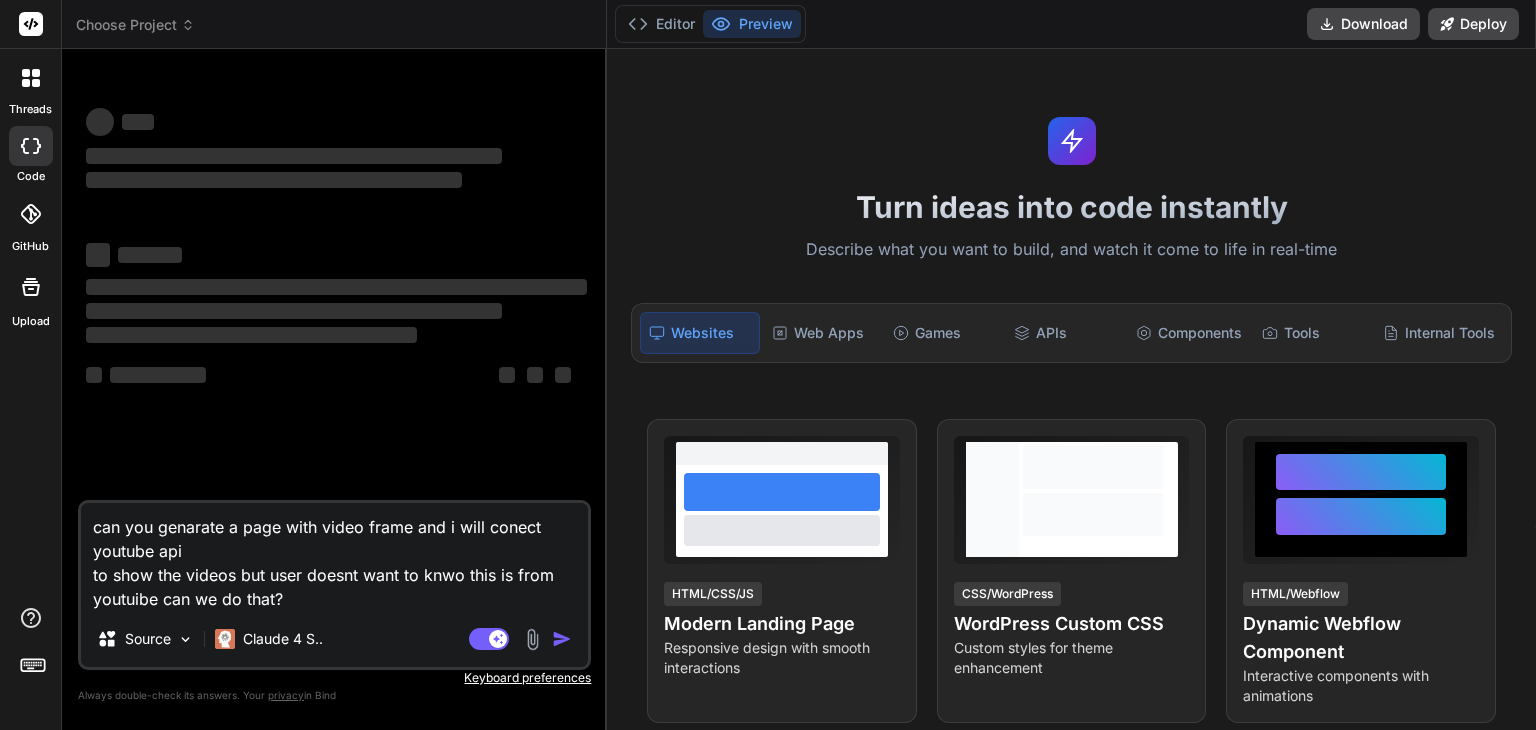 scroll, scrollTop: 0, scrollLeft: 0, axis: both 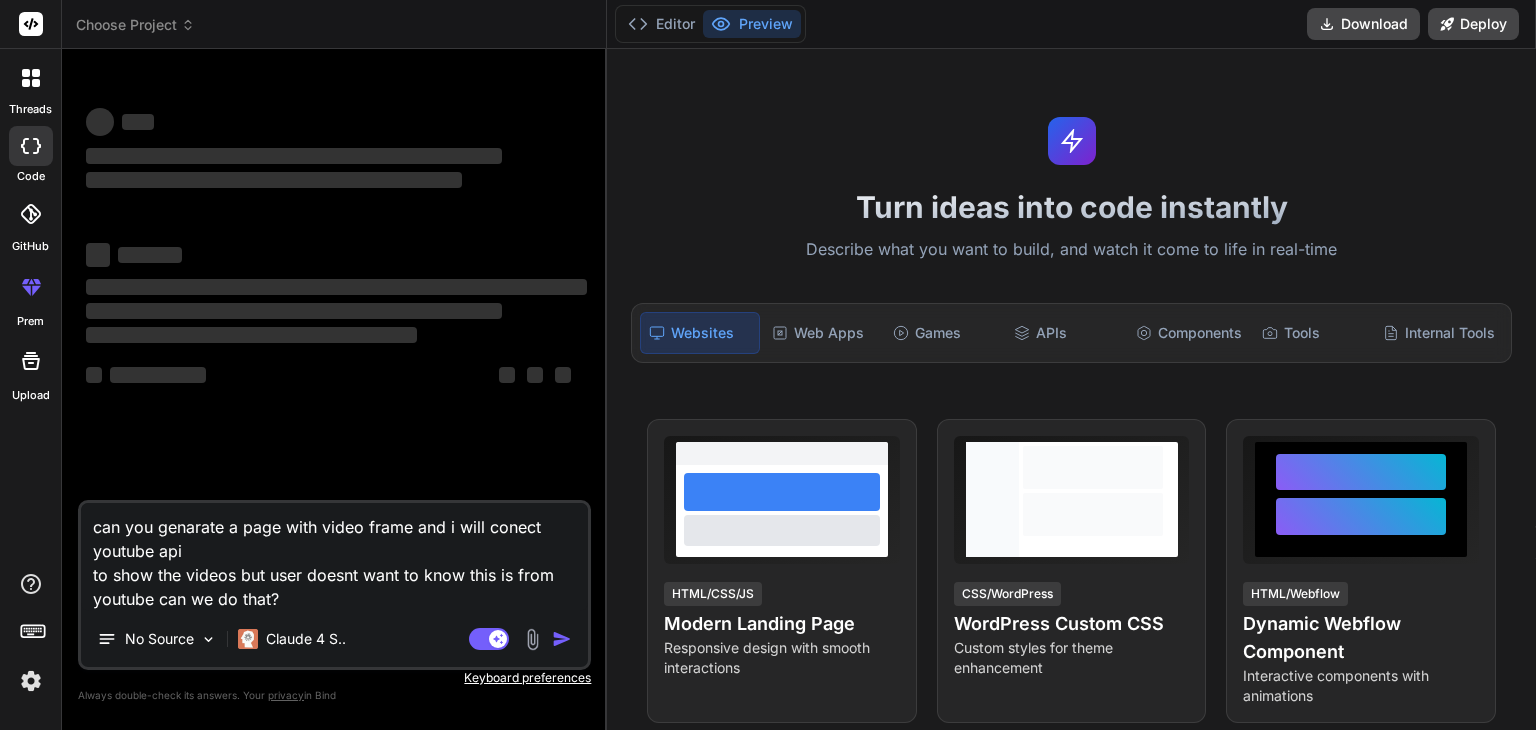 type on "x" 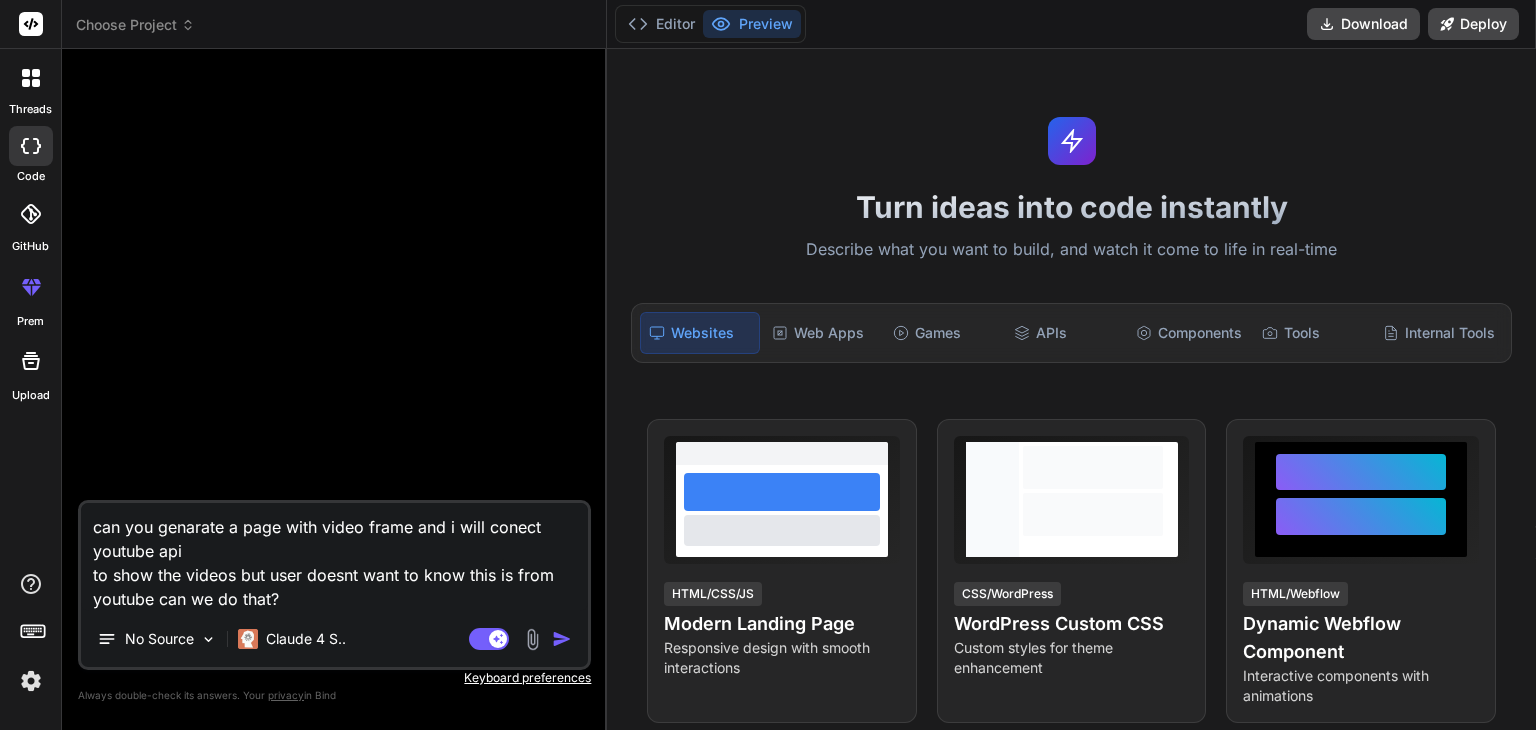 click on "can you genarate a page with video frame and i will conect youtube api
to show the videos but user doesnt want to know this is from youtube can we do that?" at bounding box center [334, 557] 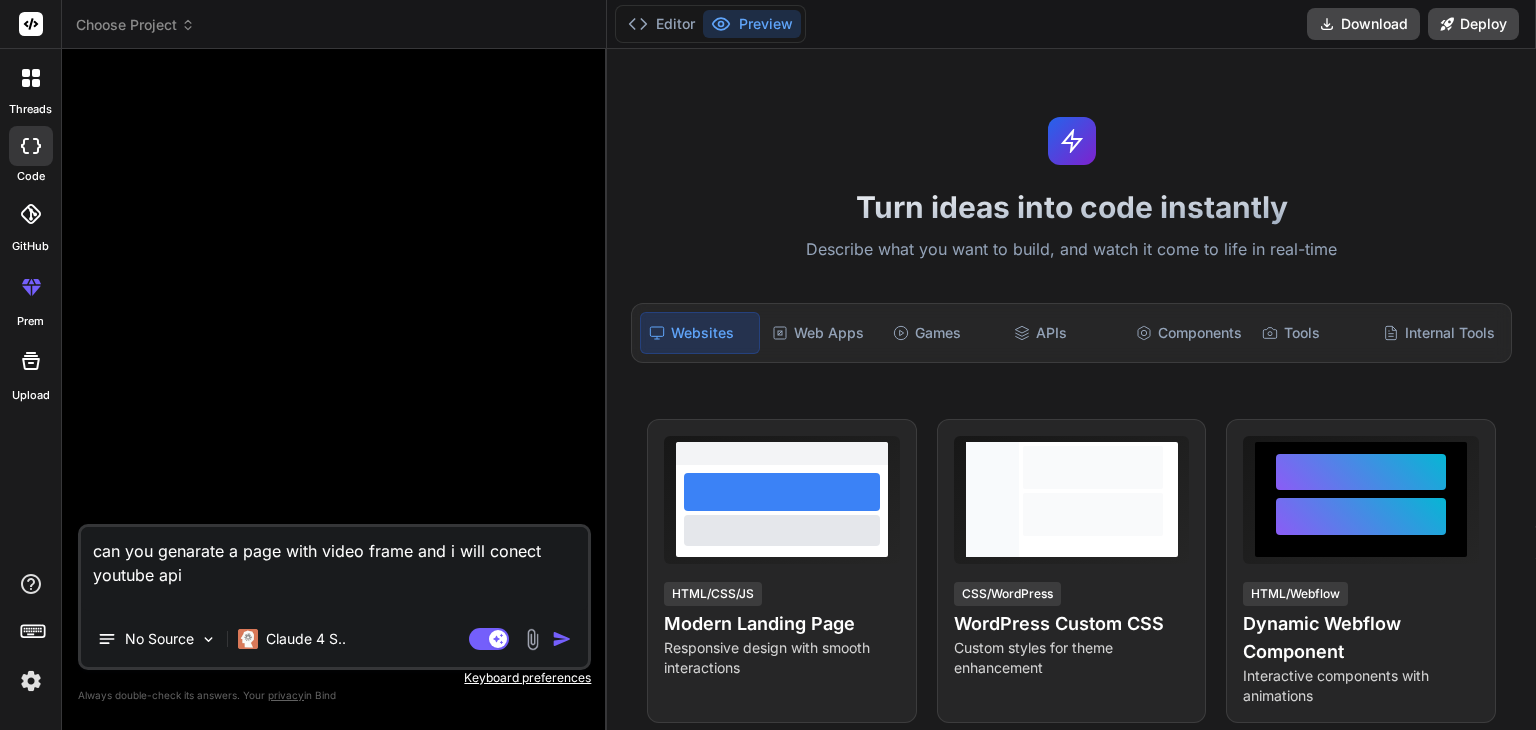 type on "can you genarate a page with video frame and i will conect youtube api" 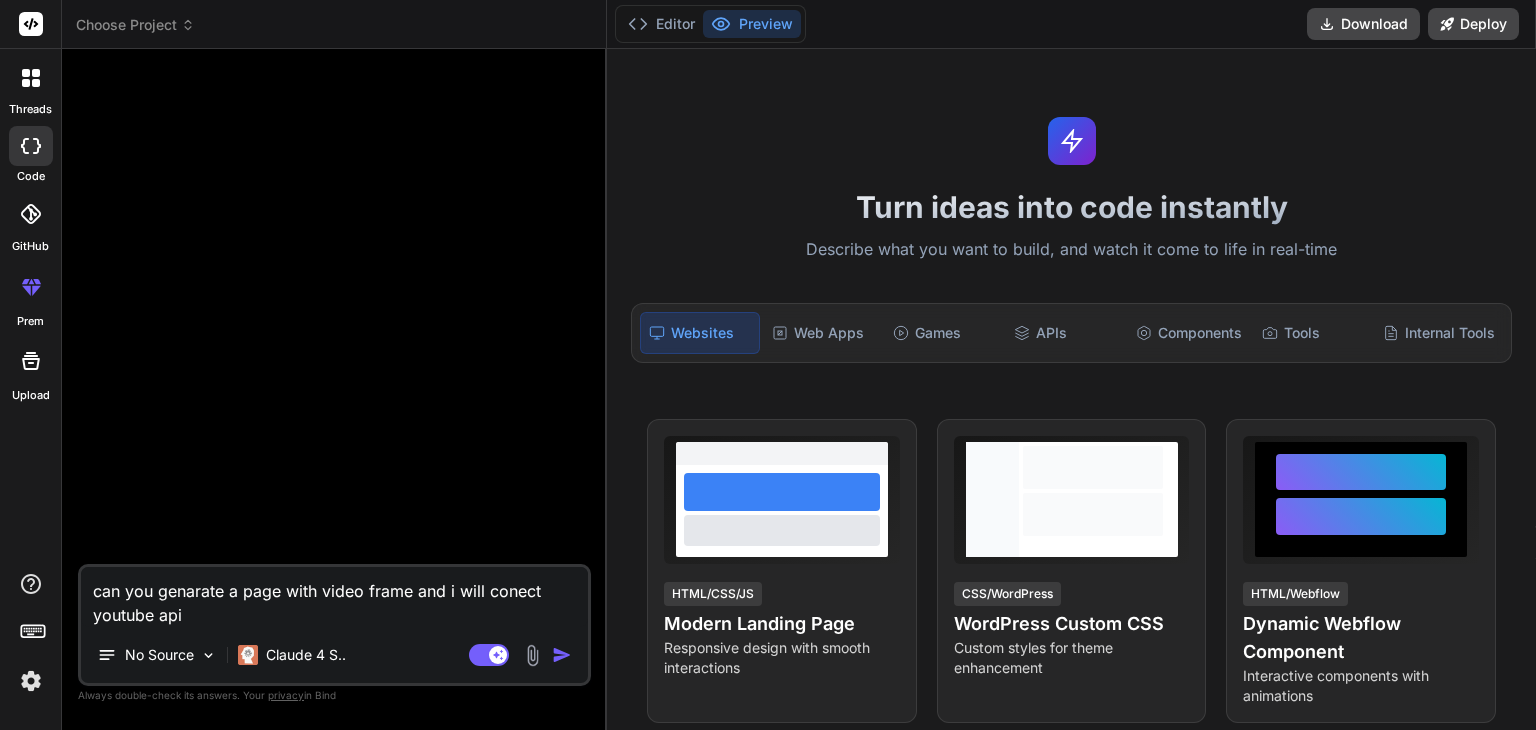 type on "can you genarate a page with video frame and i will conect youtube api" 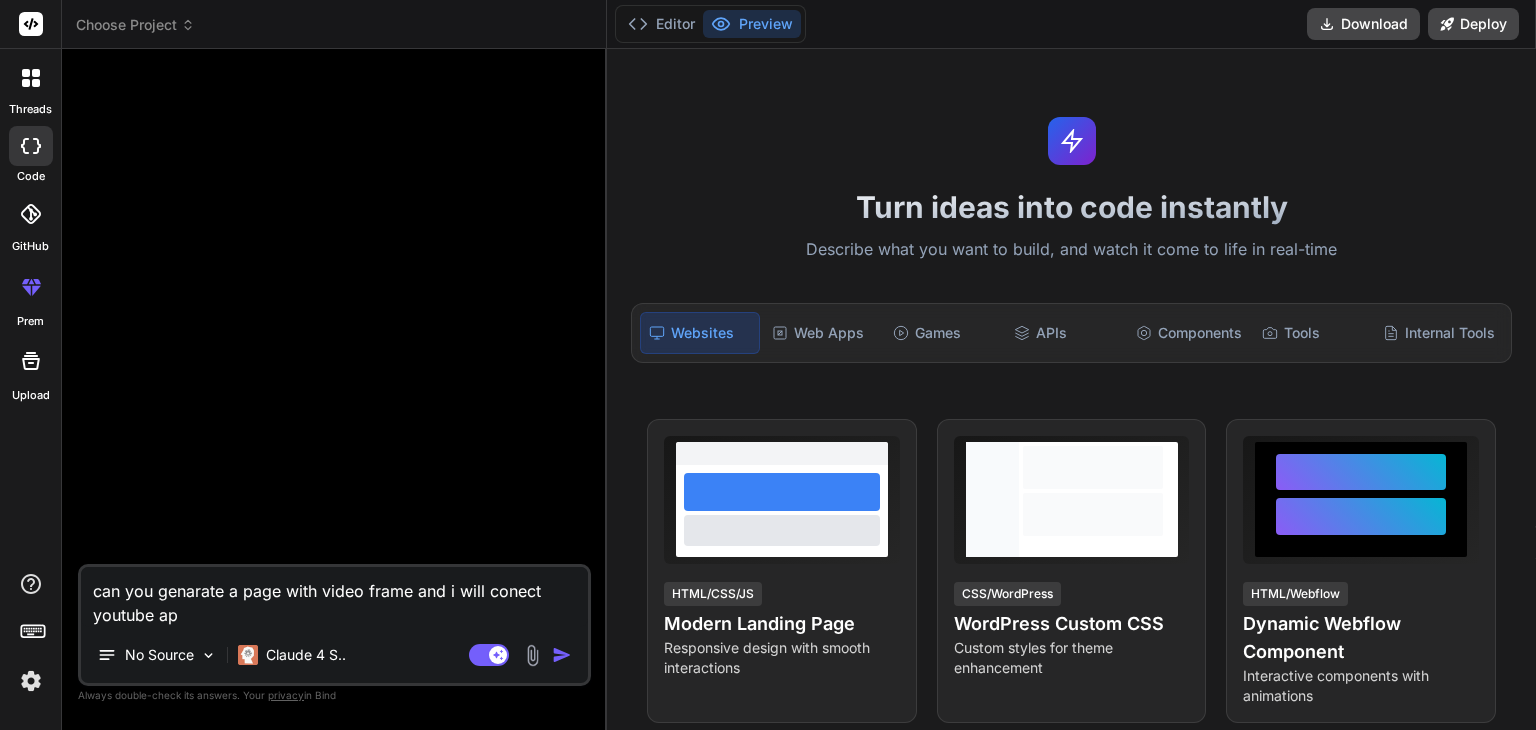 type on "can you genarate a page with video frame and i will conect youtube a" 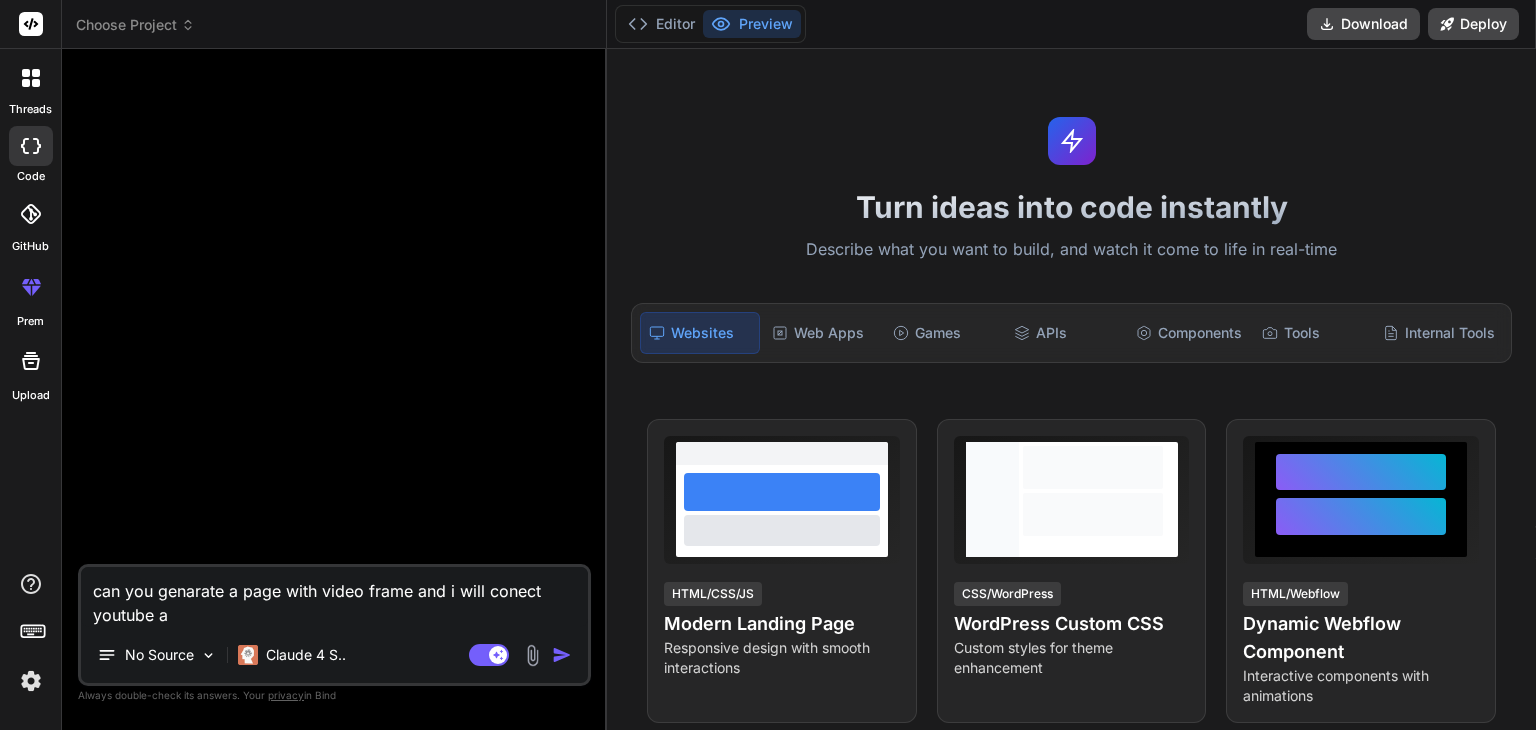 type on "can you genarate a page with video frame and i will conect youtube" 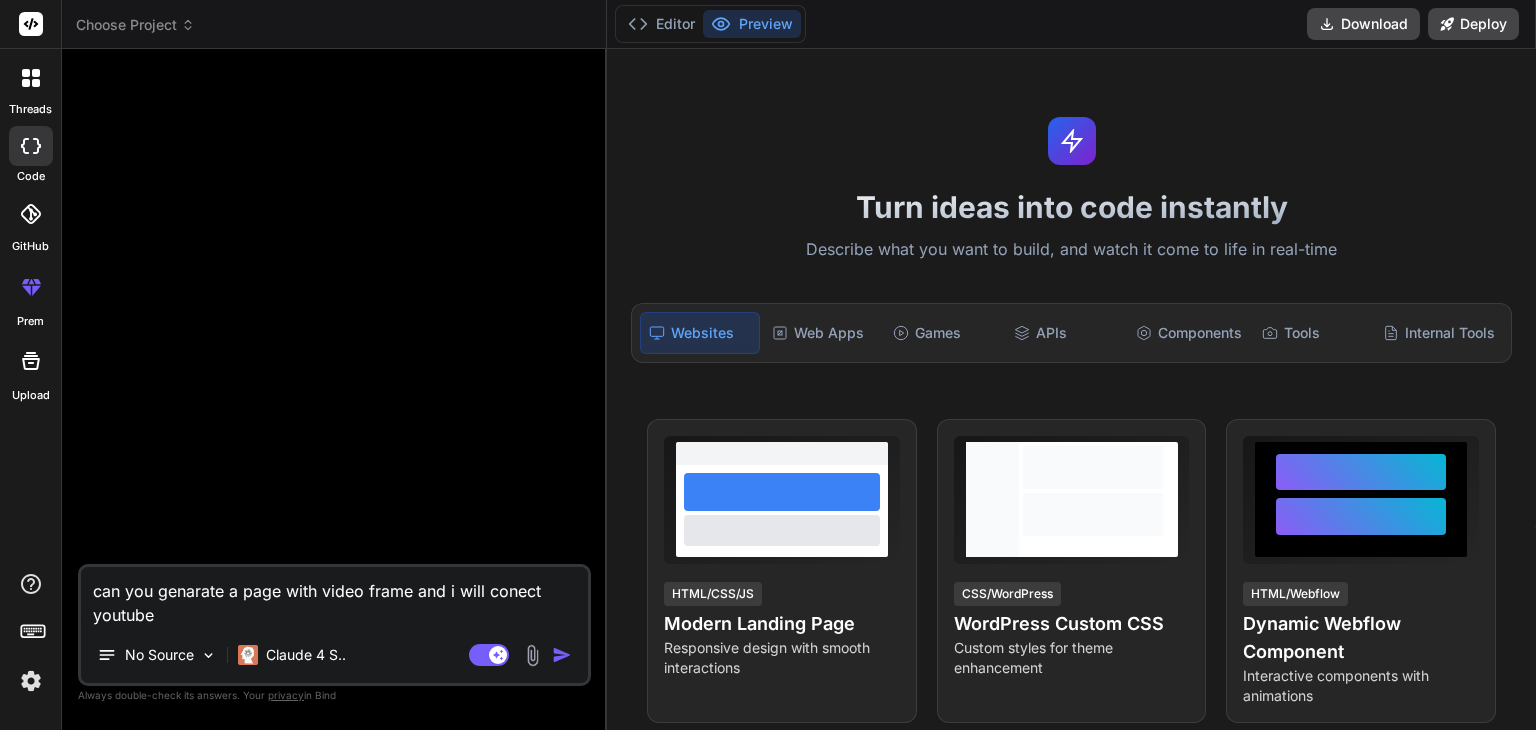 type on "can you genarate a page with video frame and i will conect youtube" 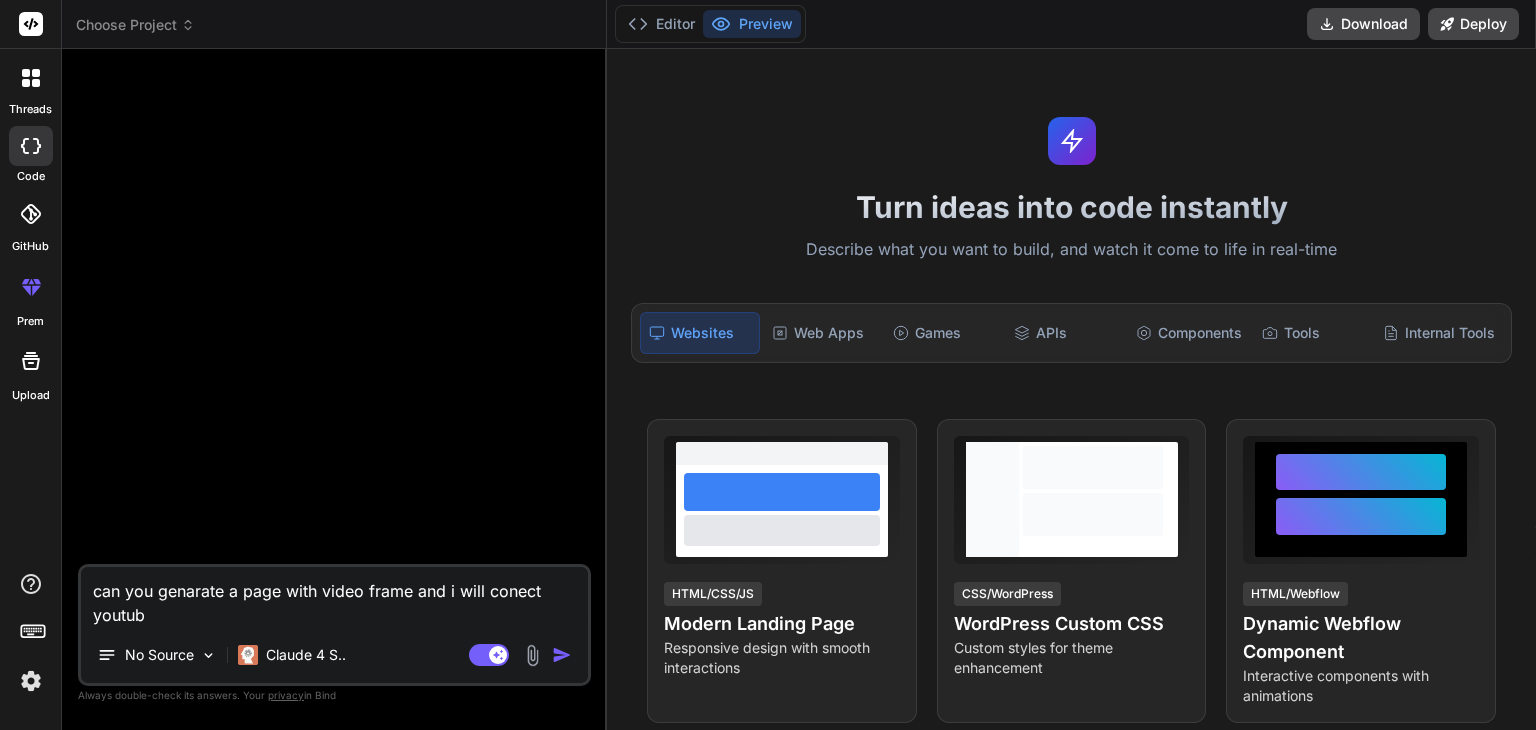 type on "can you genarate a page with video frame and i will conect youtu" 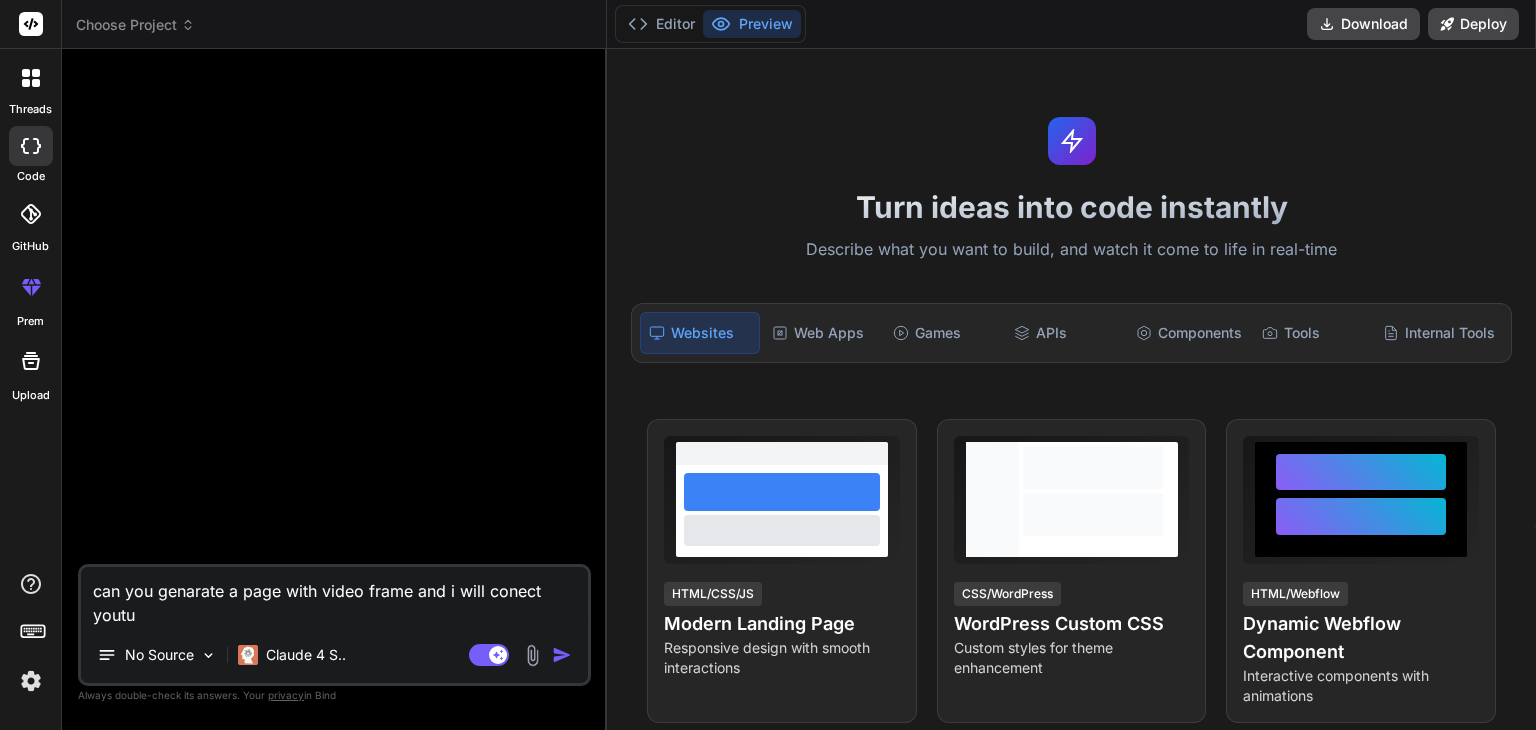type on "can you genarate a page with video frame and i will conect yout" 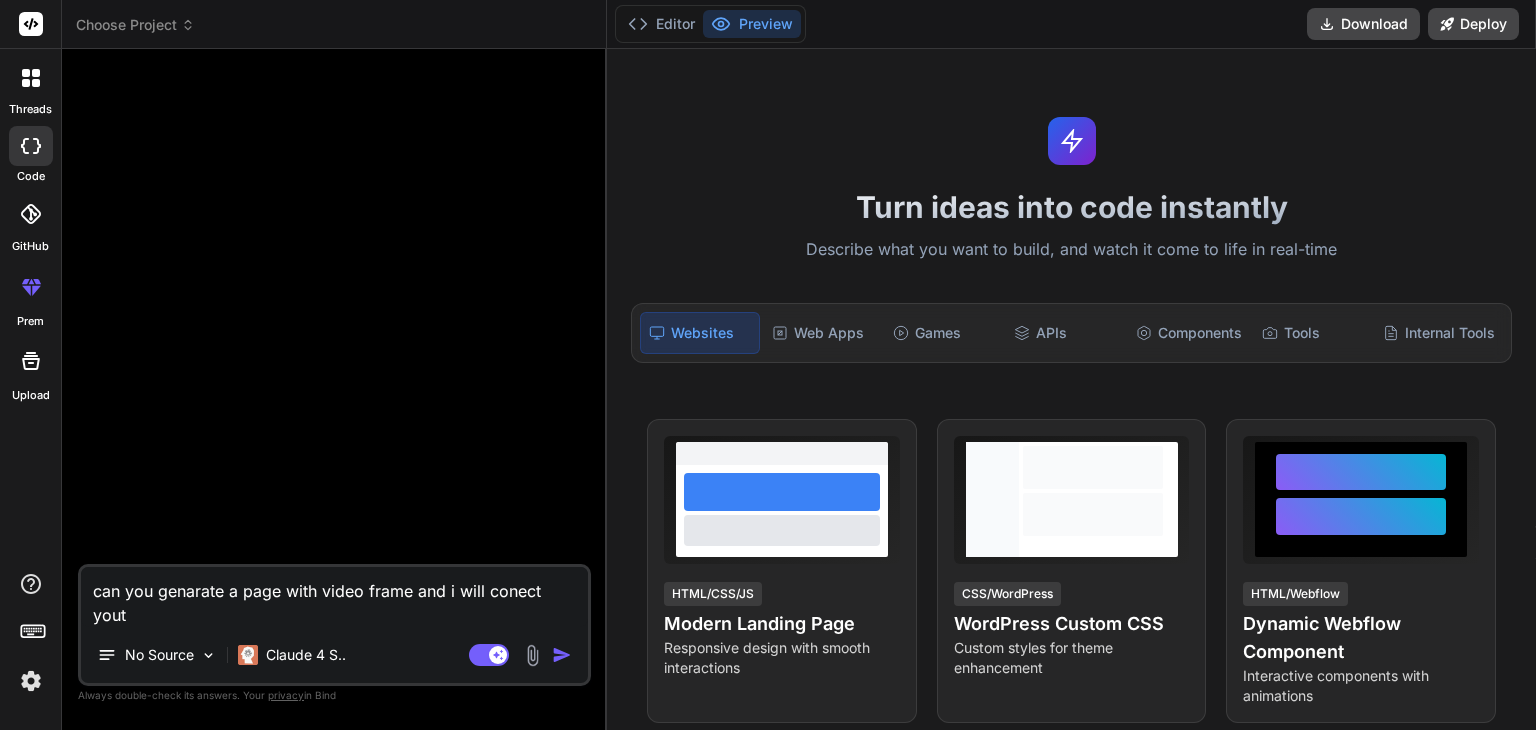 type on "can you genarate a page with video frame and i will conect you" 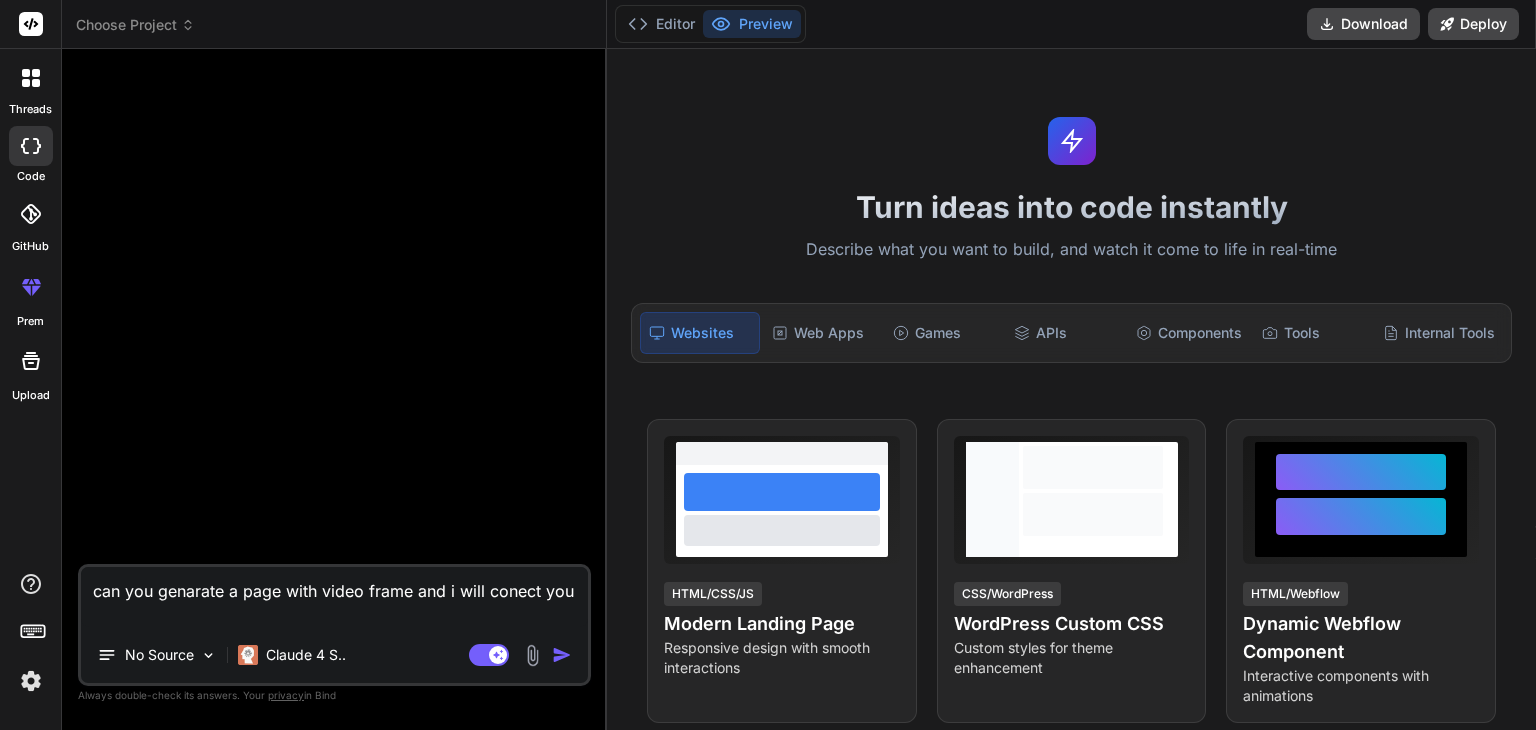 type on "can you genarate a page with video frame and i will conect yo" 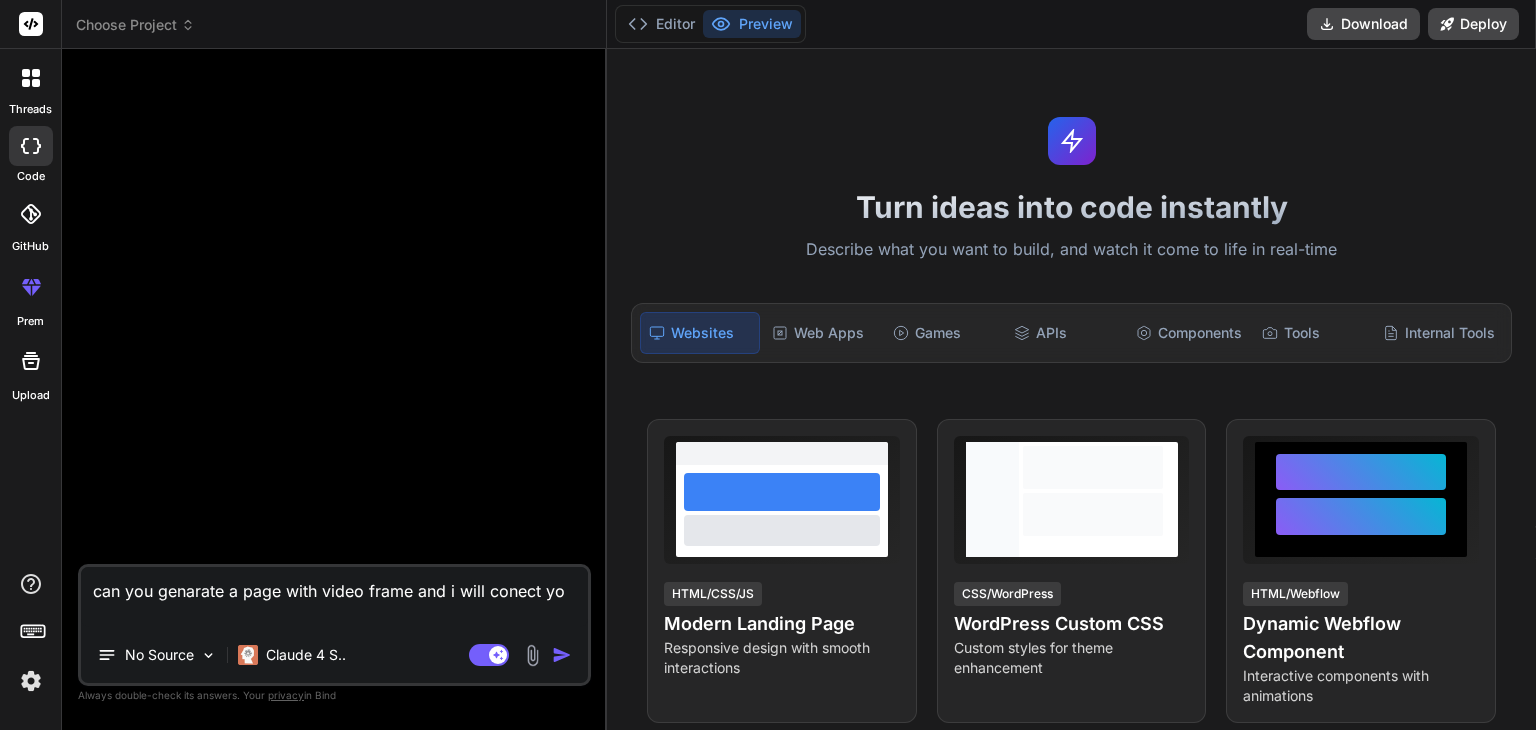 type on "can you genarate a page with video frame and i will conect y" 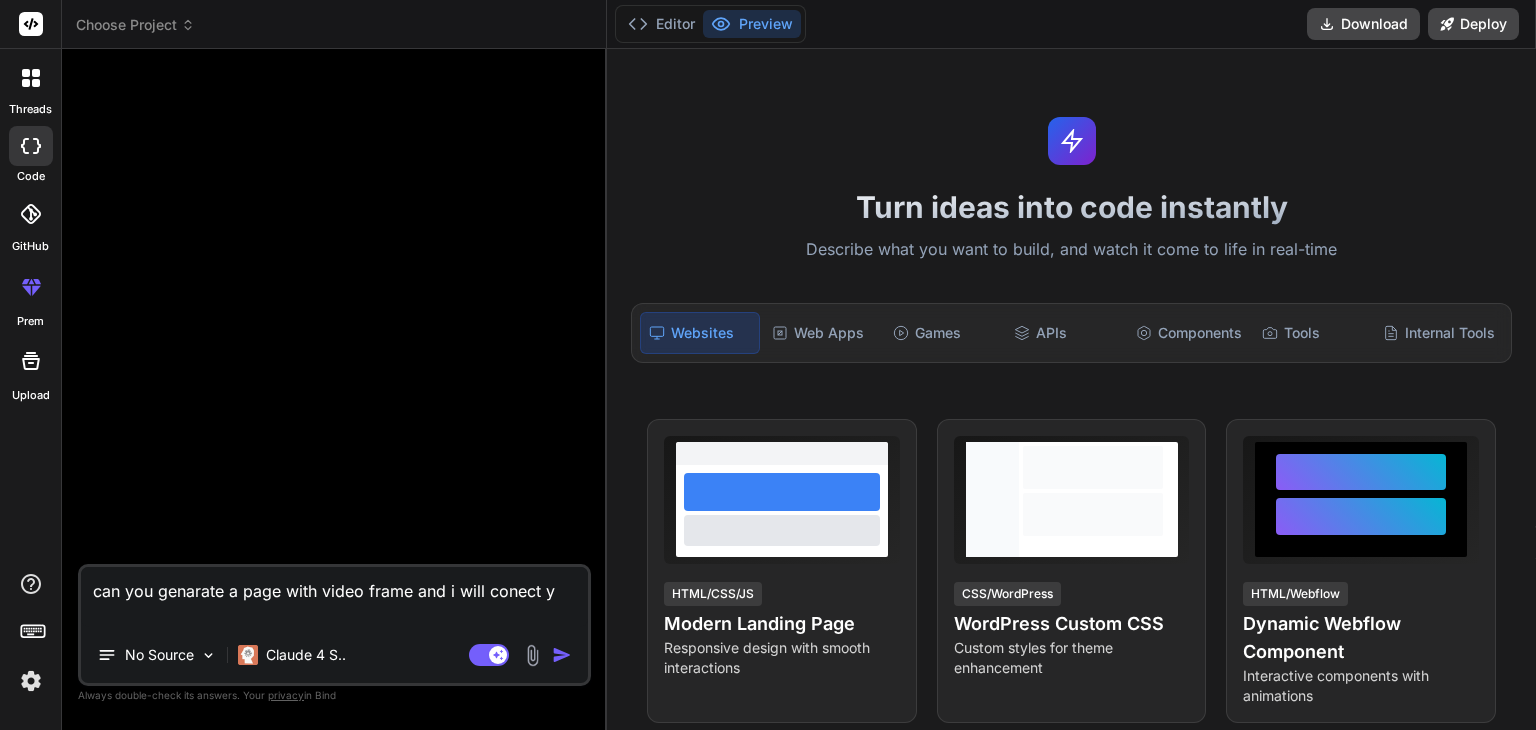 type on "can you genarate a page with video frame and i will conect" 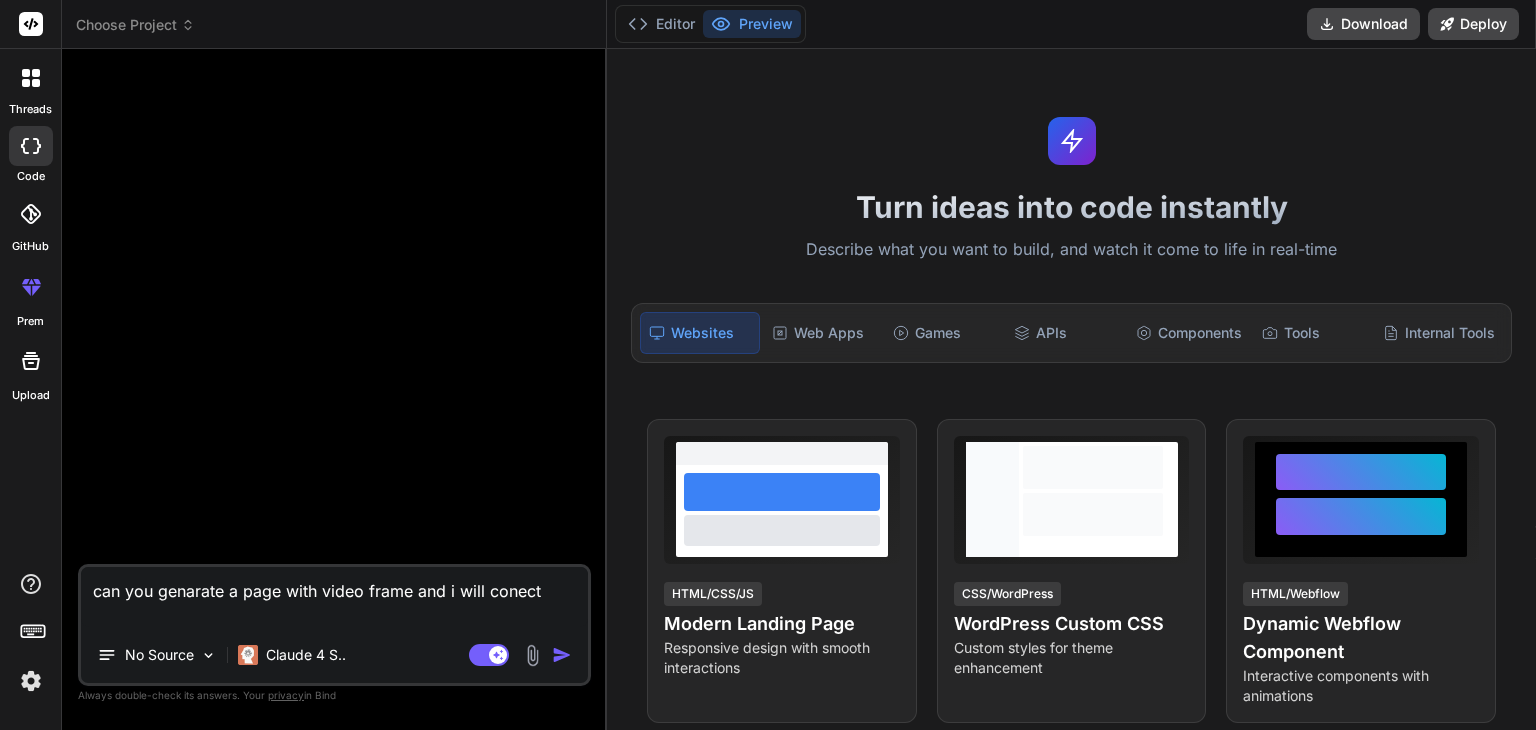 type on "can you genarate a page with video frame and i will conect" 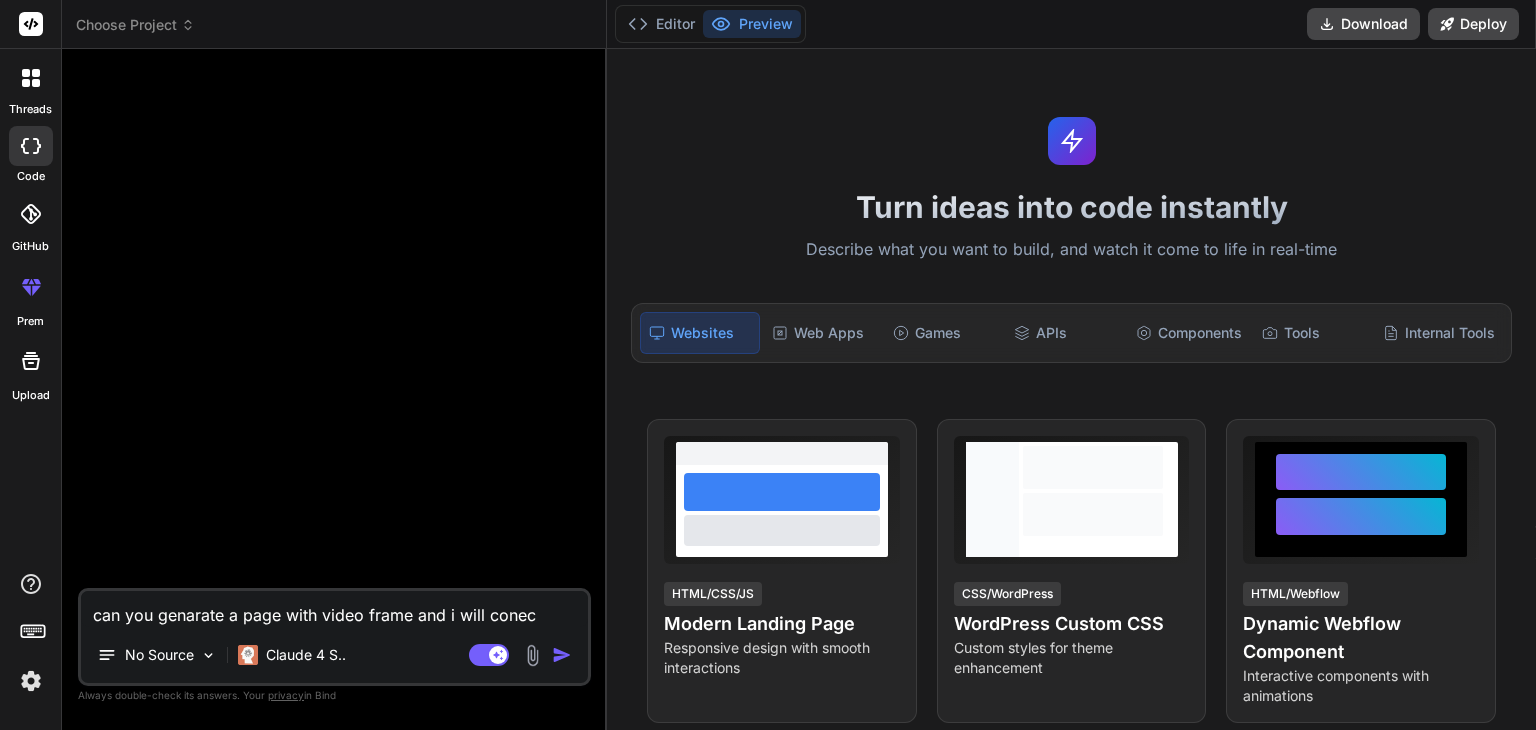 type on "can you genarate a page with video frame and i will cone" 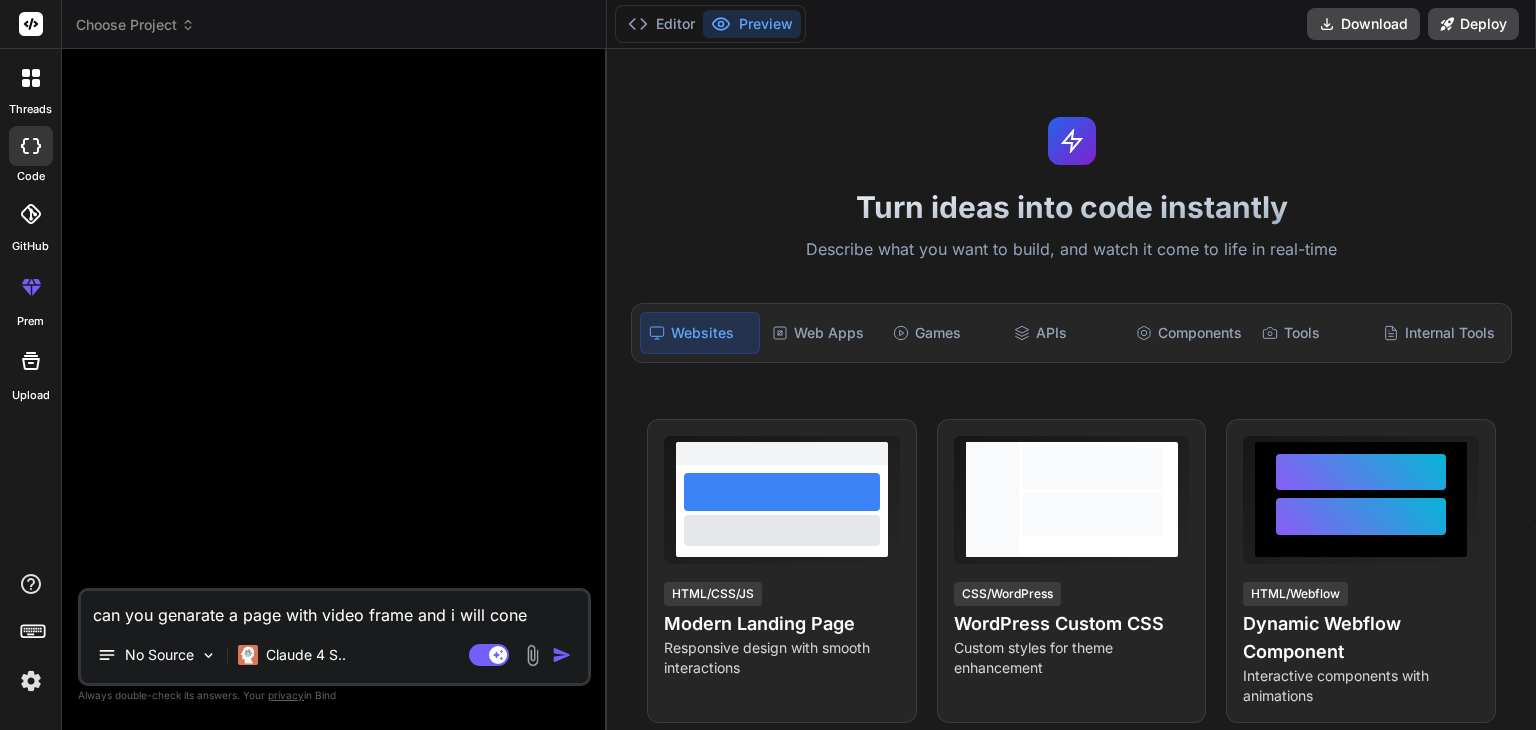 type on "can you genarate a page with video frame and i will con" 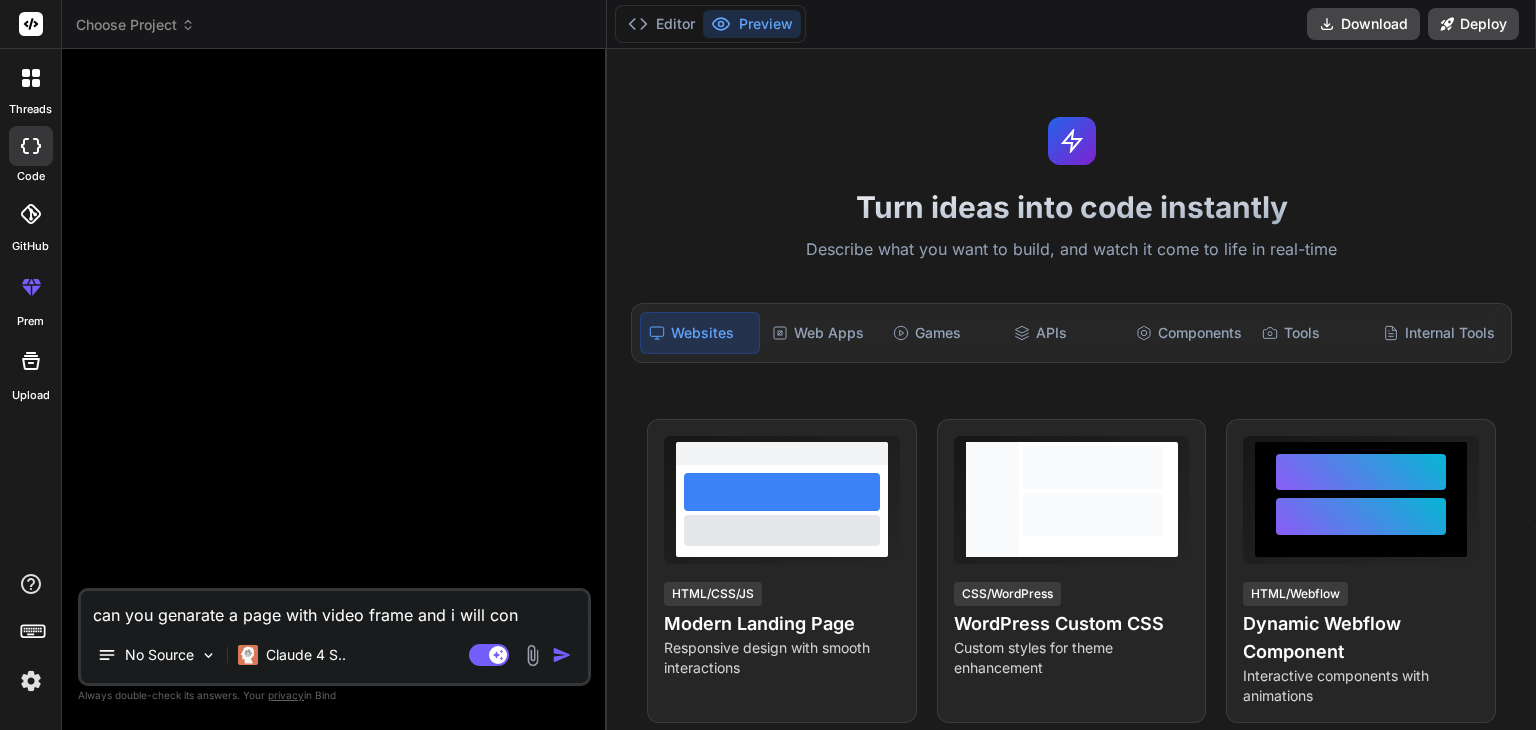 type on "can you genarate a page with video frame and i will co" 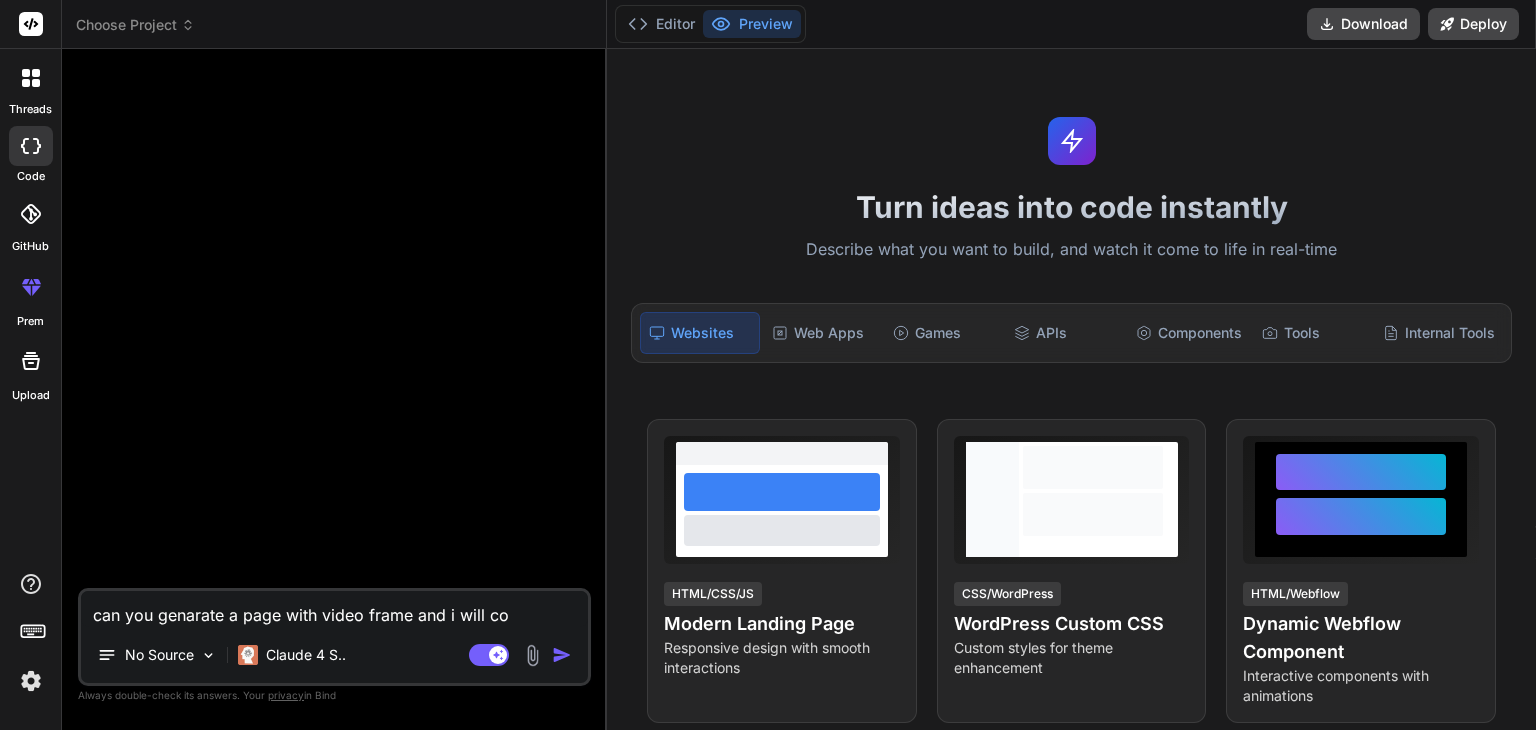 type on "can you genarate a page with video frame and i will c" 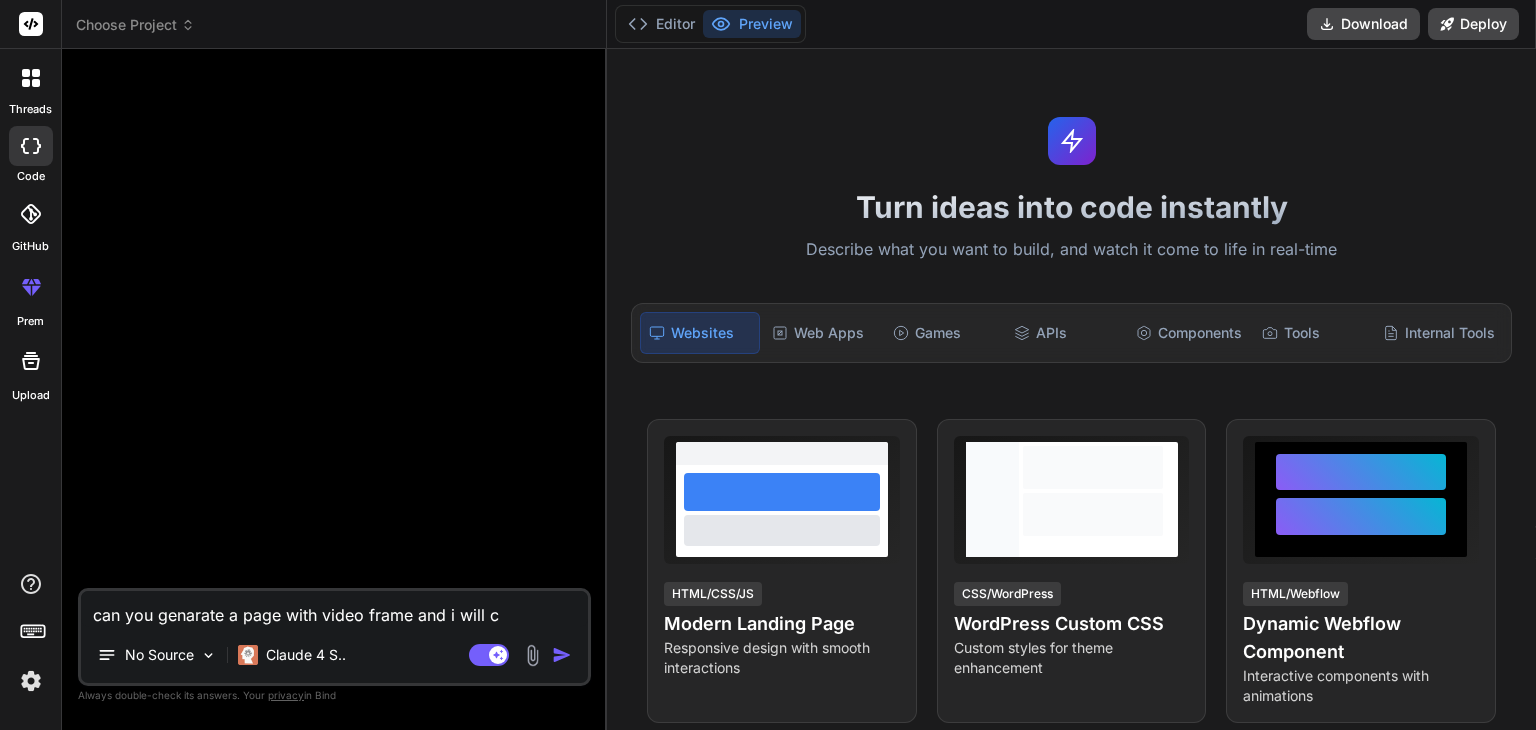 type on "can you genarate a page with video frame and i will" 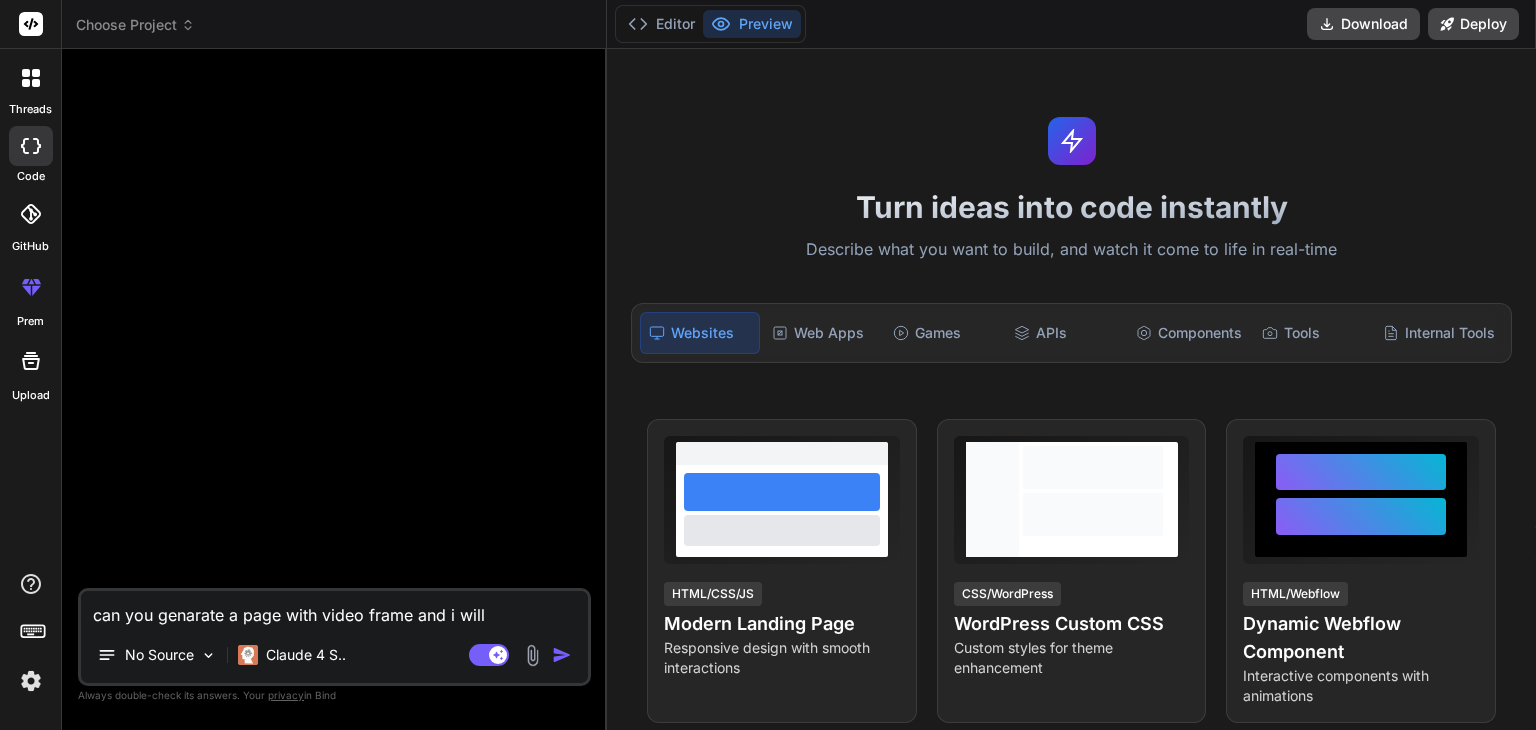 type on "can you genarate a page with video frame and i will" 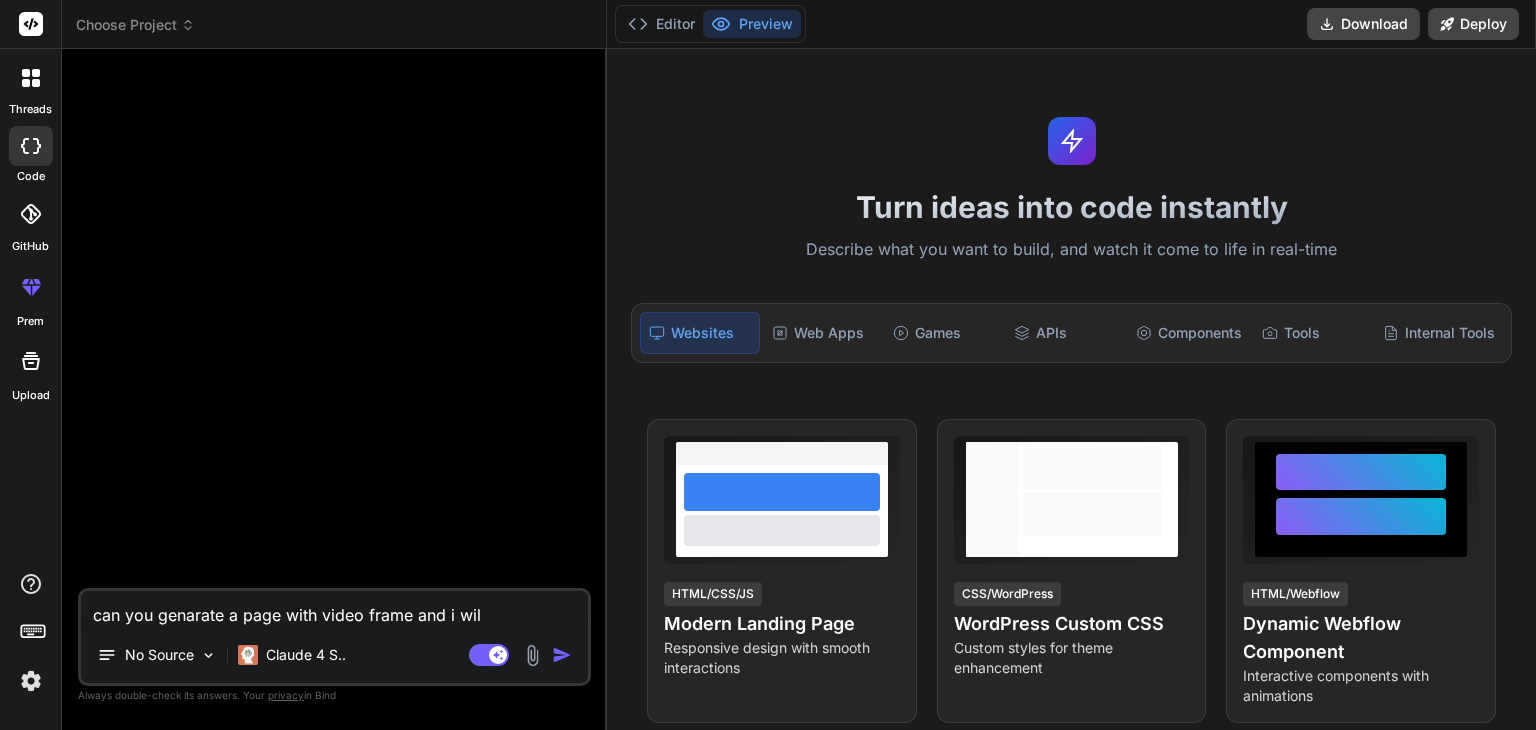 type on "can you genarate a page with video frame and i wi" 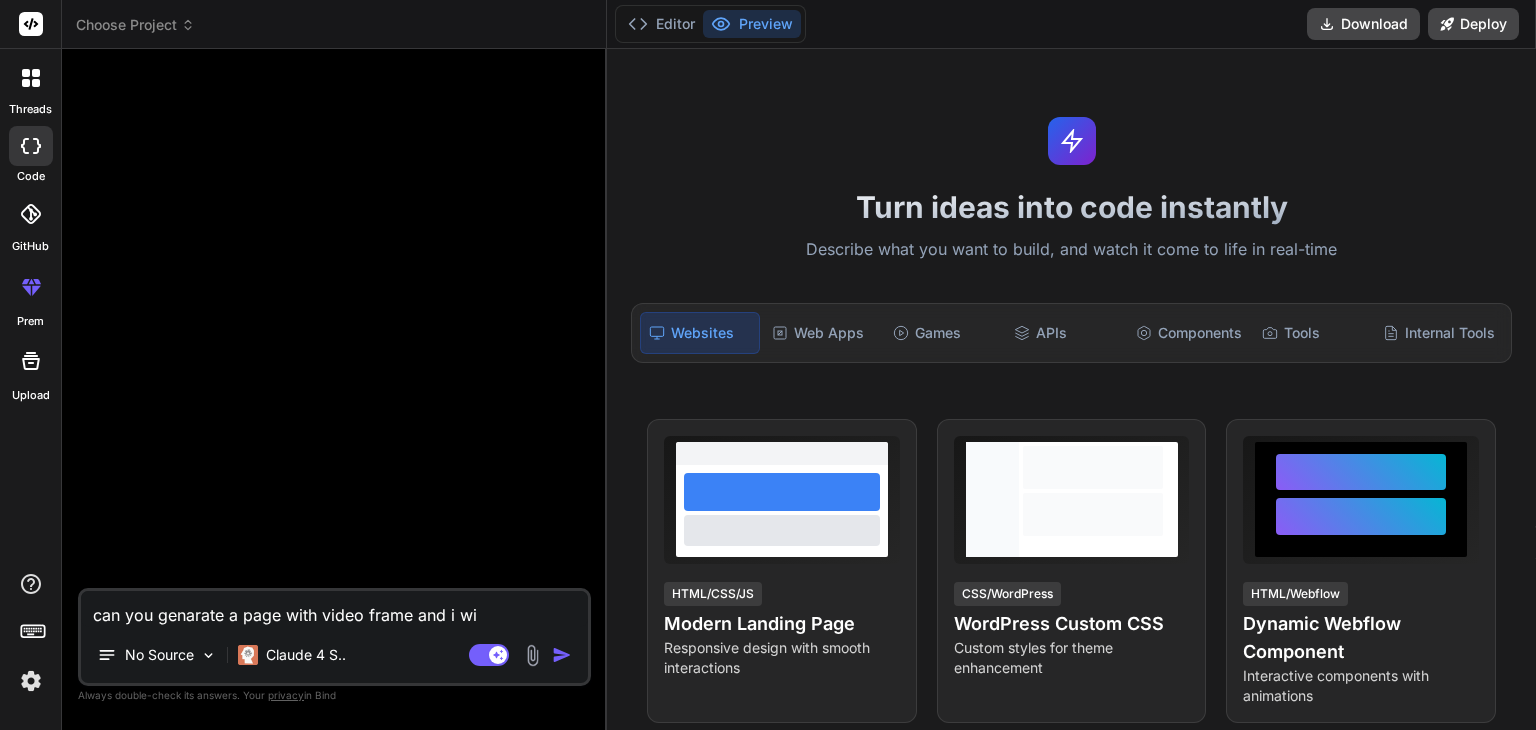 type on "can you genarate a page with video frame and i w" 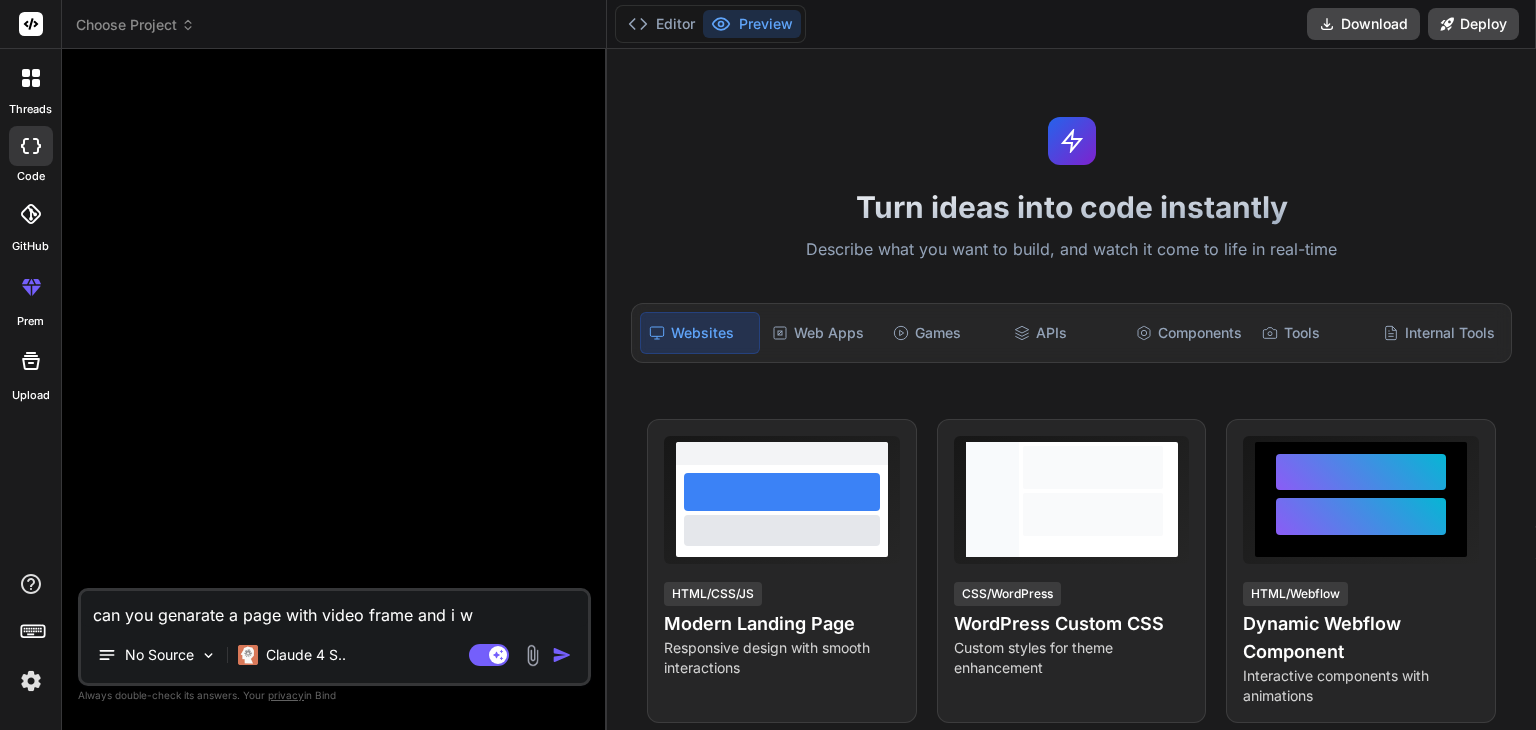 type on "can you genarate a page with video frame and i" 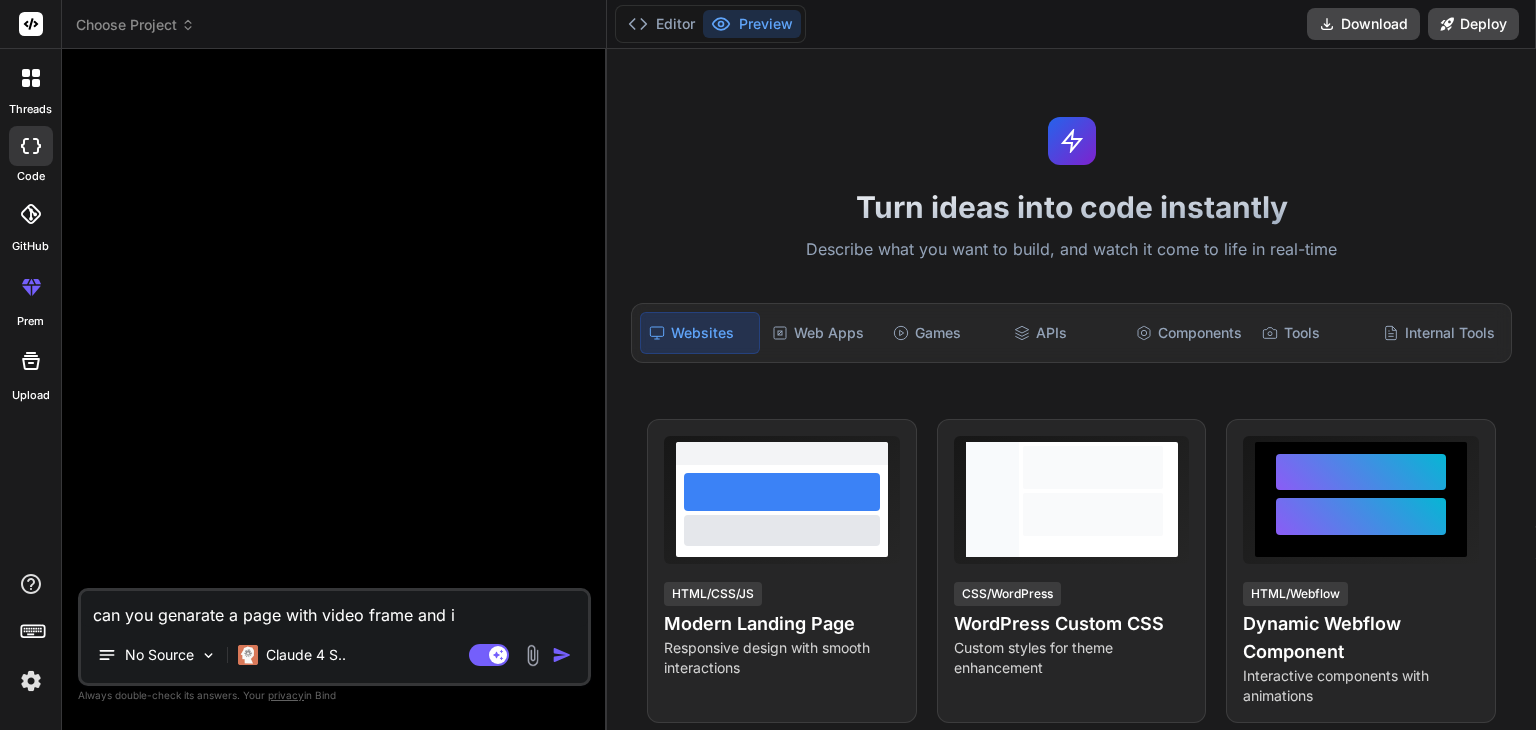 type on "can you genarate a page with video frame and i" 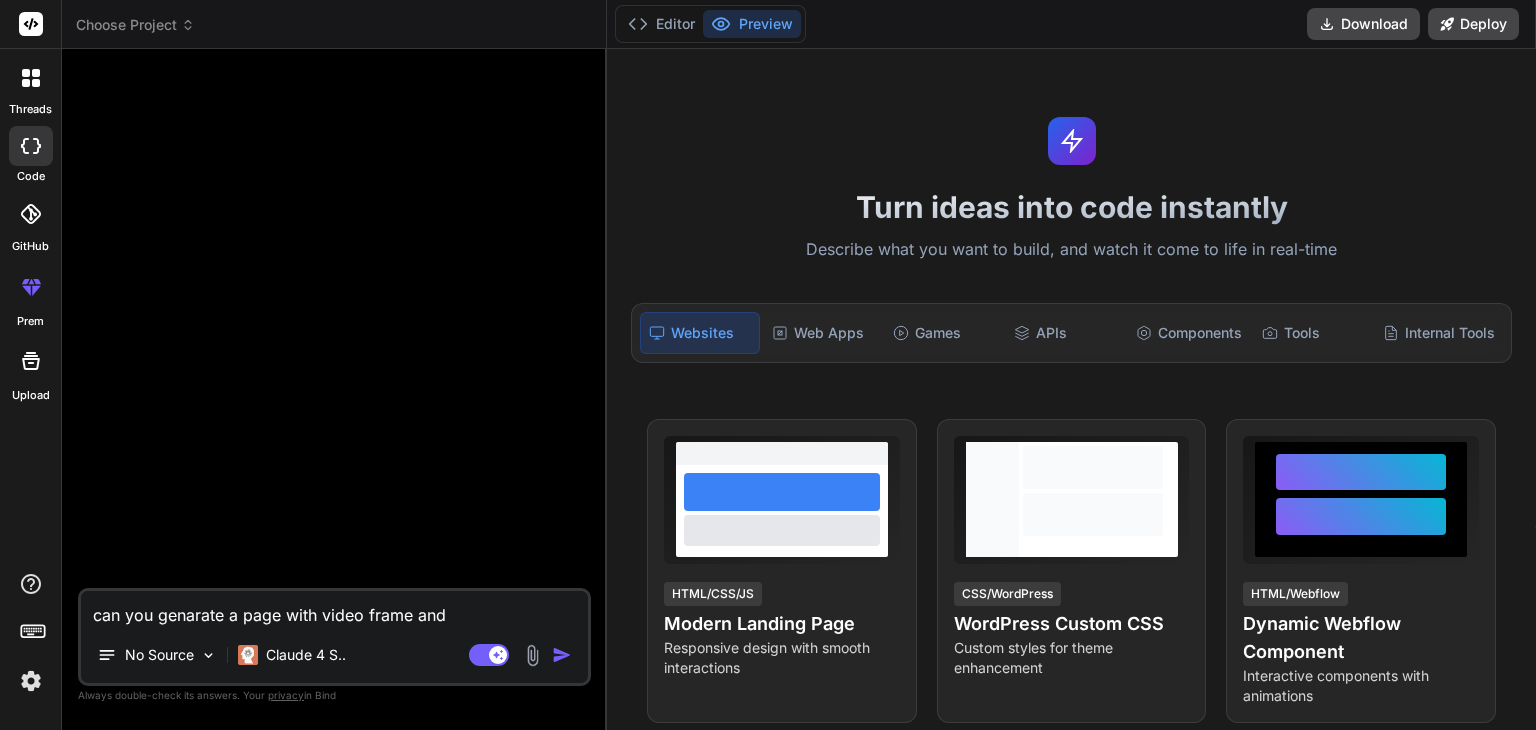 type on "can you genarate a page with video frame and" 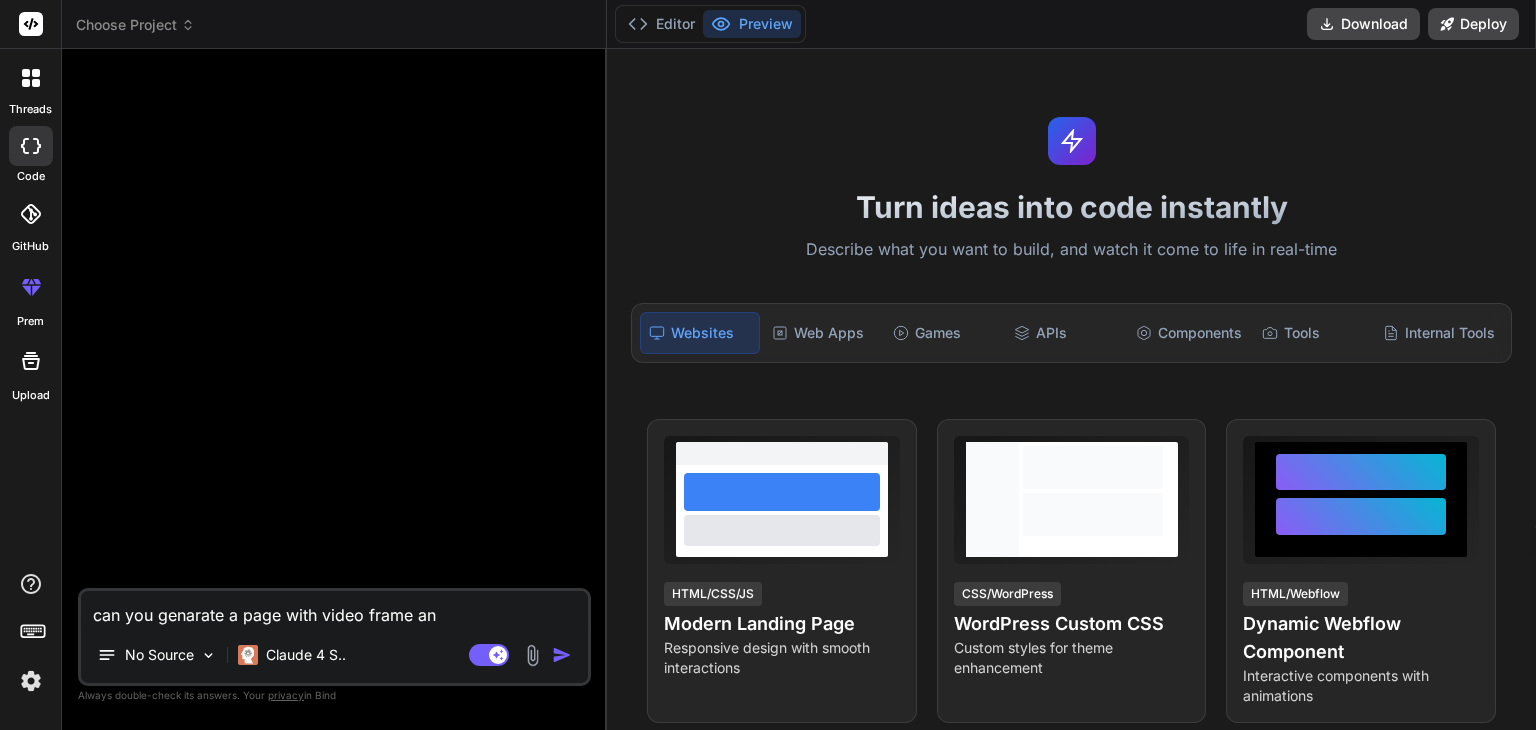 type on "can you genarate a page with video frame a" 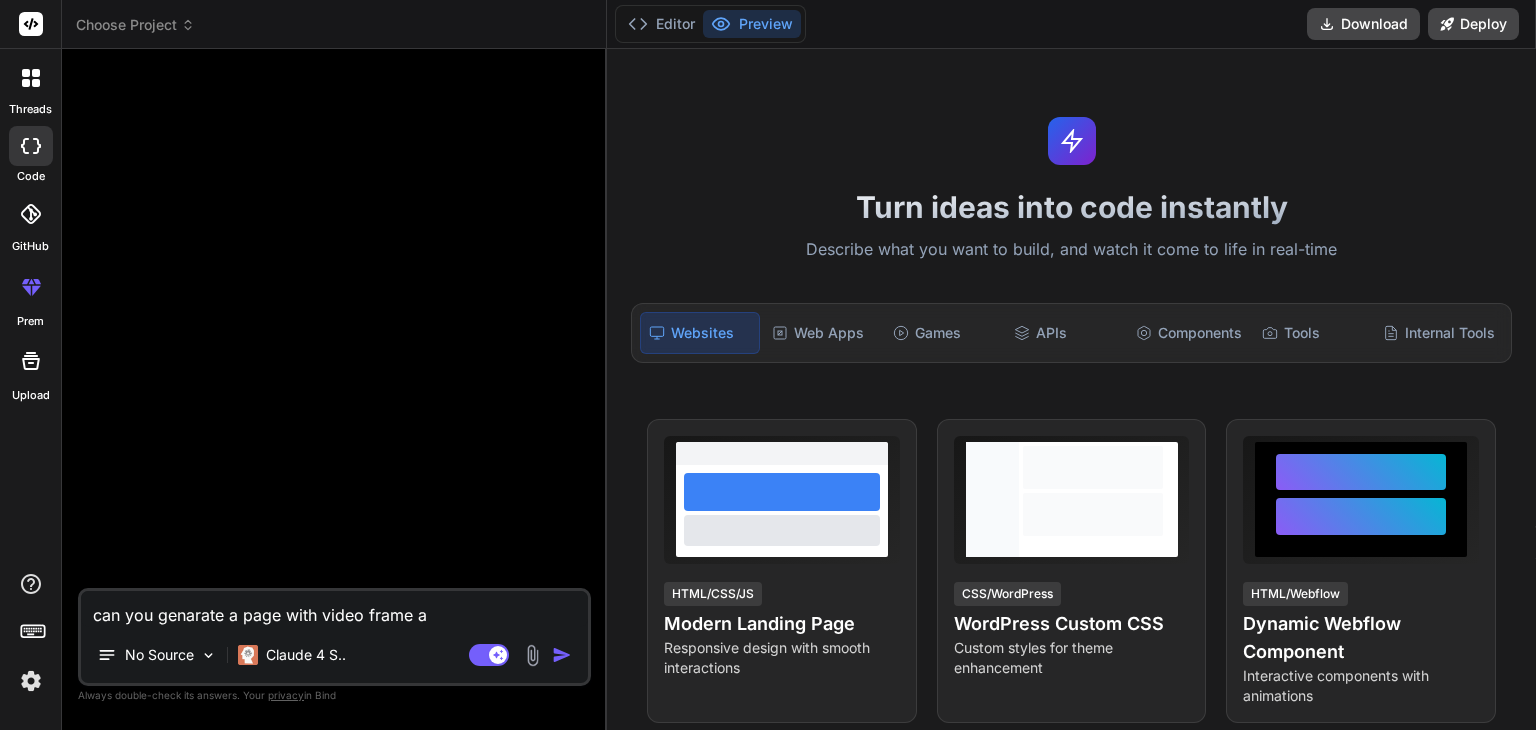 type on "can you genarate a page with video frame" 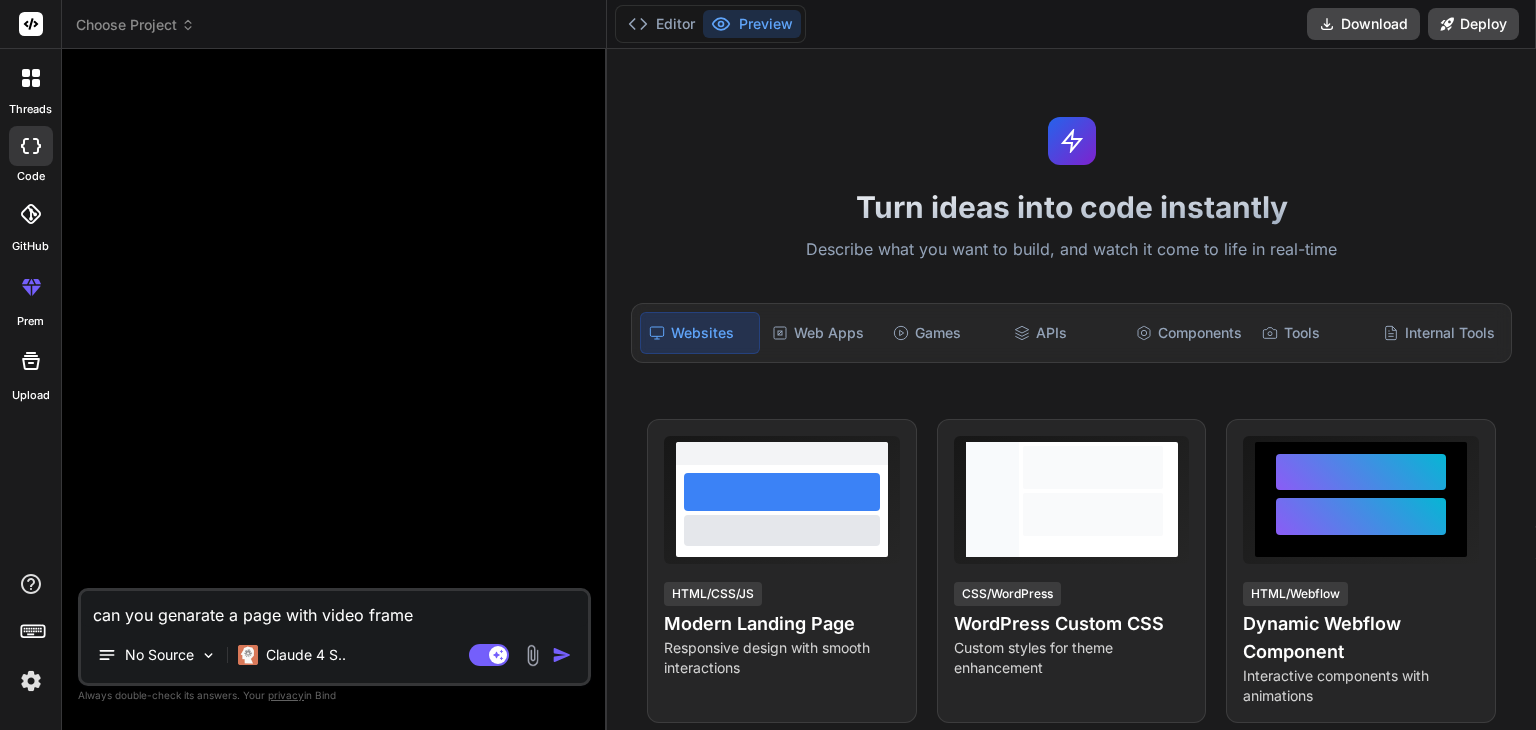 type on "can you genarate a page with video frame" 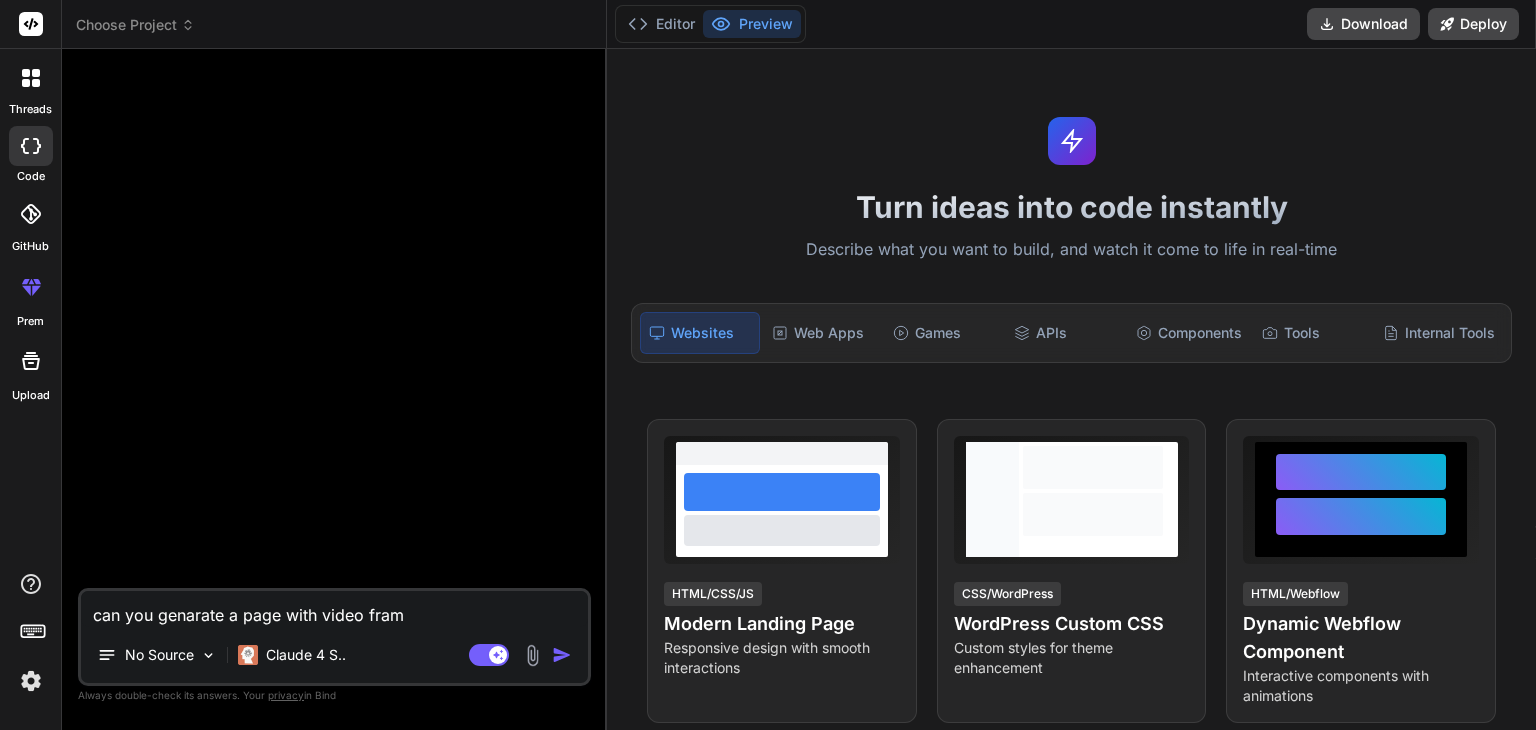 type on "can you genarate a page with video fra" 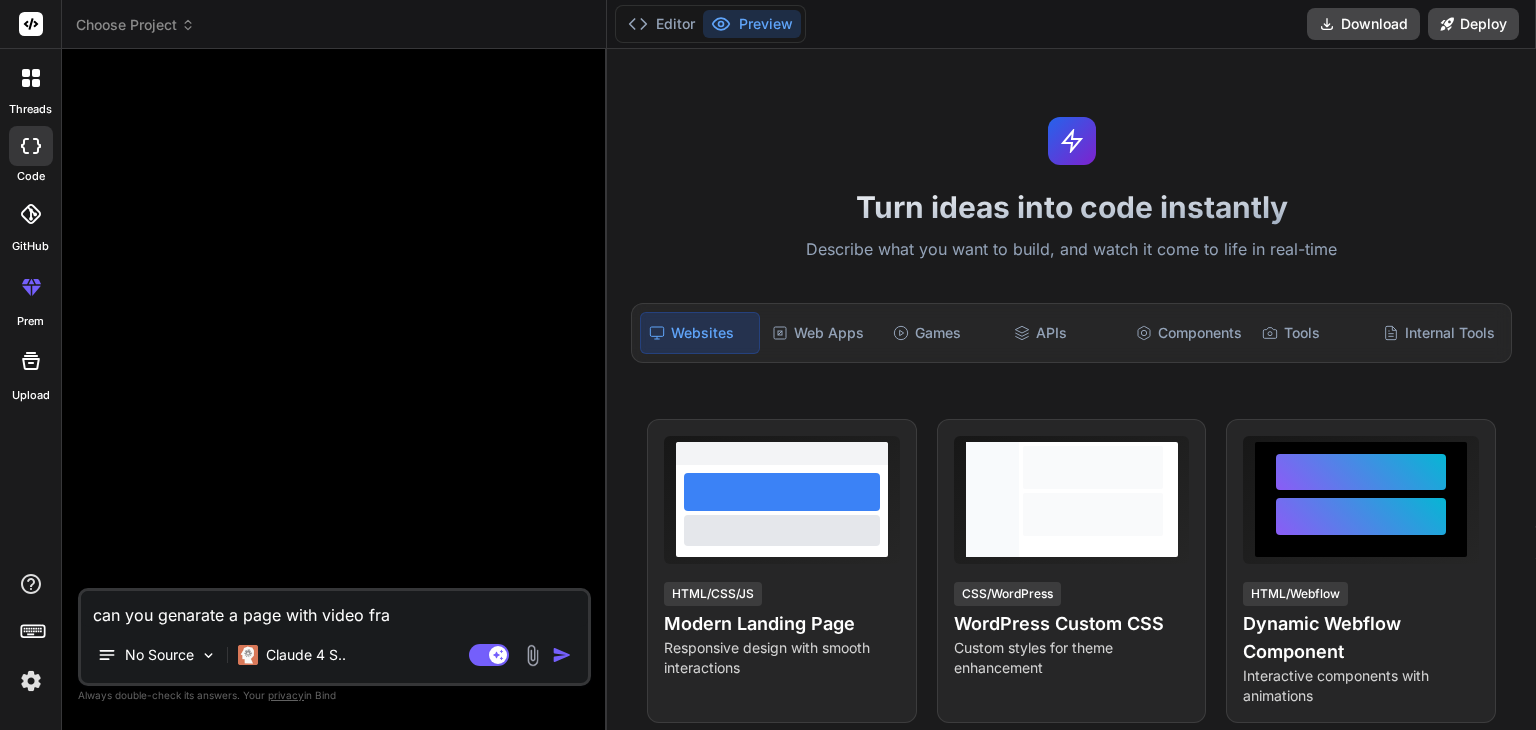 type on "can you genarate a page with video fr" 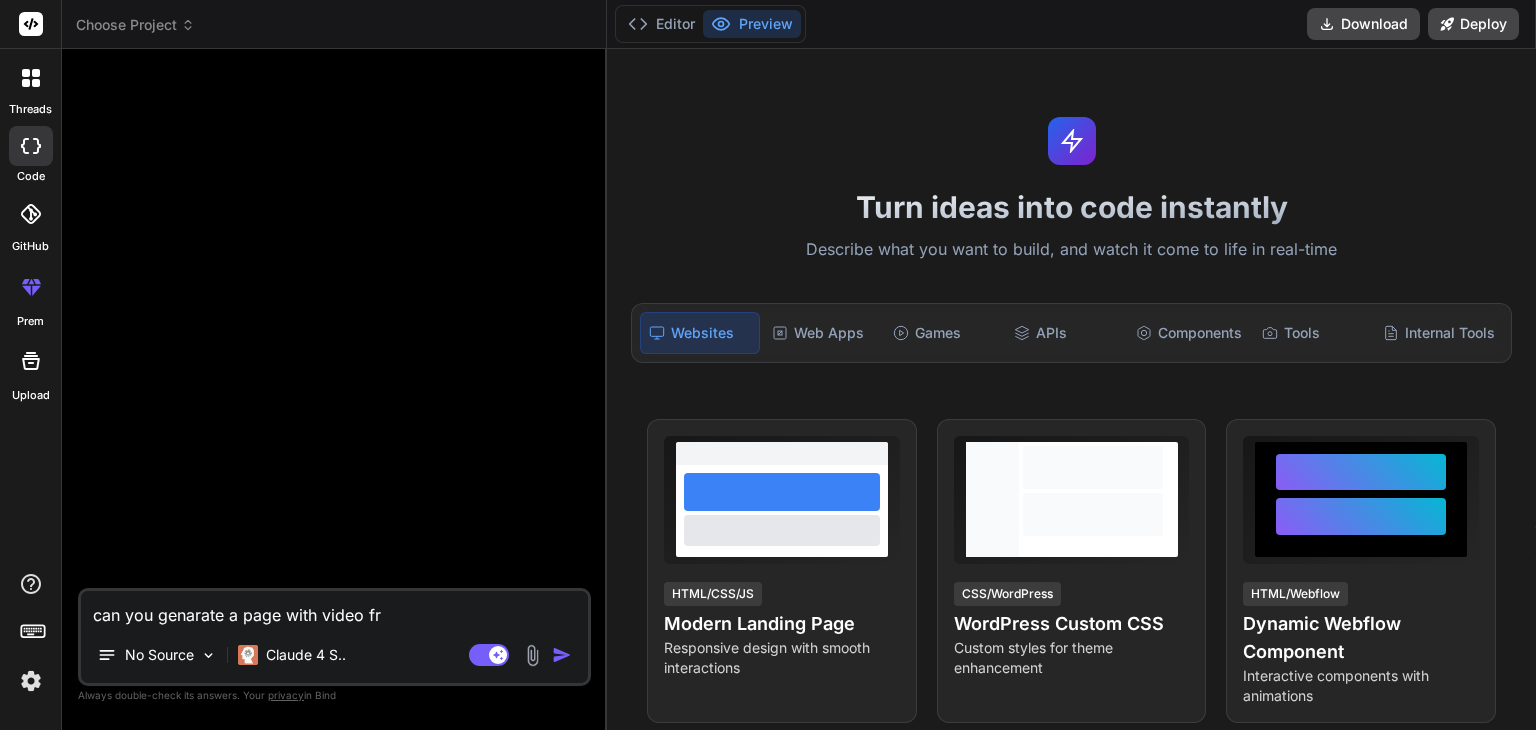 type on "can you genarate a page with video f" 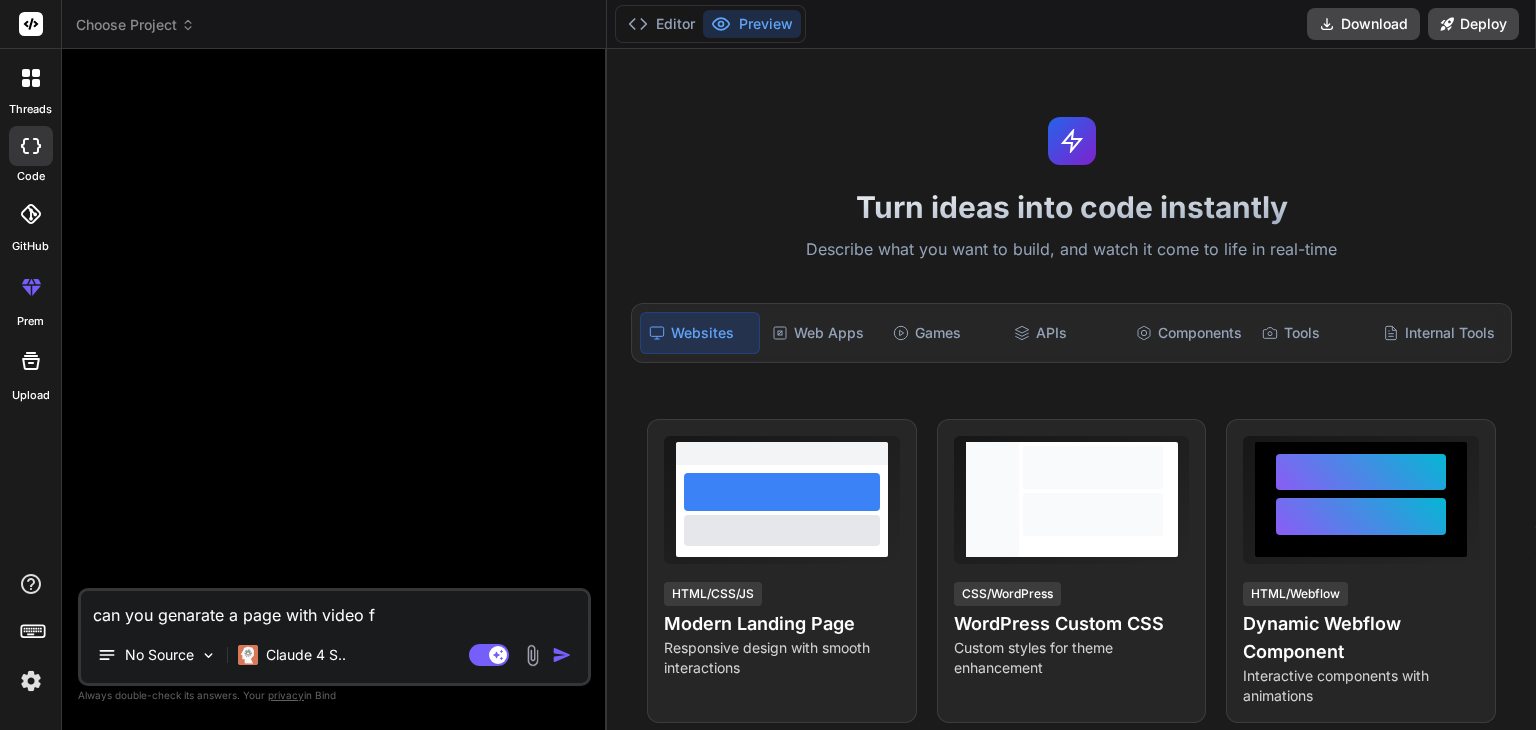 type on "can you genarate a page with video" 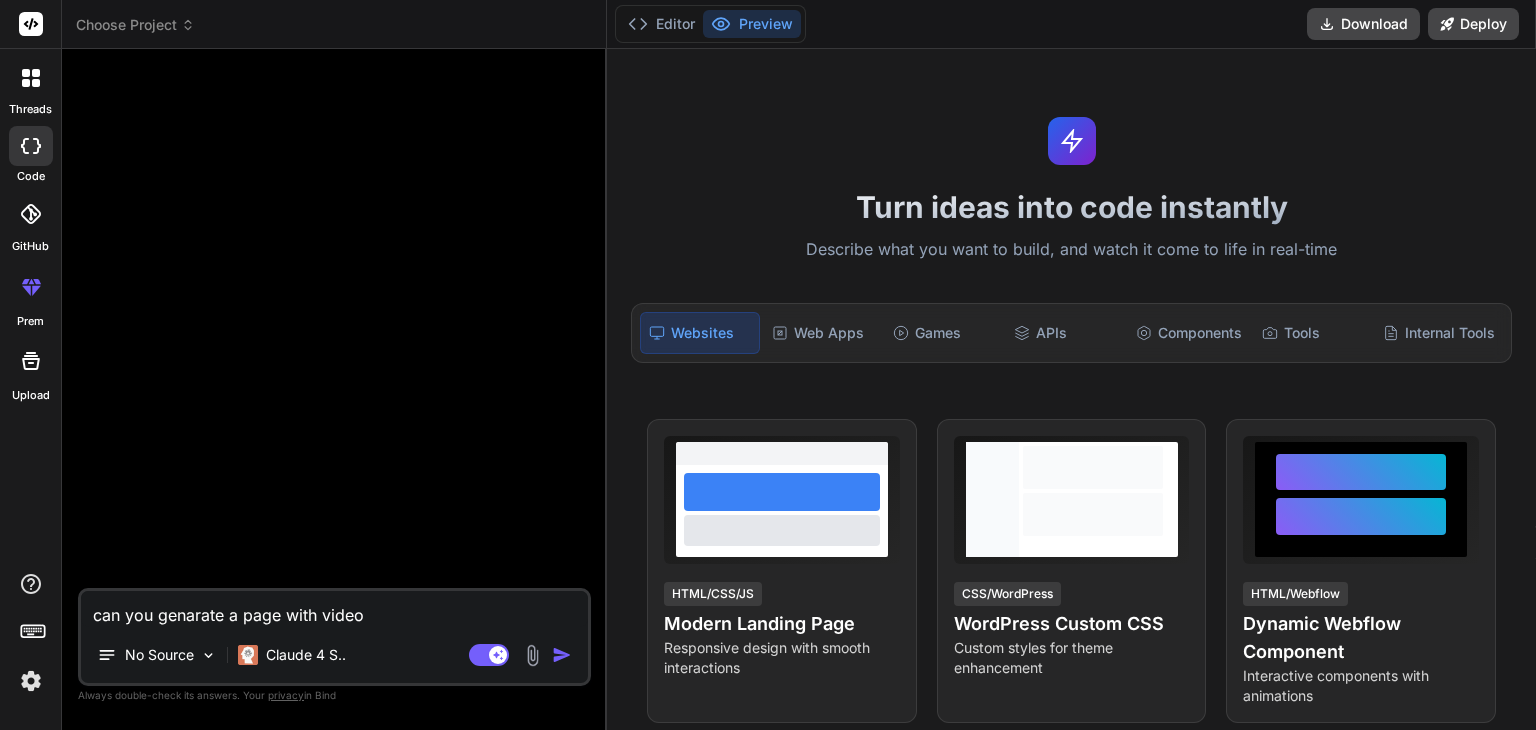 type on "can you genarate a page with video" 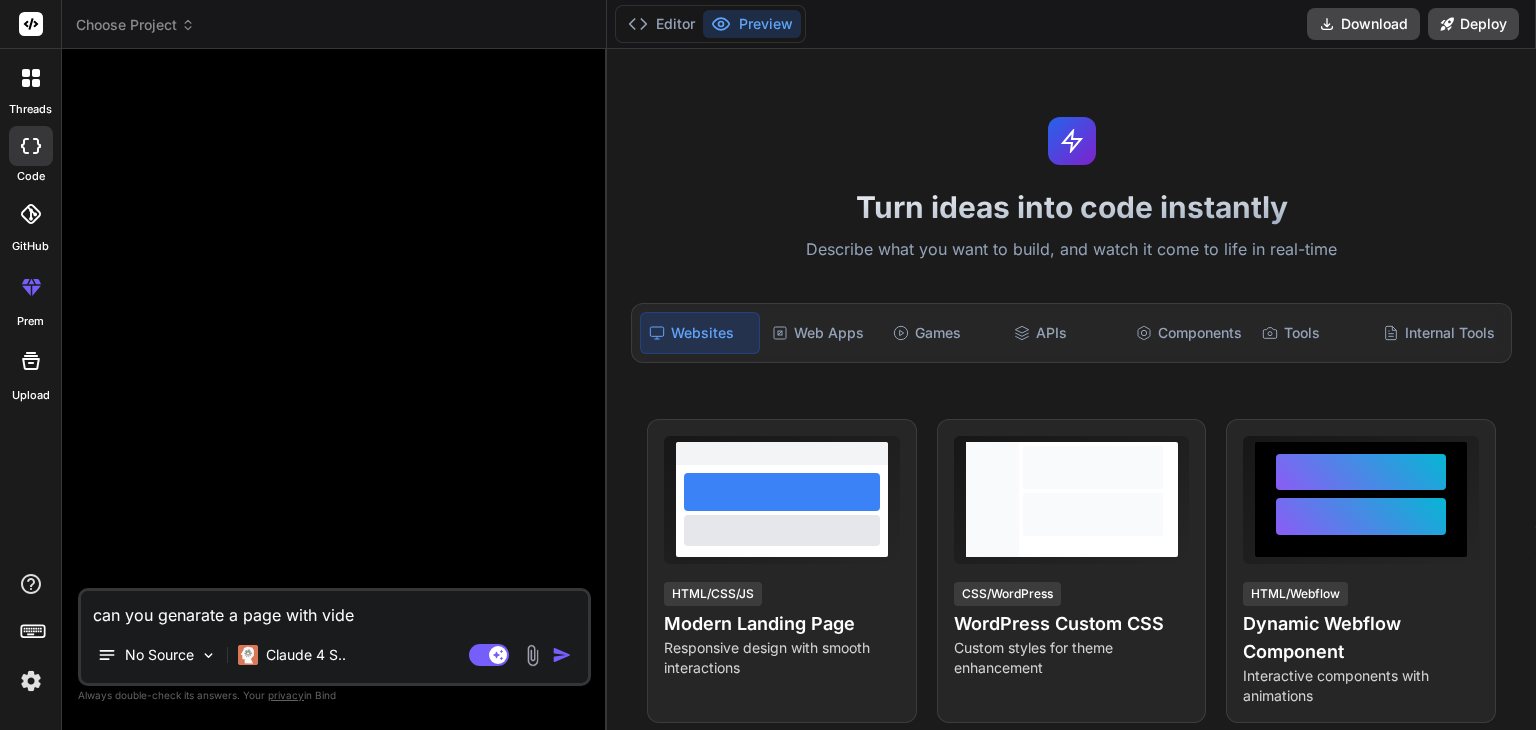 type on "can you genarate a page with vid" 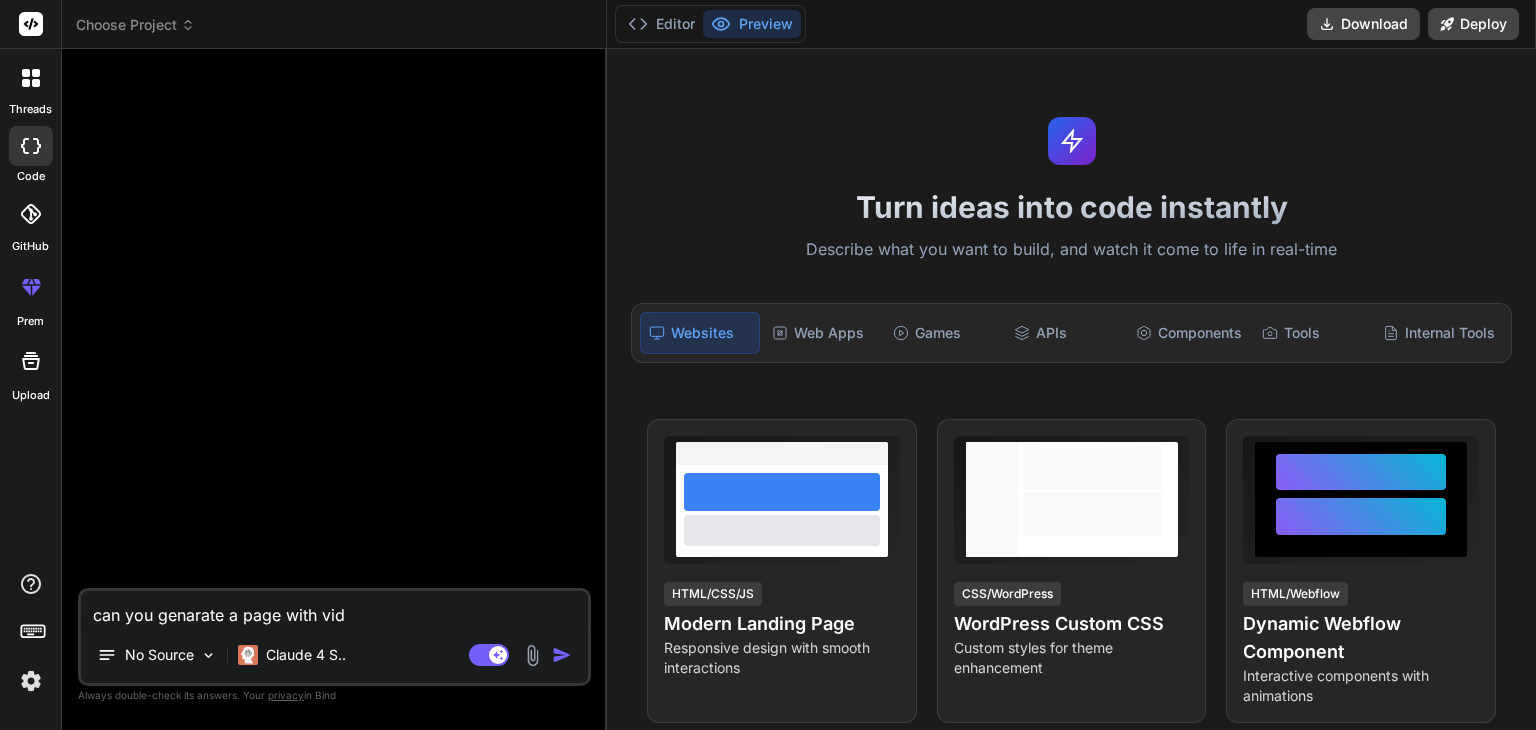 type on "can you genarate a page with vi" 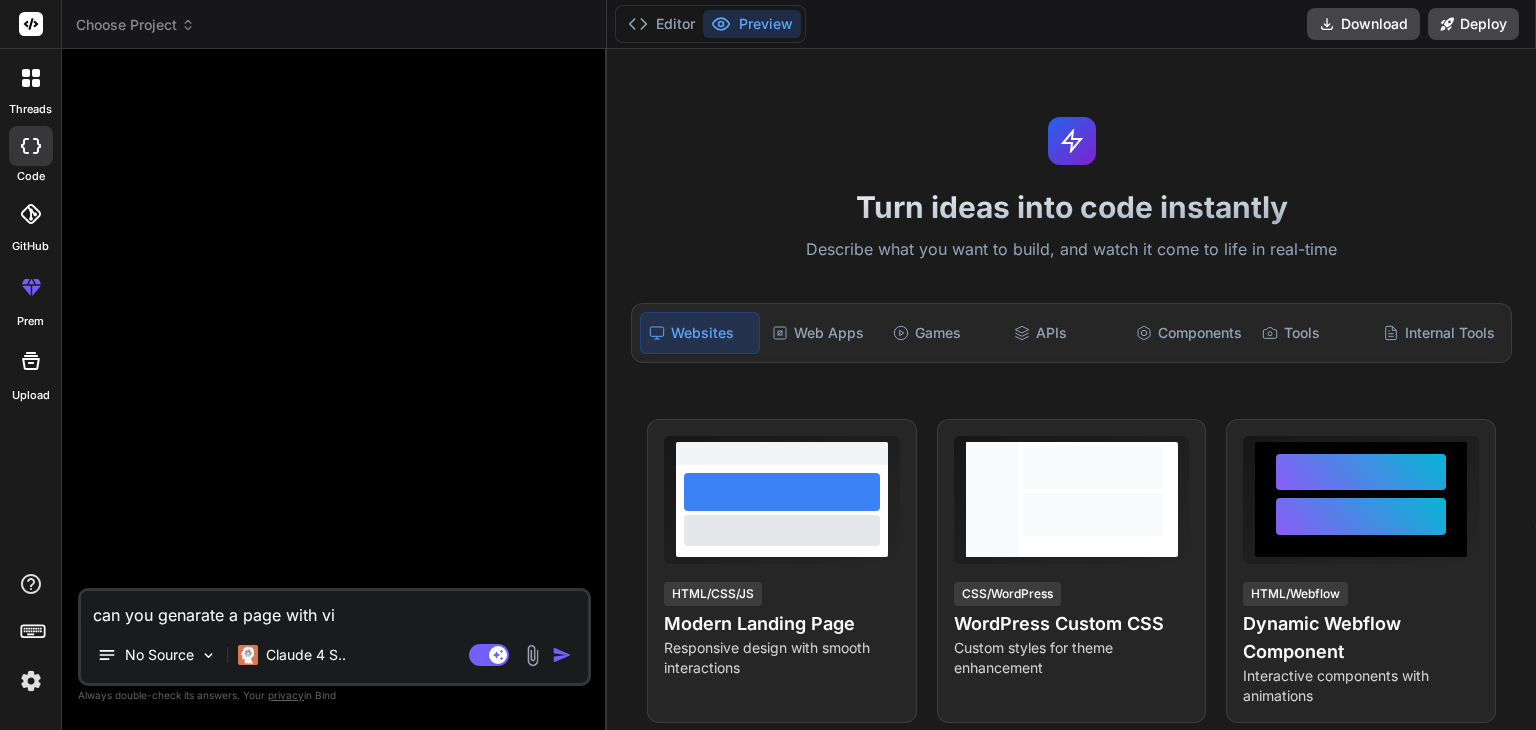type on "can you genarate a page with v" 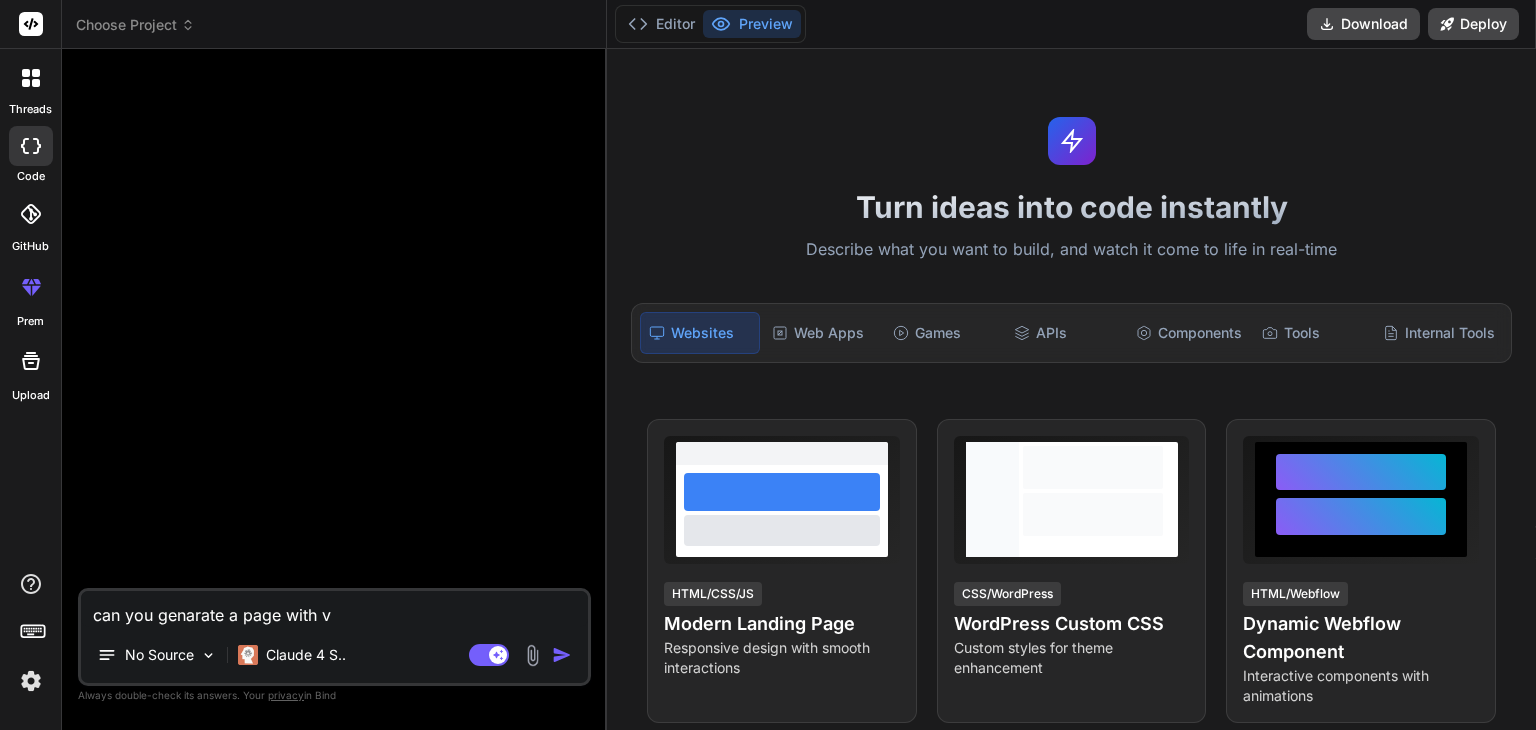 type on "can you genarate a page with" 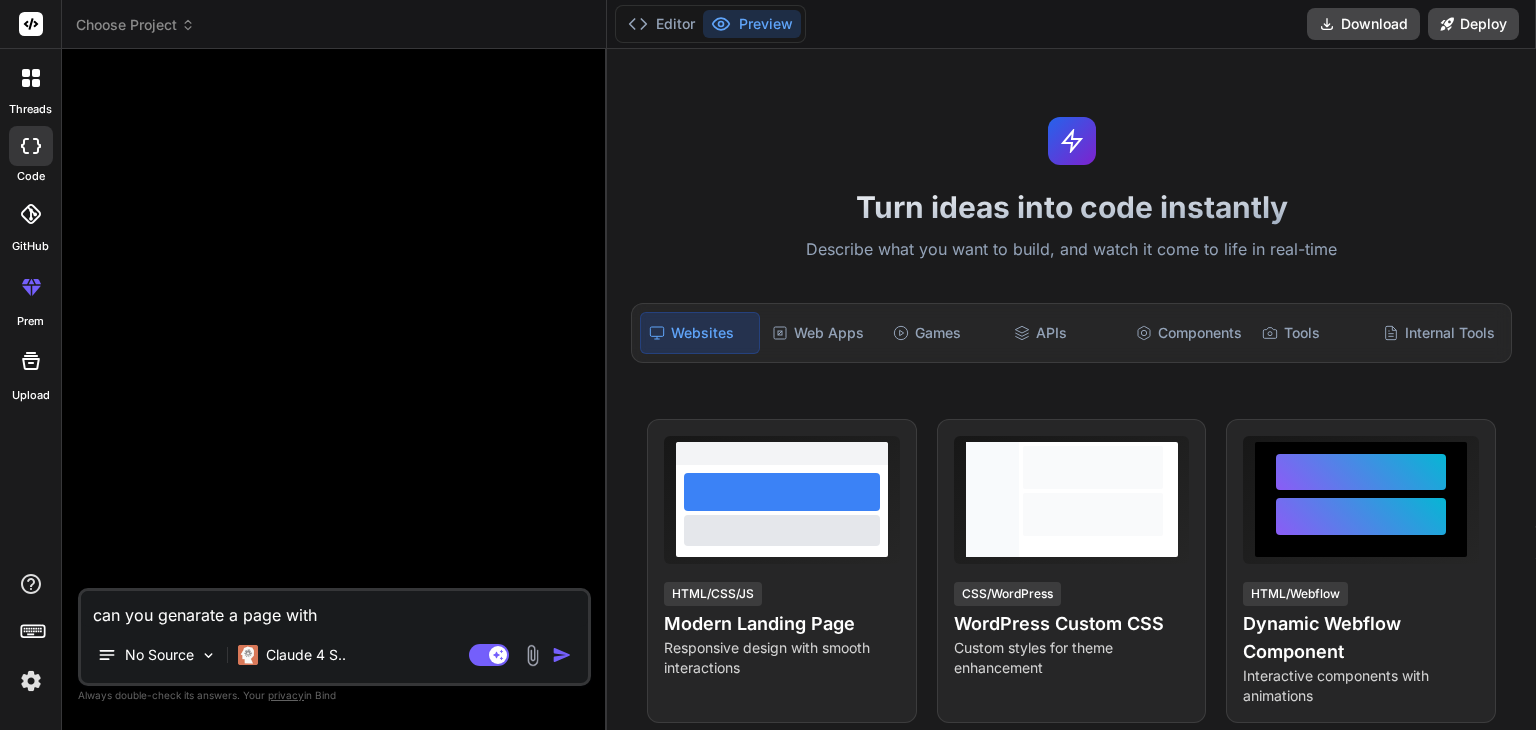 type on "can you genarate a page with" 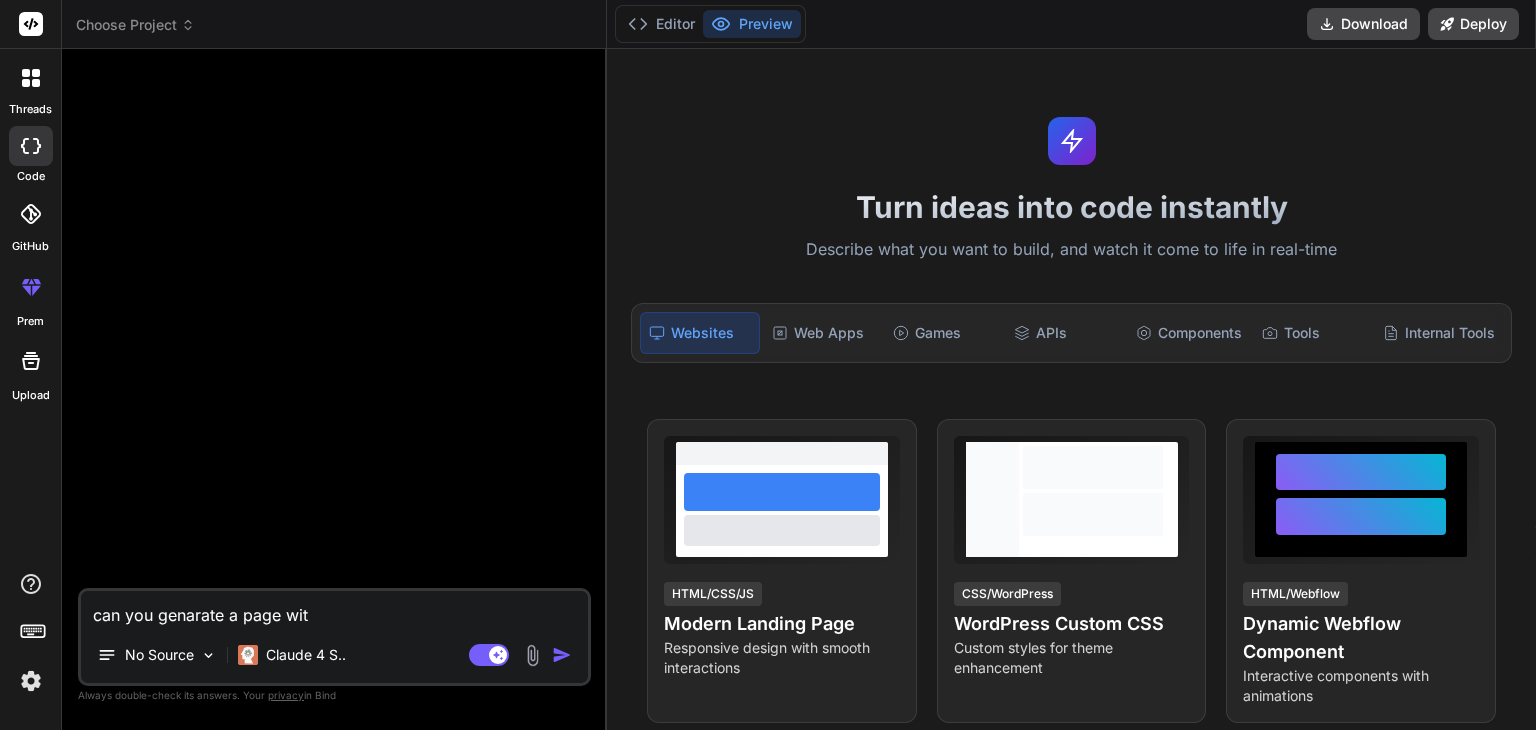 type on "can you genarate a page wi" 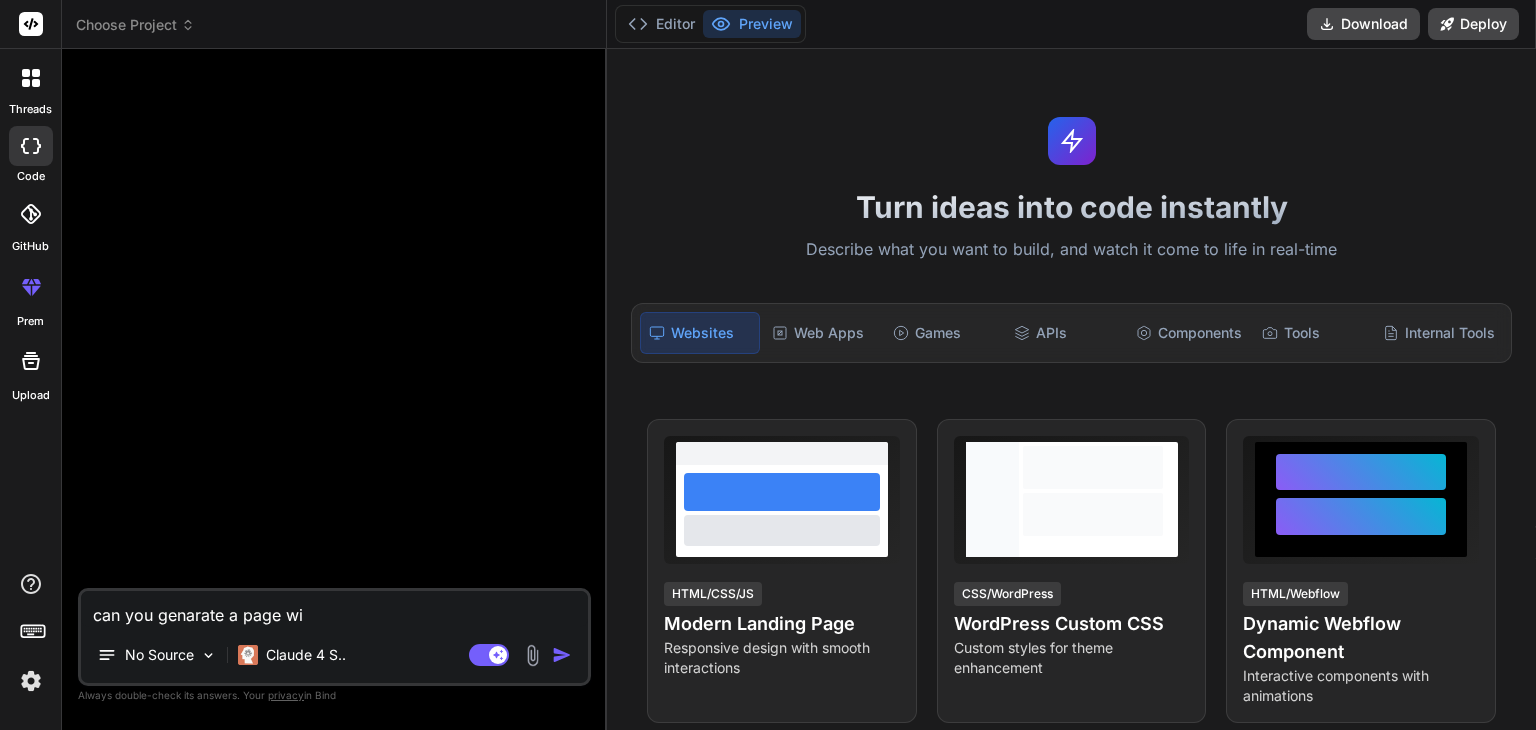 type on "can you genarate a page w" 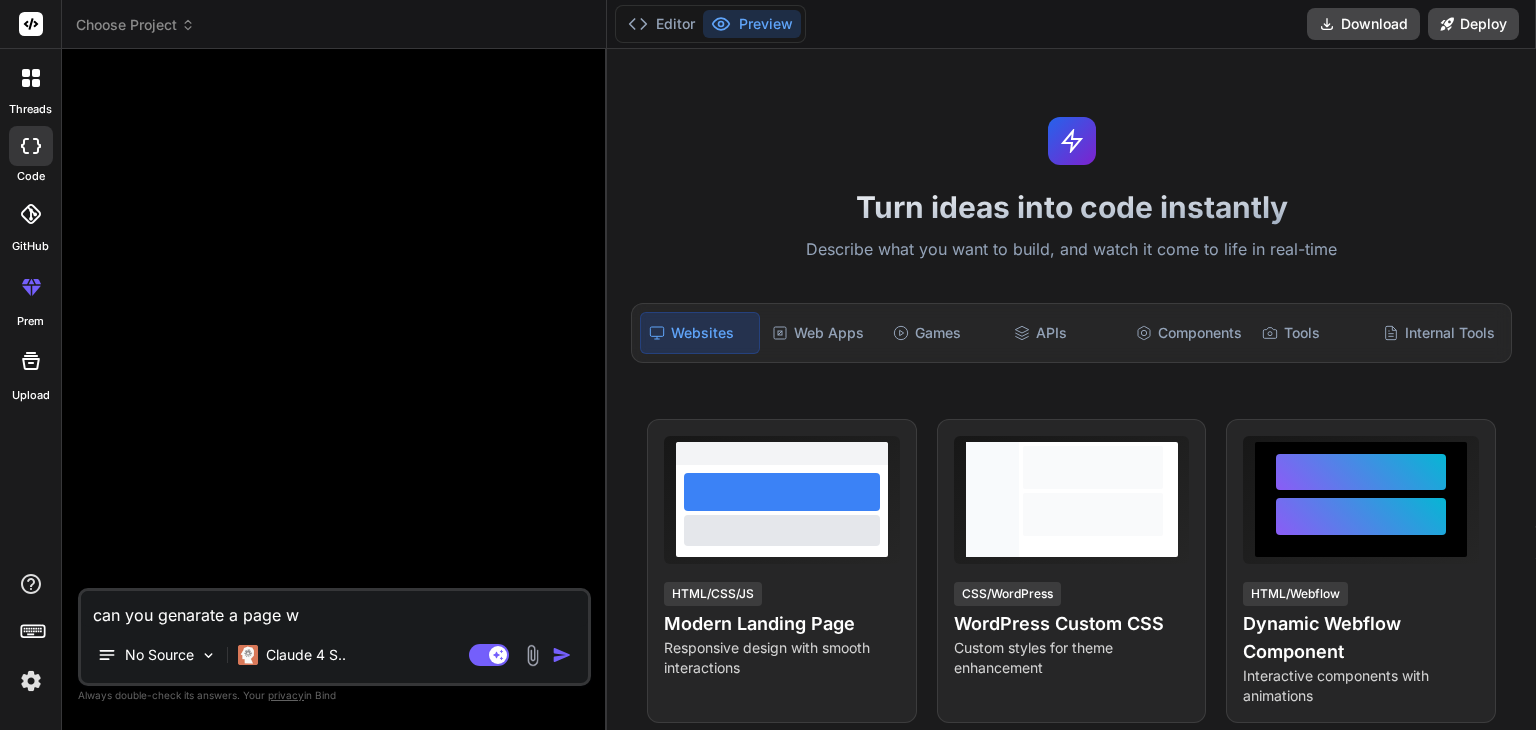 type on "can you genarate a page" 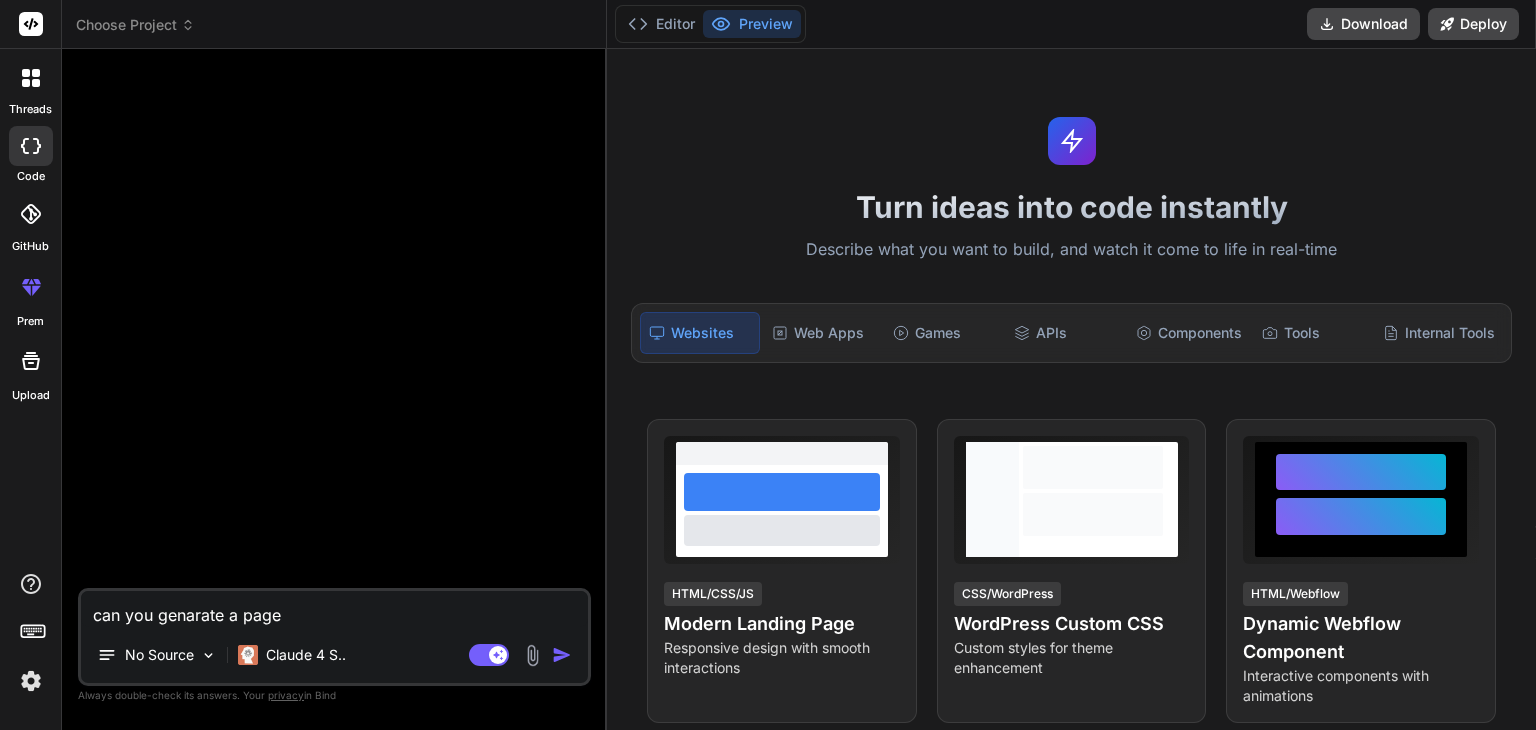 type on "can you genarate a page" 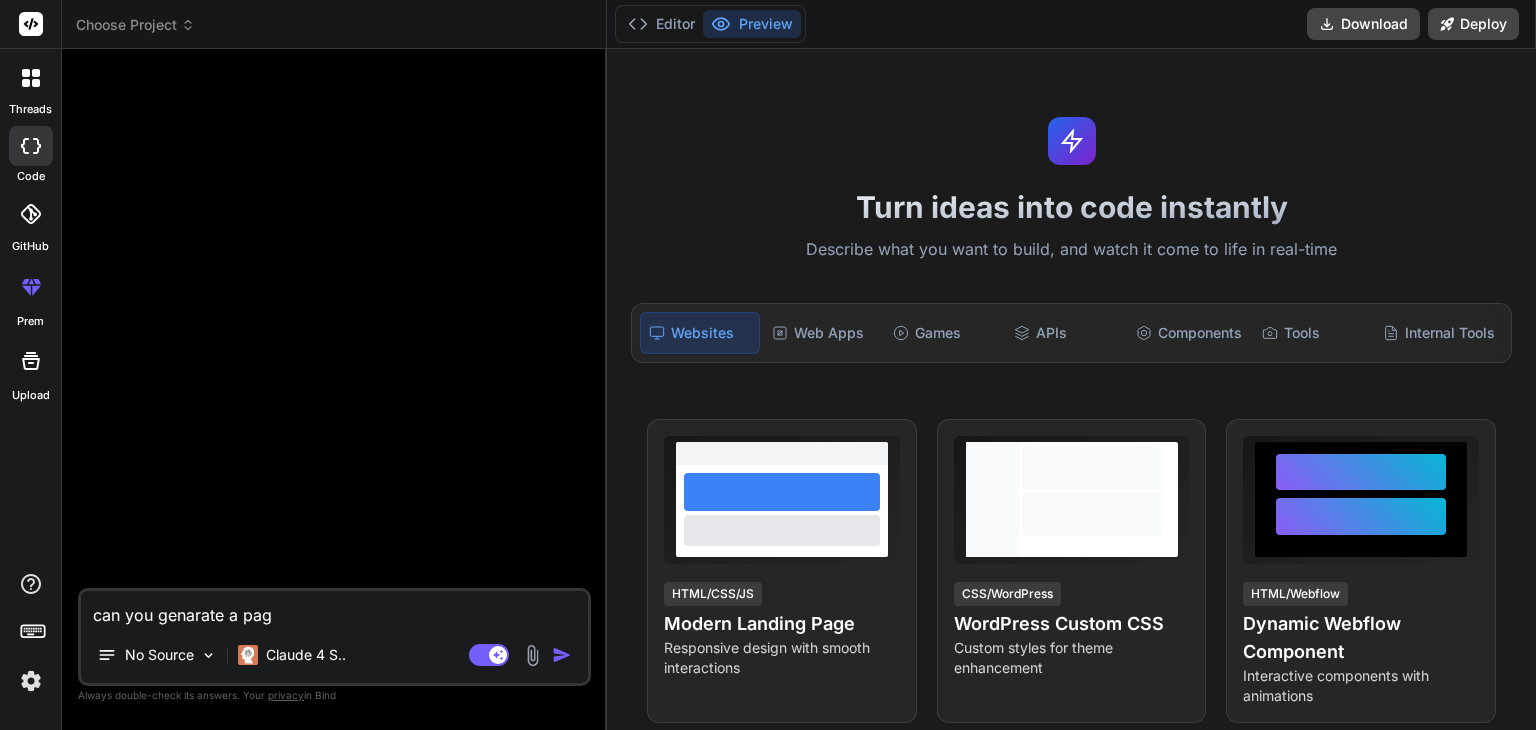 type on "can you genarate a pa" 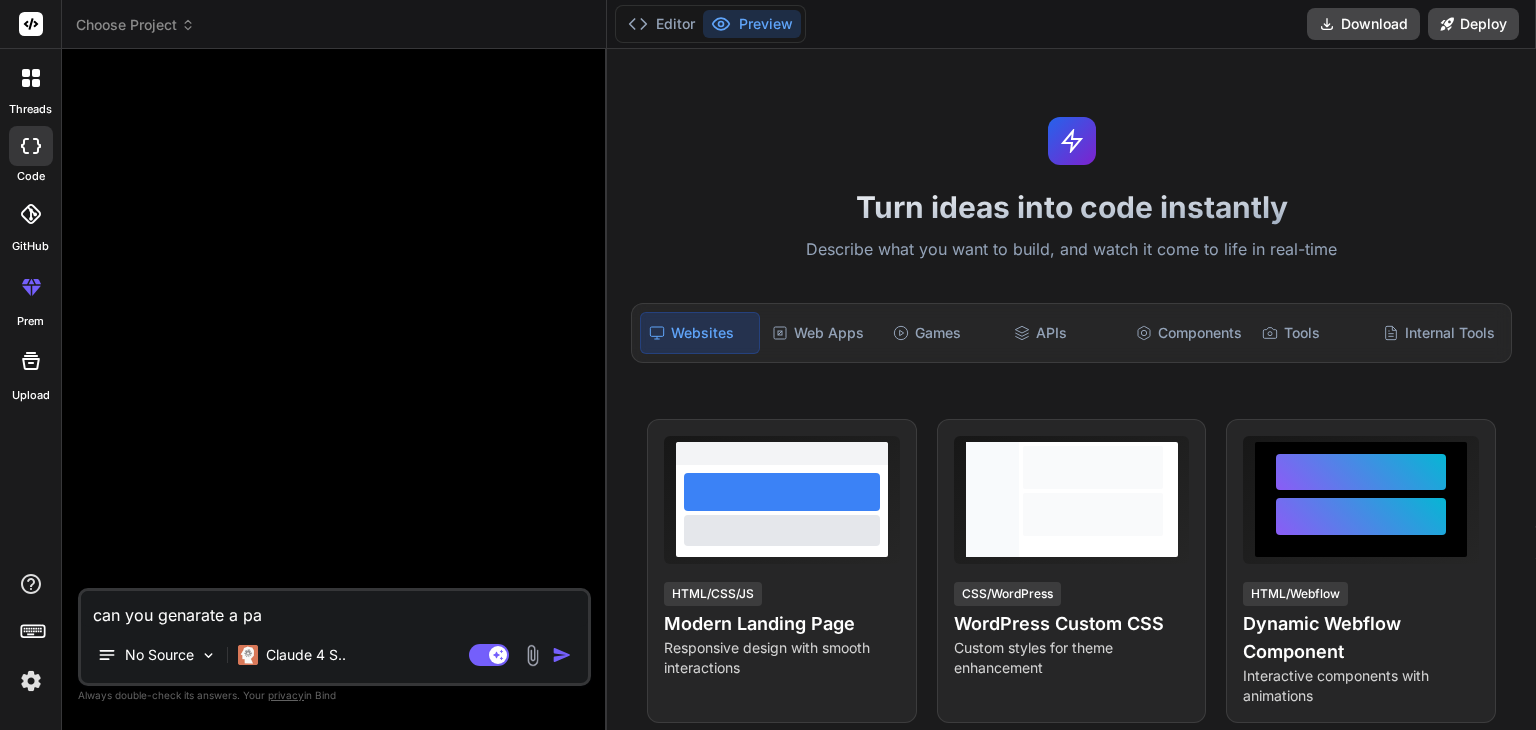 type on "can you genarate a p" 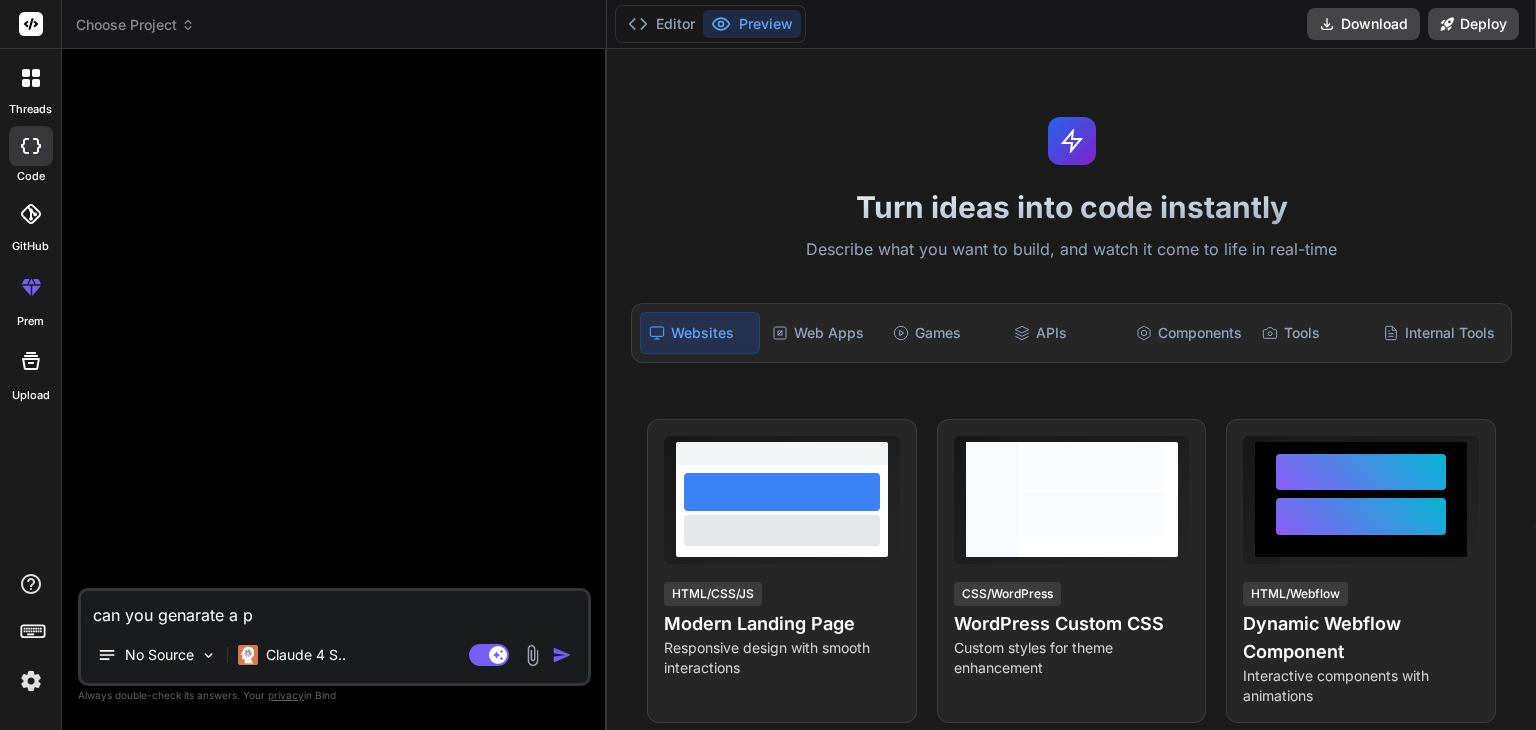 type on "can you genarate a" 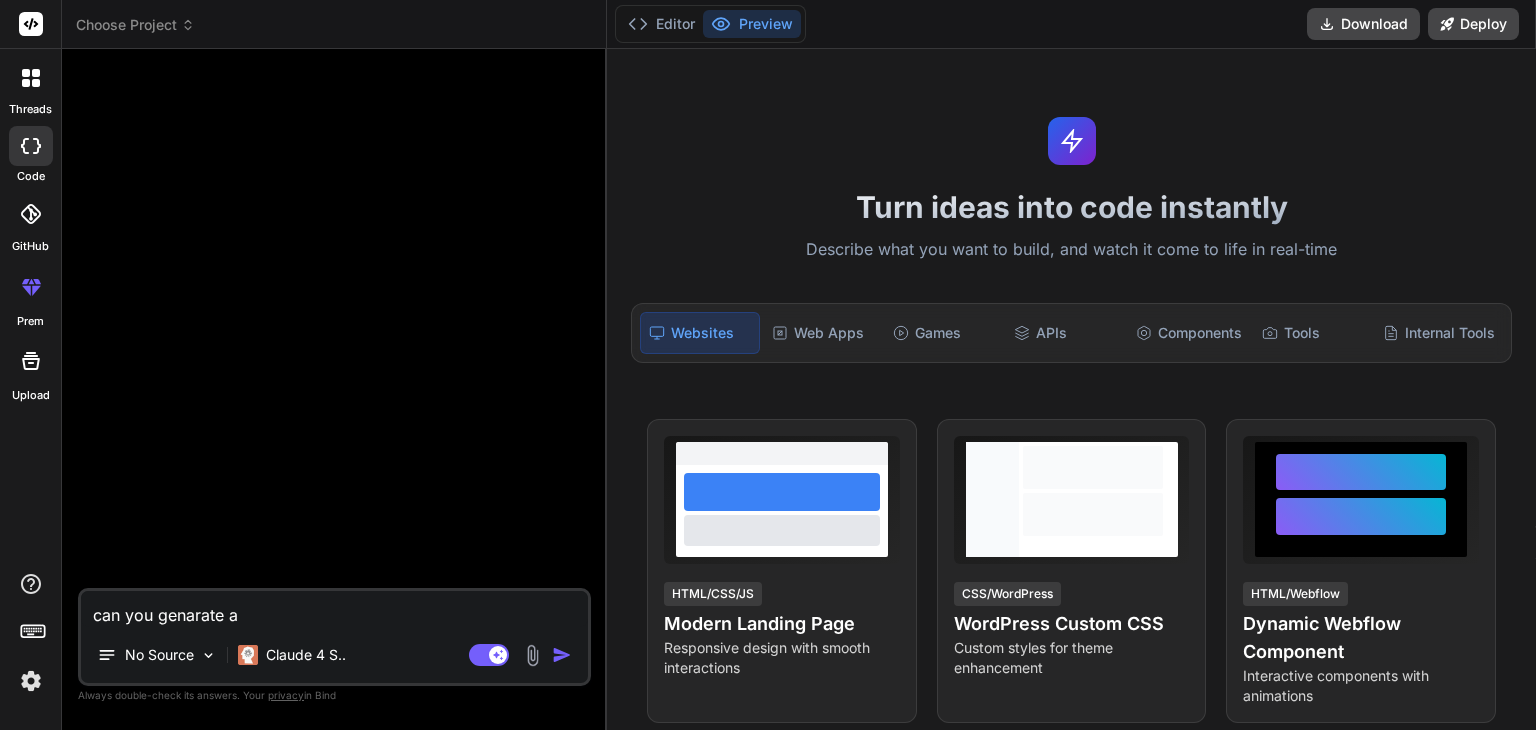 type on "can you genarate a" 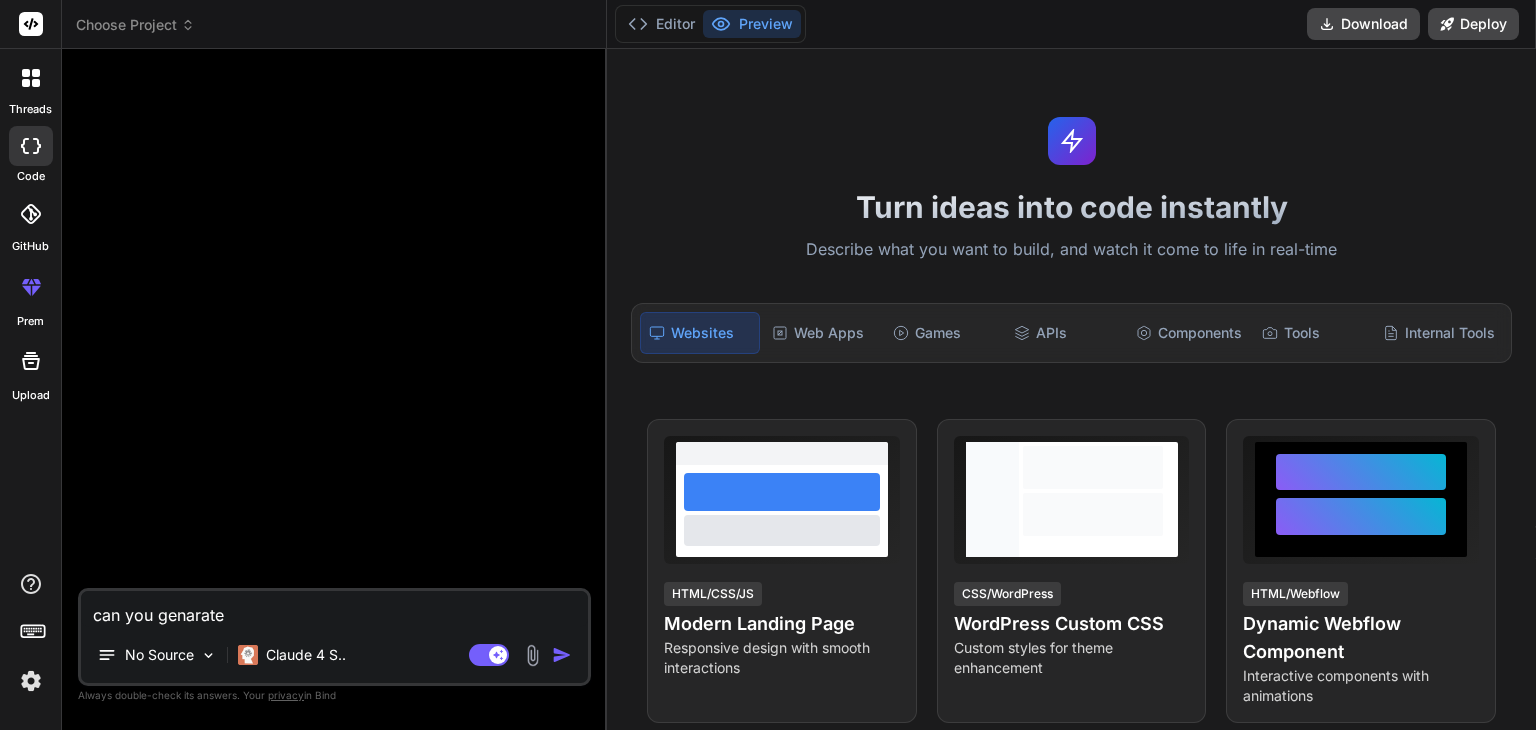 type on "can you genarate" 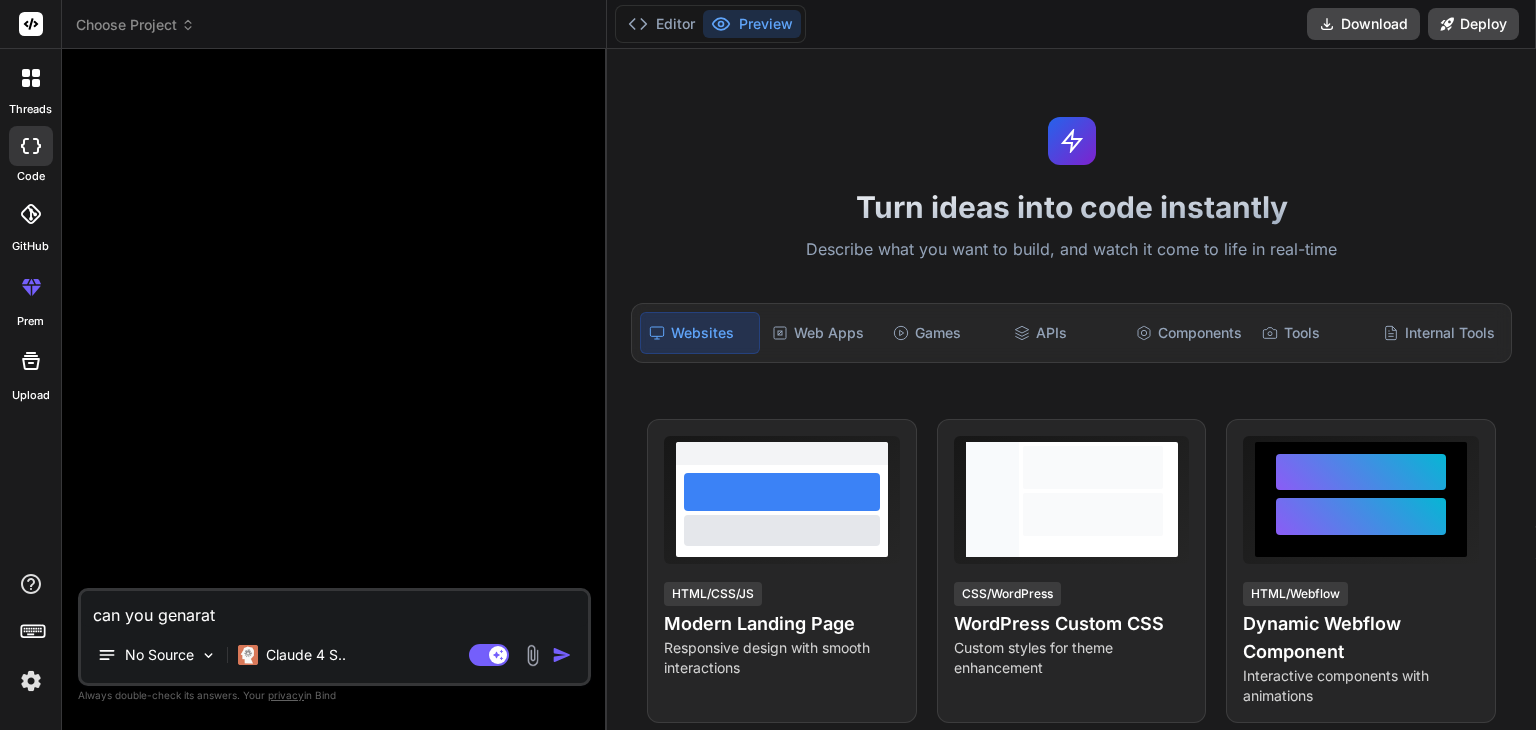 type on "x" 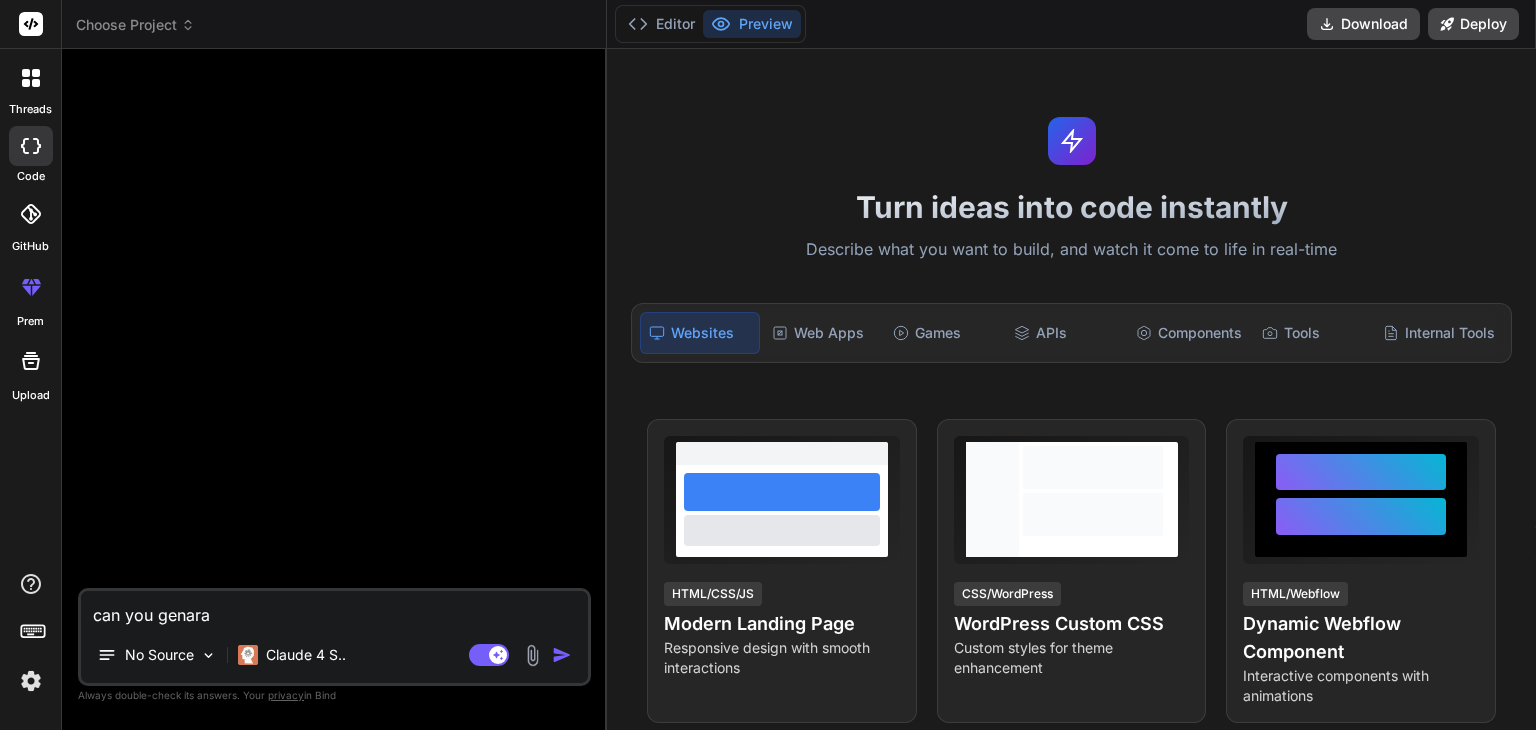 type on "can you genar" 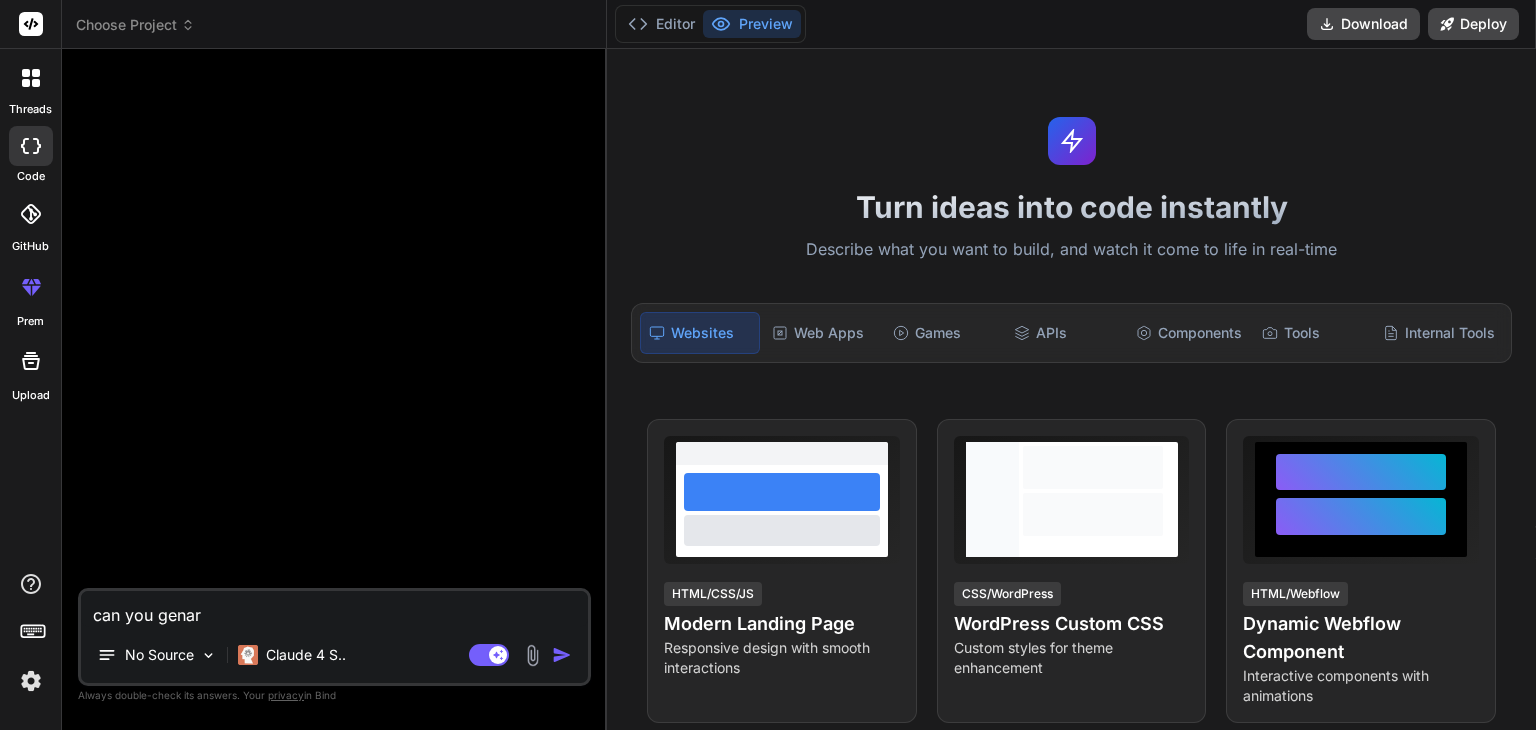 type on "can you gena" 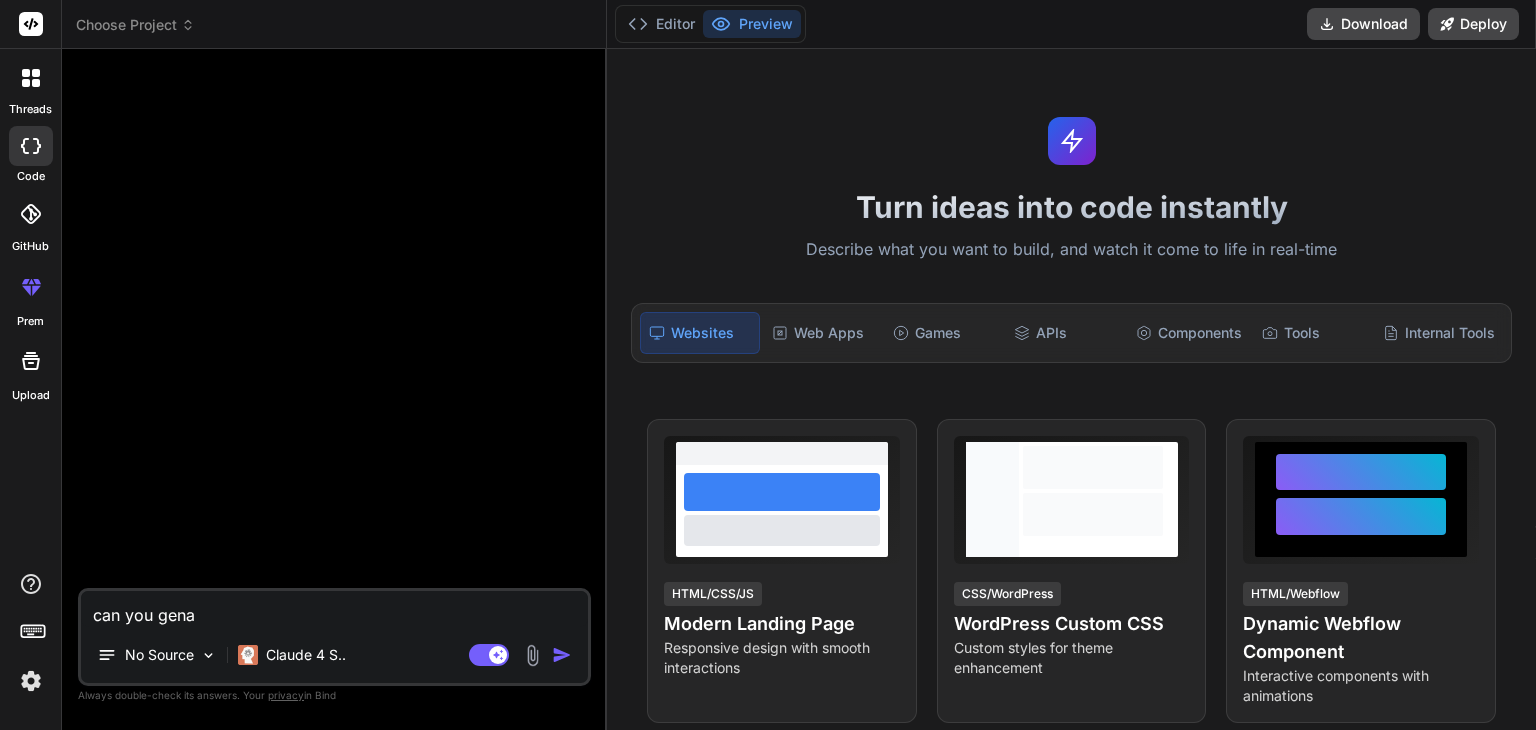 type on "can you gen" 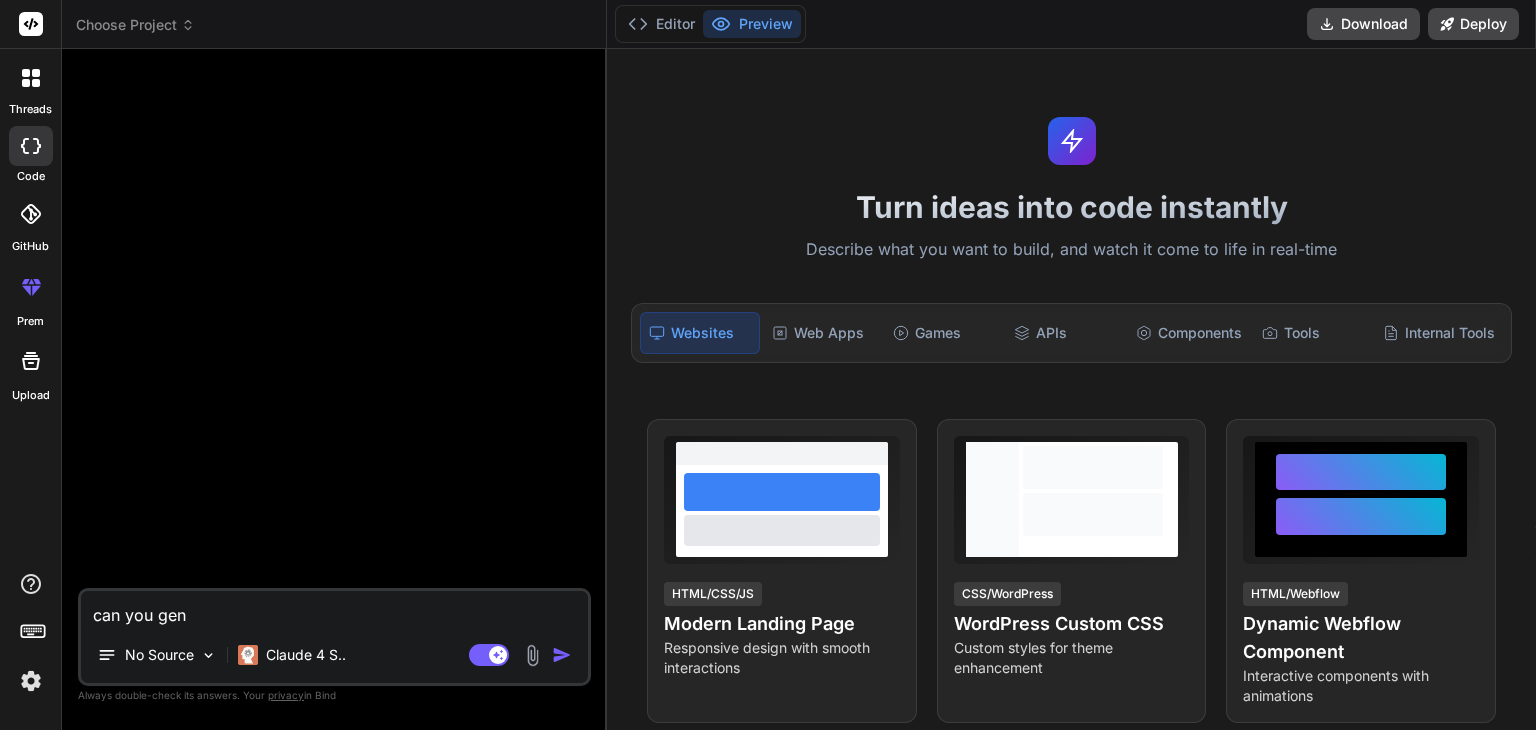 type on "can you ge" 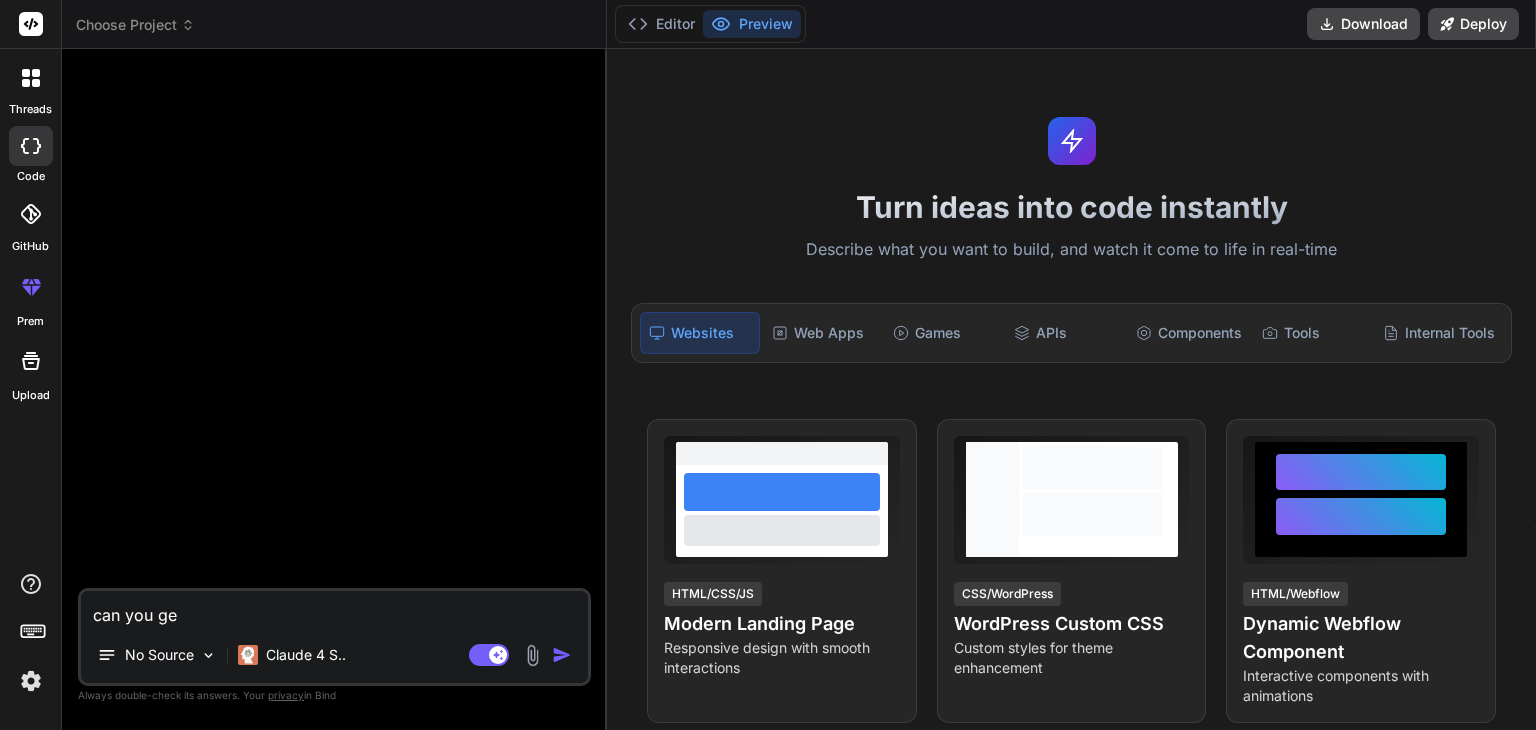 type on "can you g" 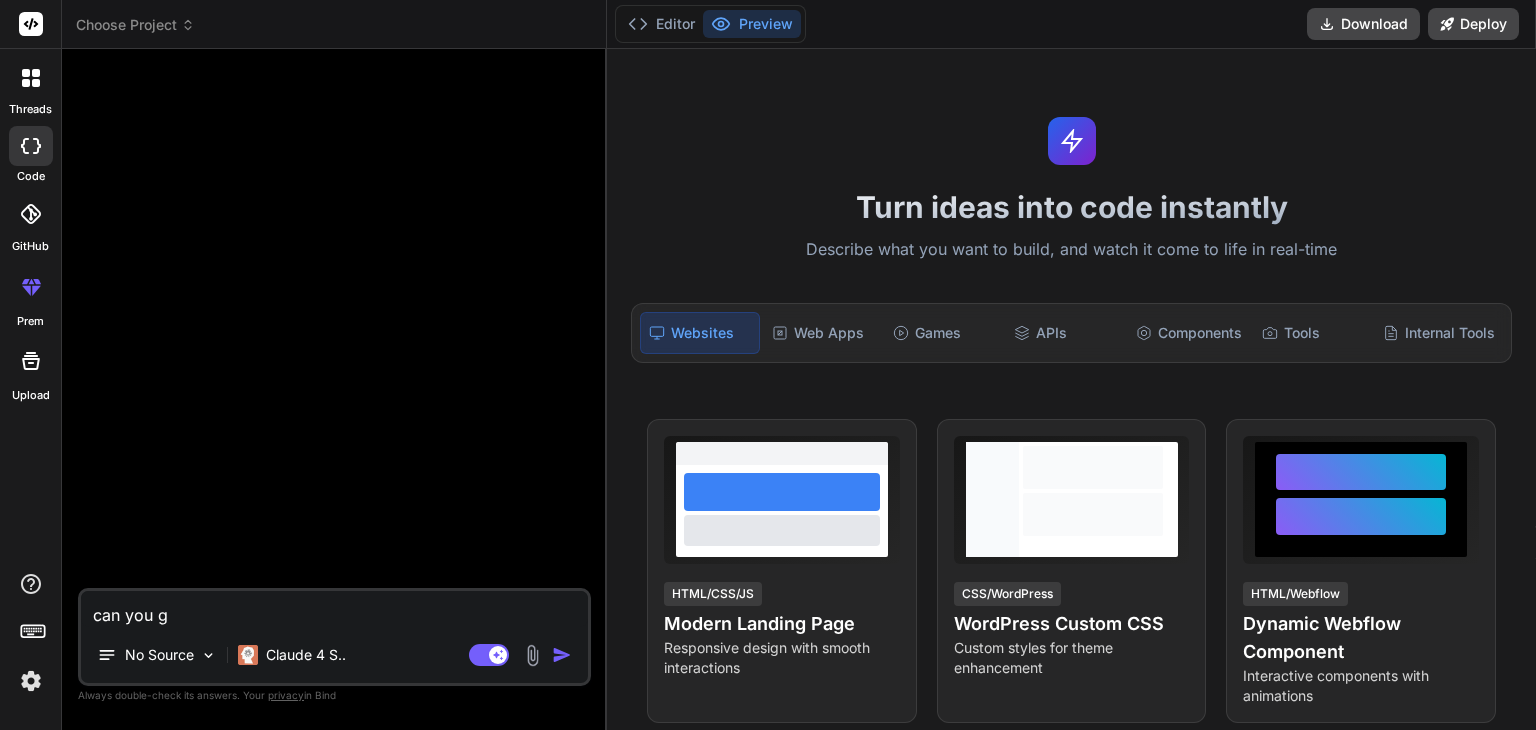 type on "can you" 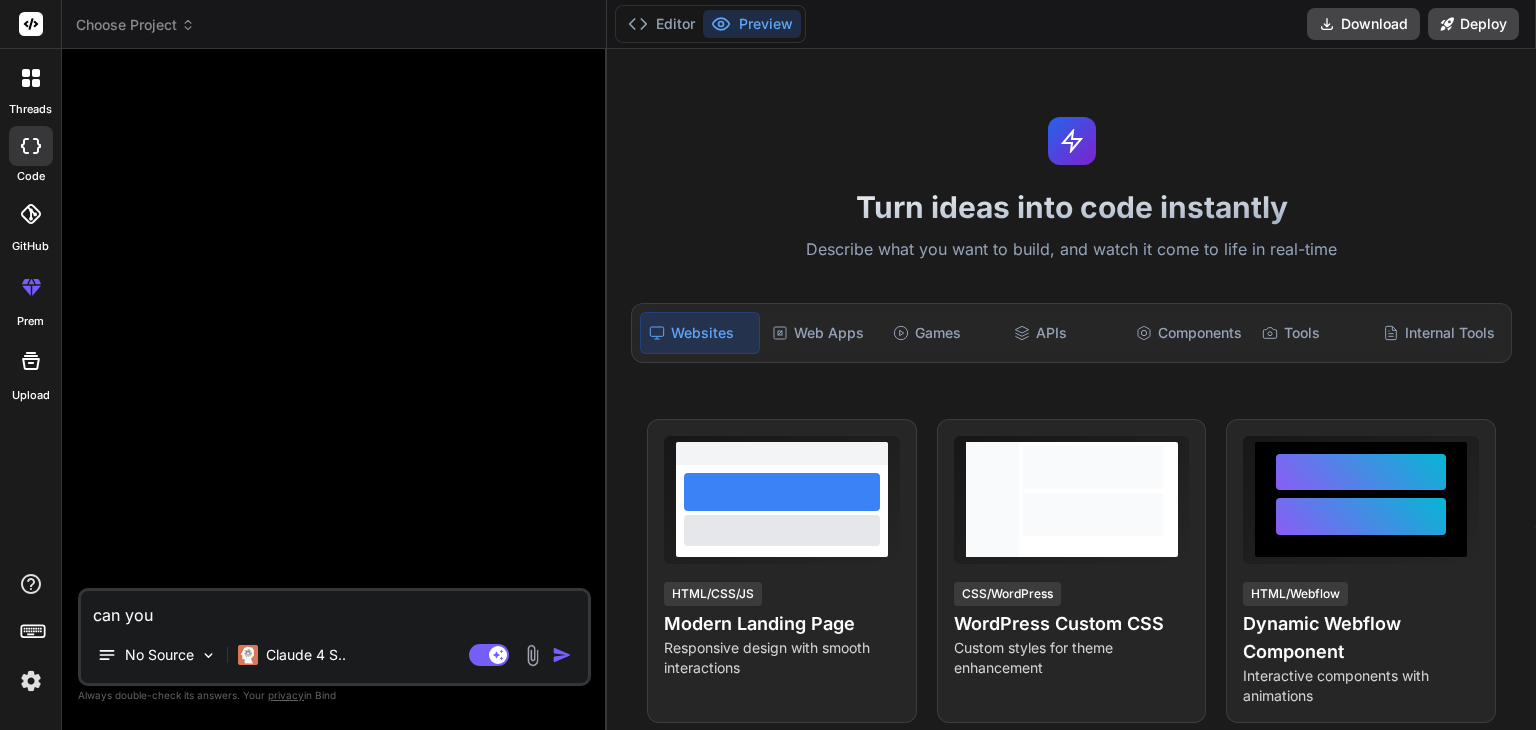type on "can you" 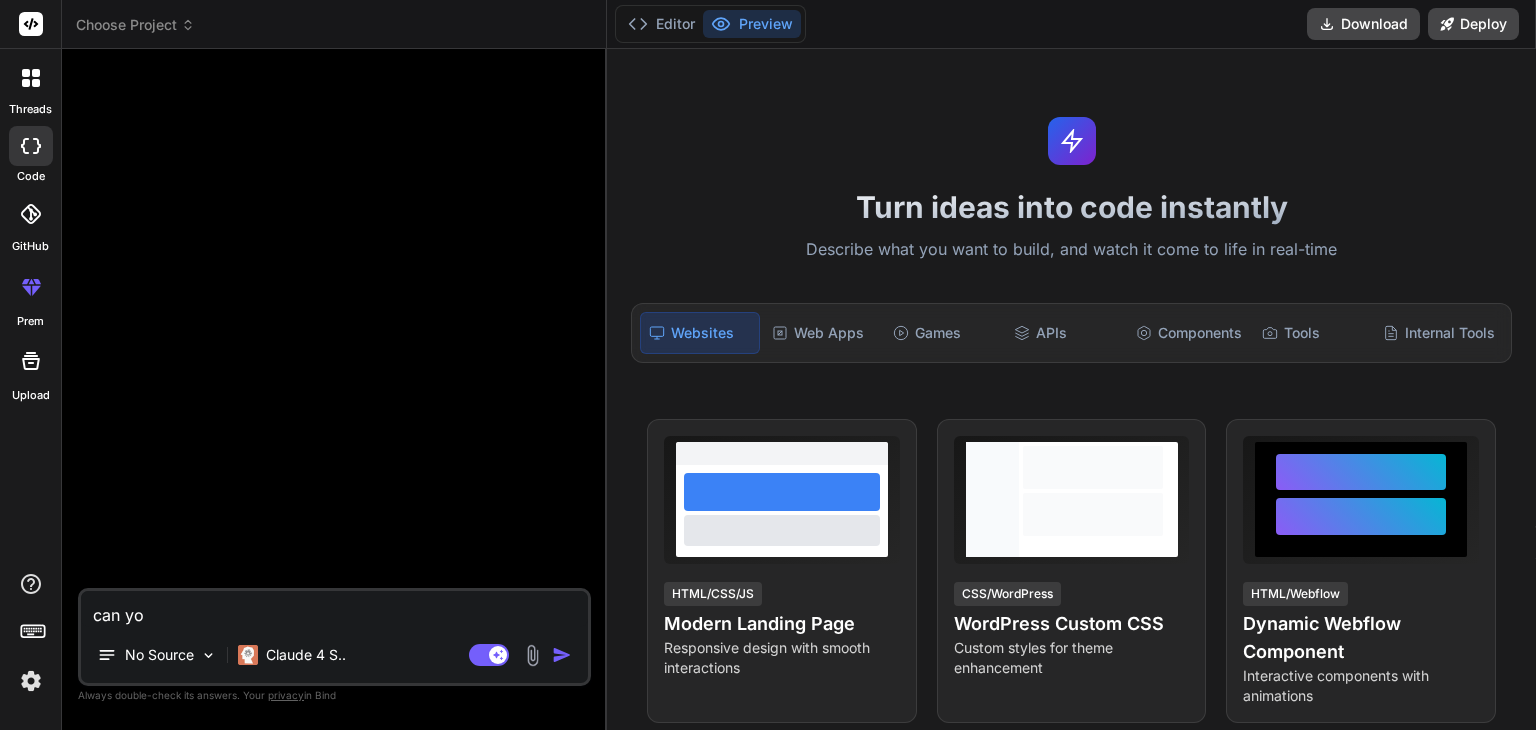 type on "can y" 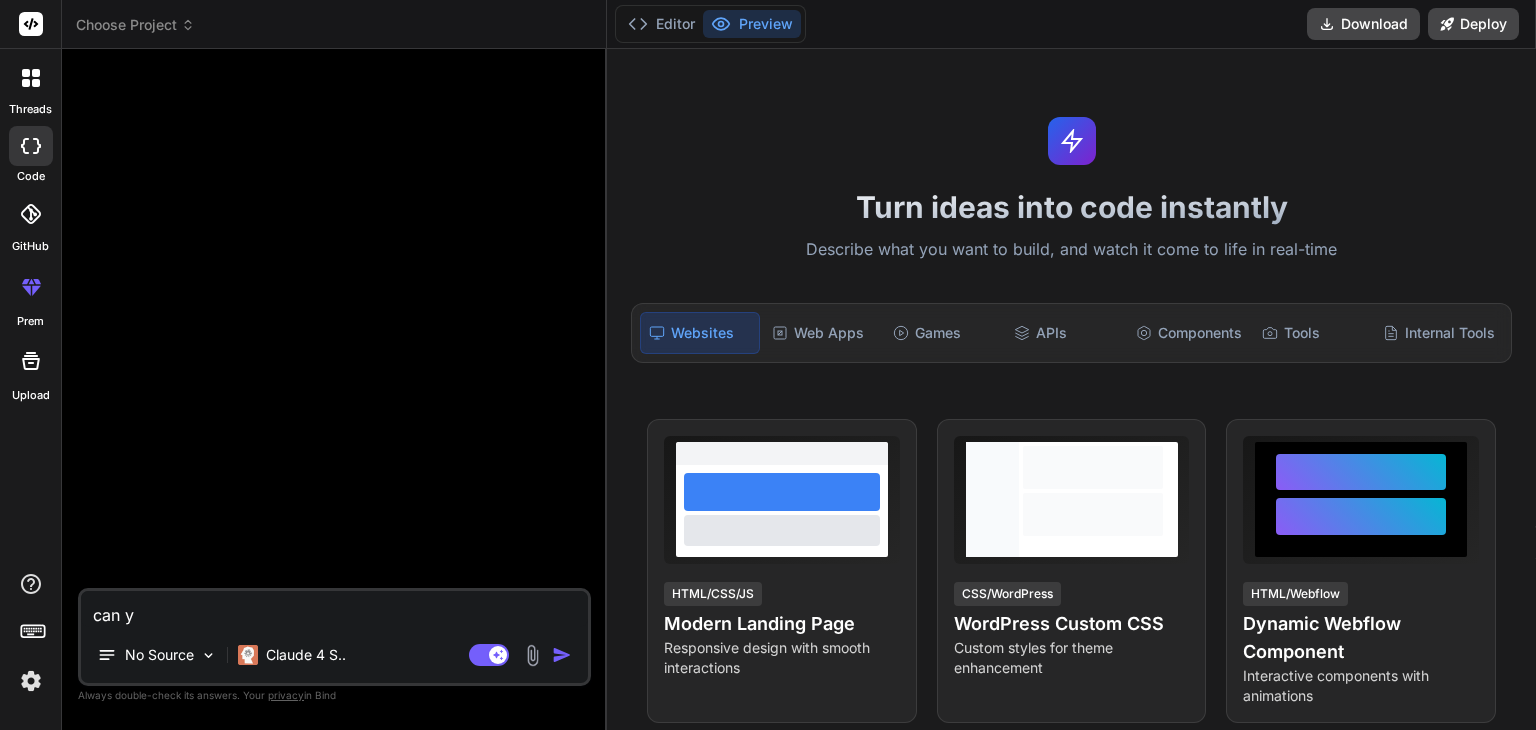 type on "can" 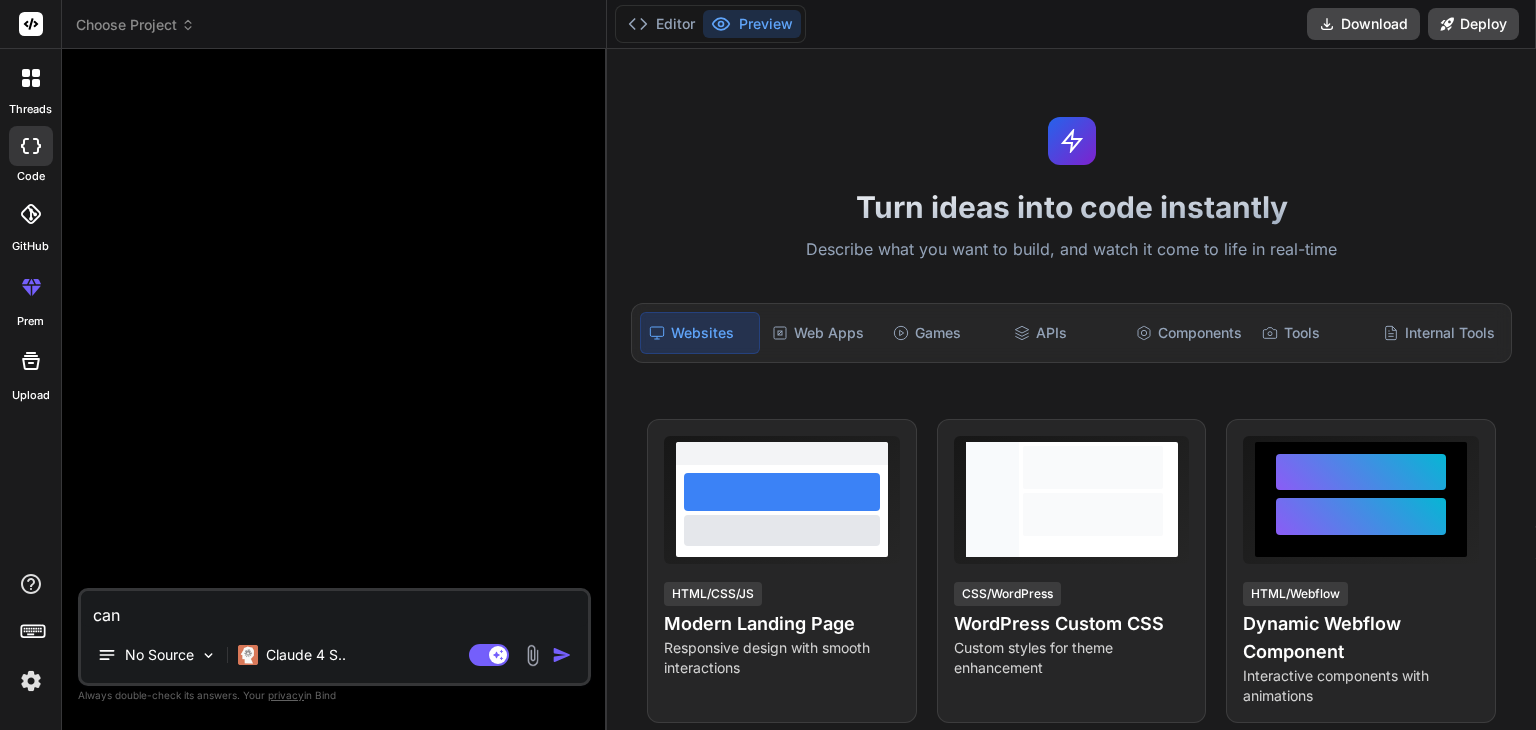 type on "can" 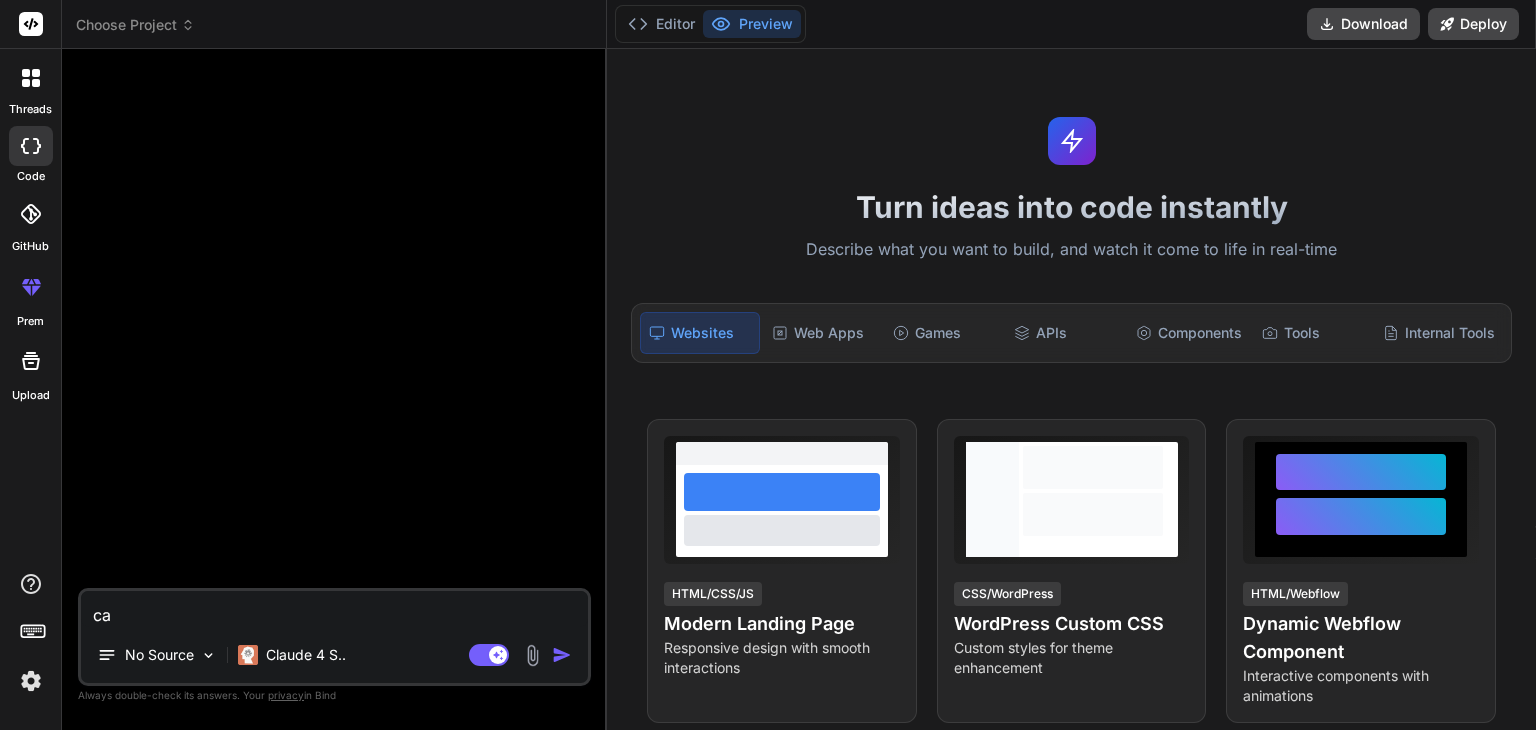 type on "c" 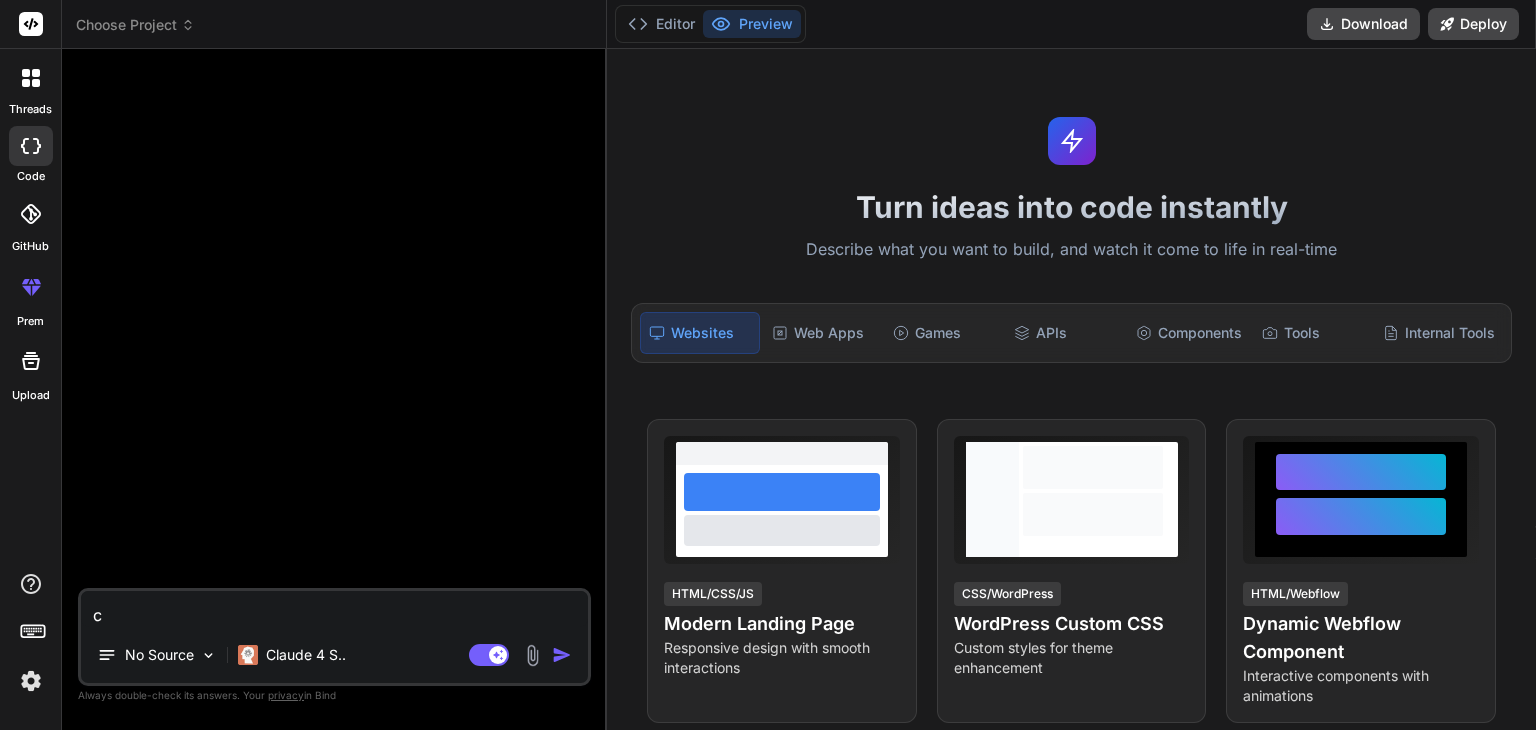 type 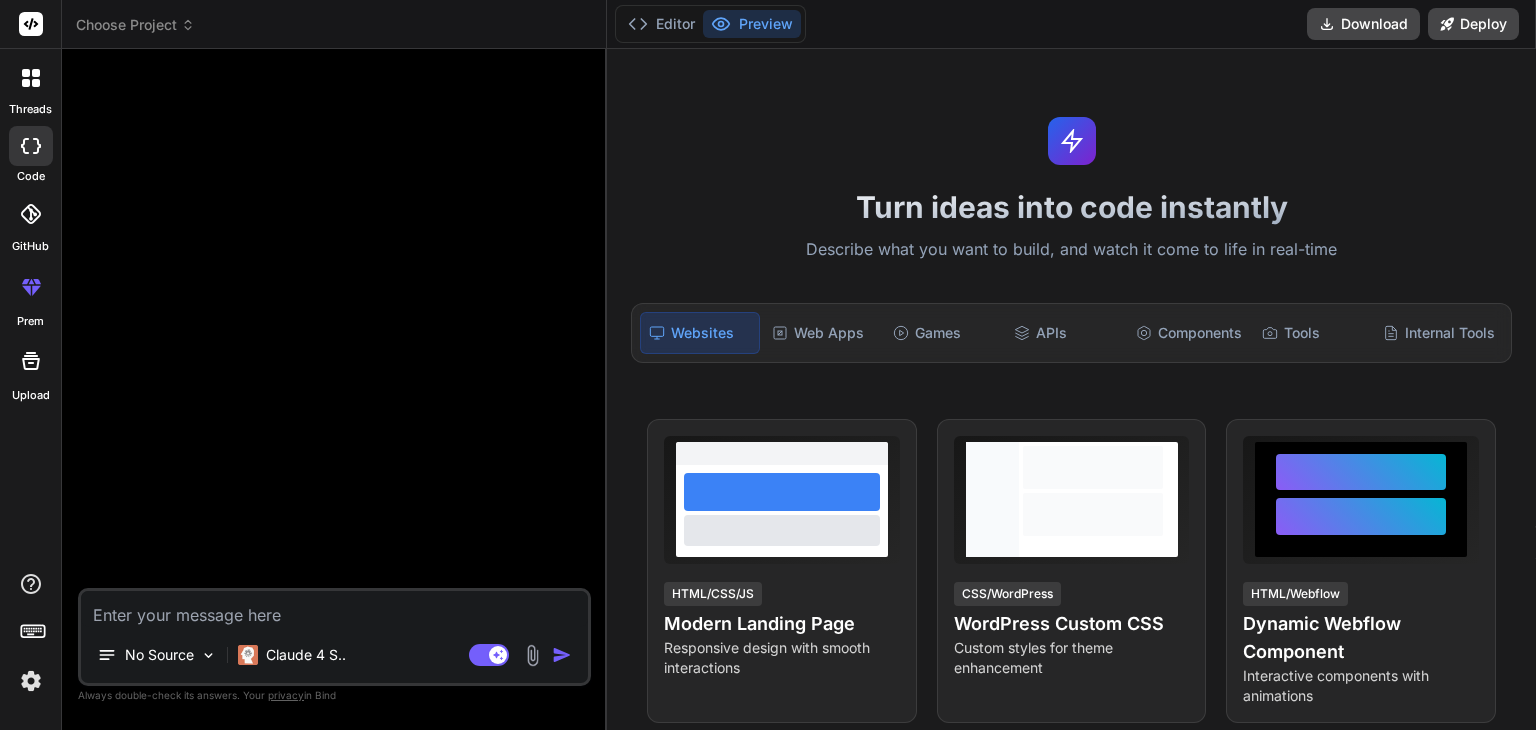 type 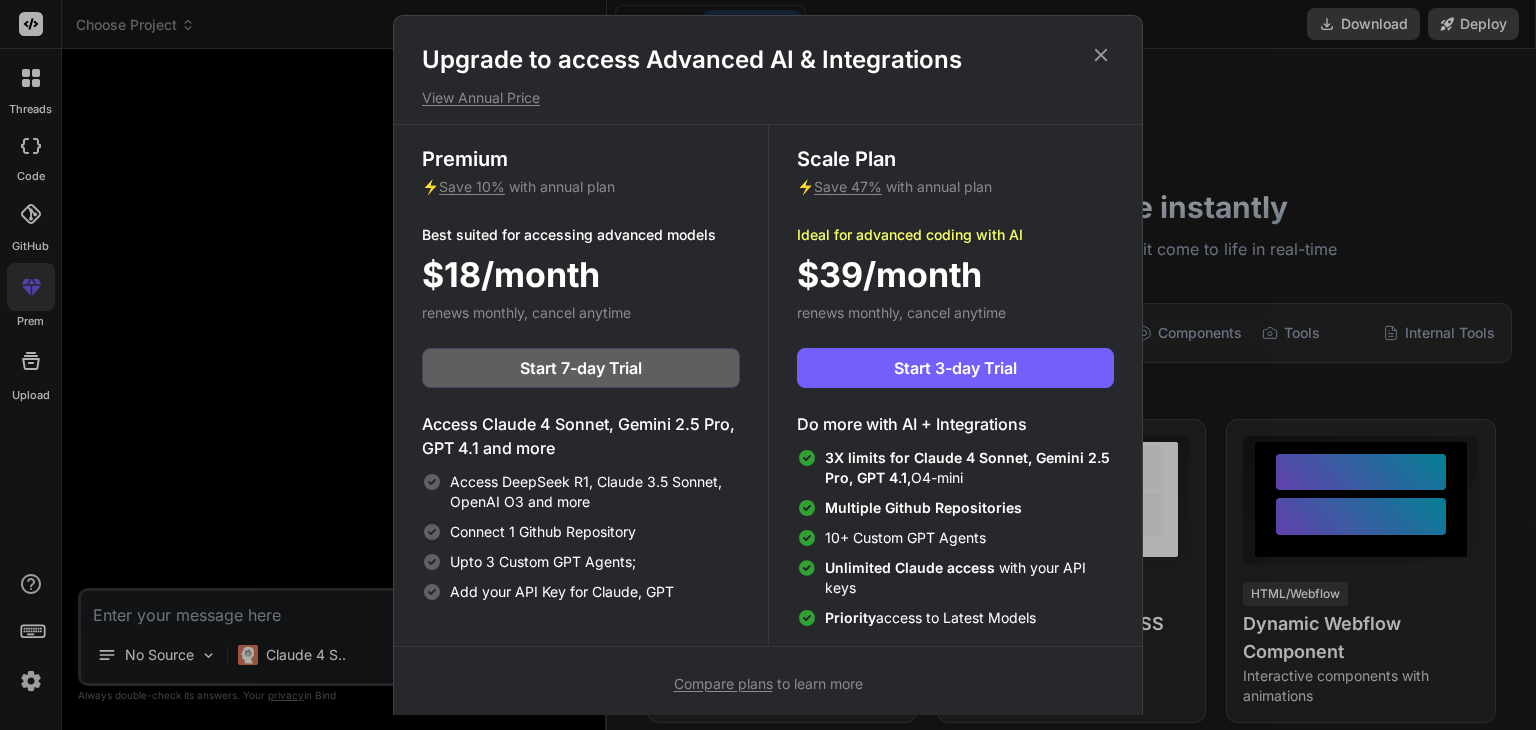 click on "renews monthly, cancel anytime" at bounding box center (526, 312) 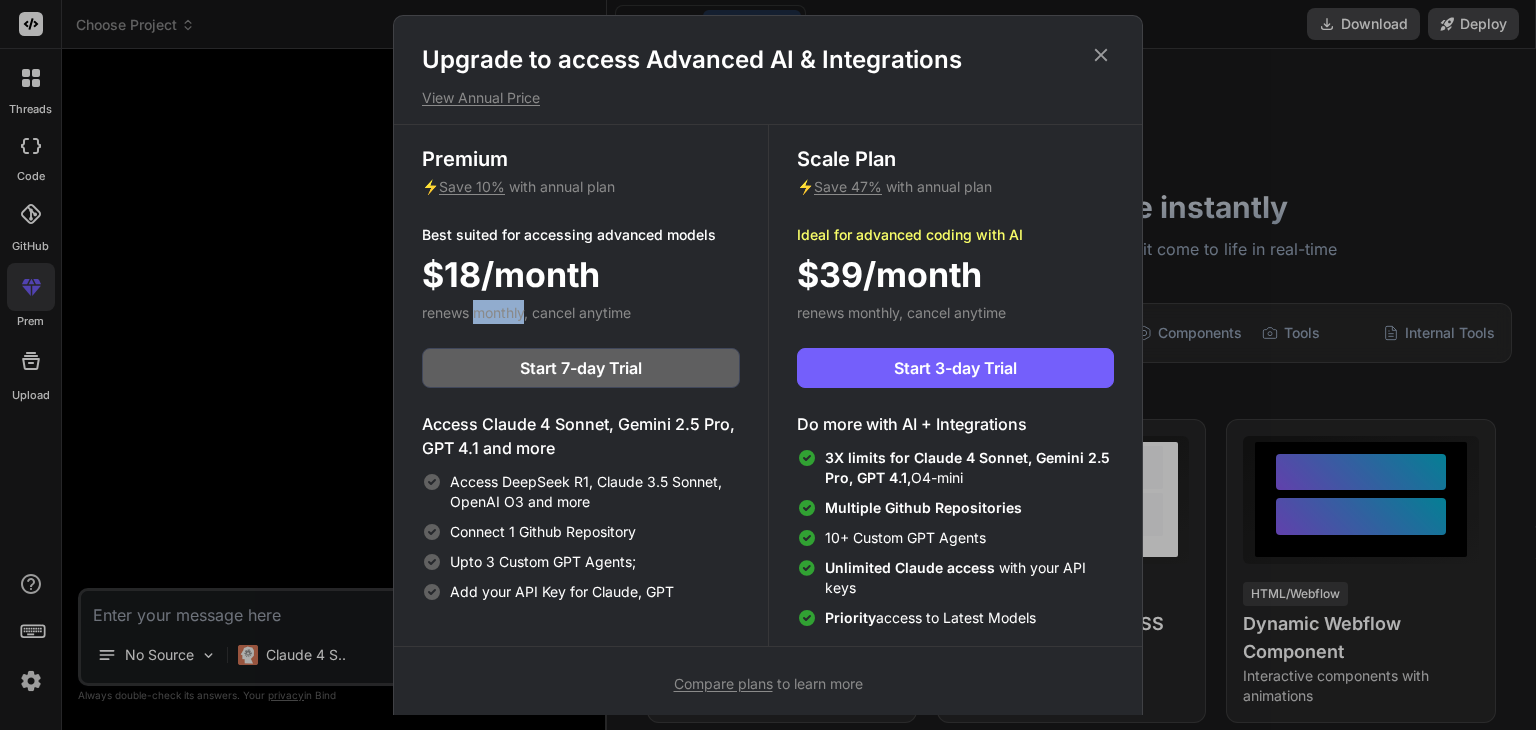 click on "renews monthly, cancel anytime" at bounding box center [526, 312] 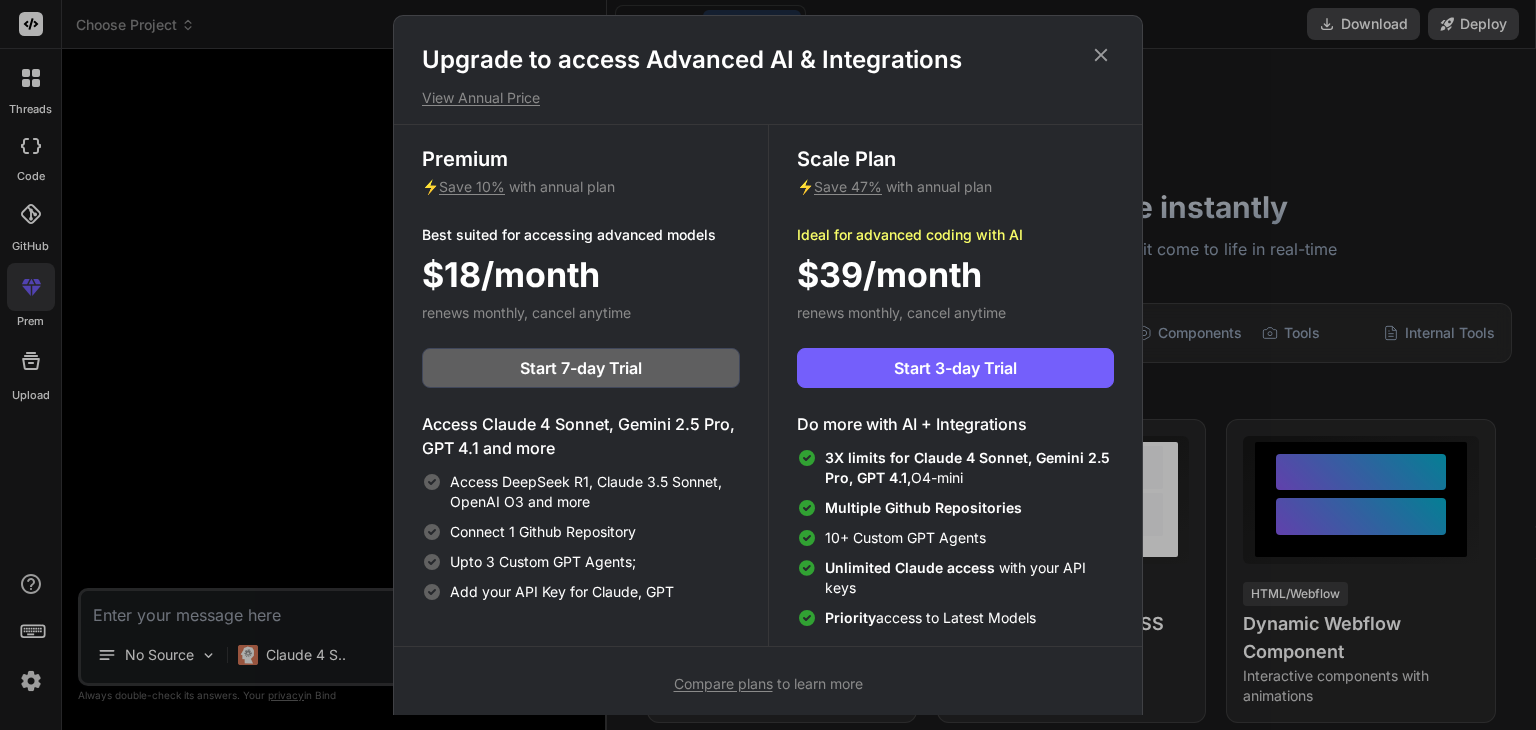 click 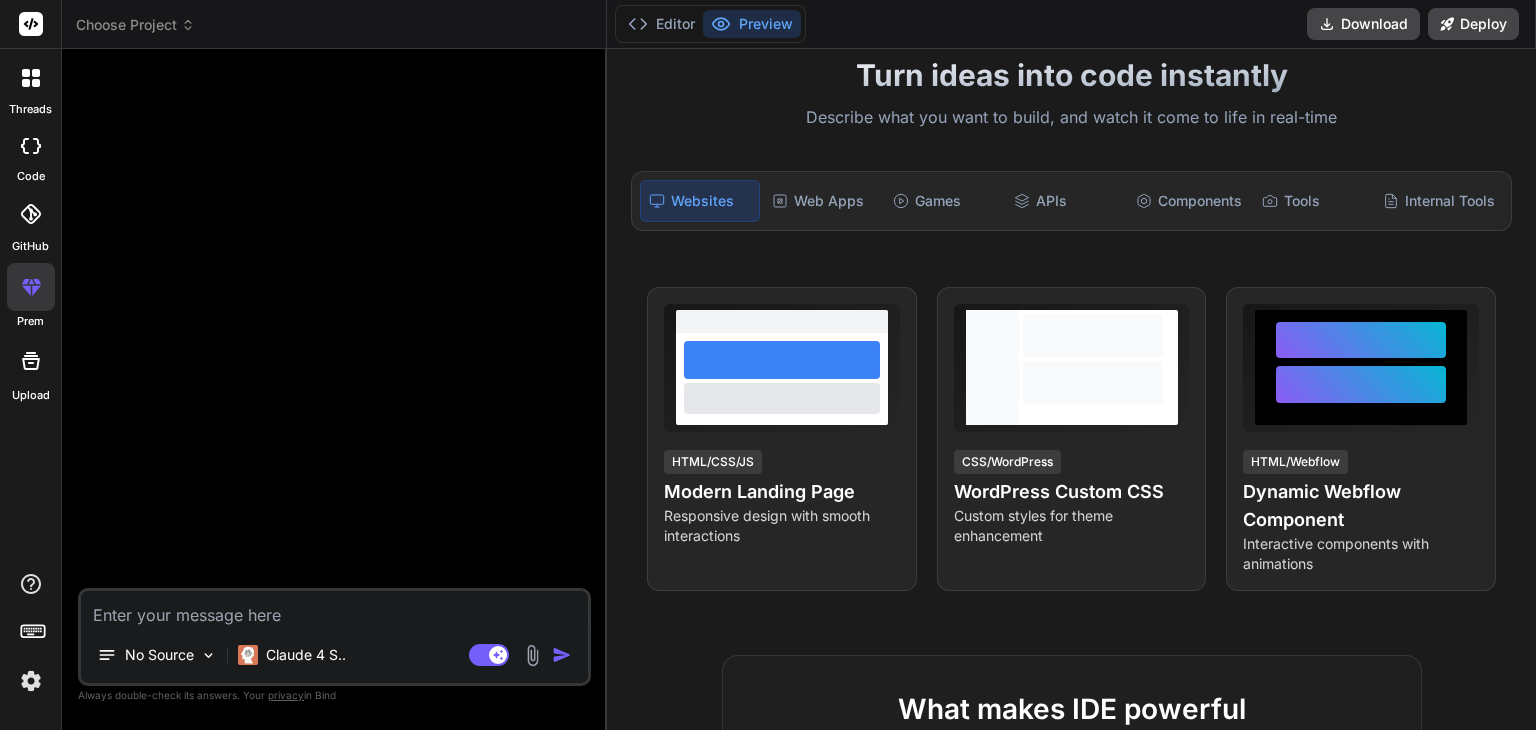 scroll, scrollTop: 0, scrollLeft: 0, axis: both 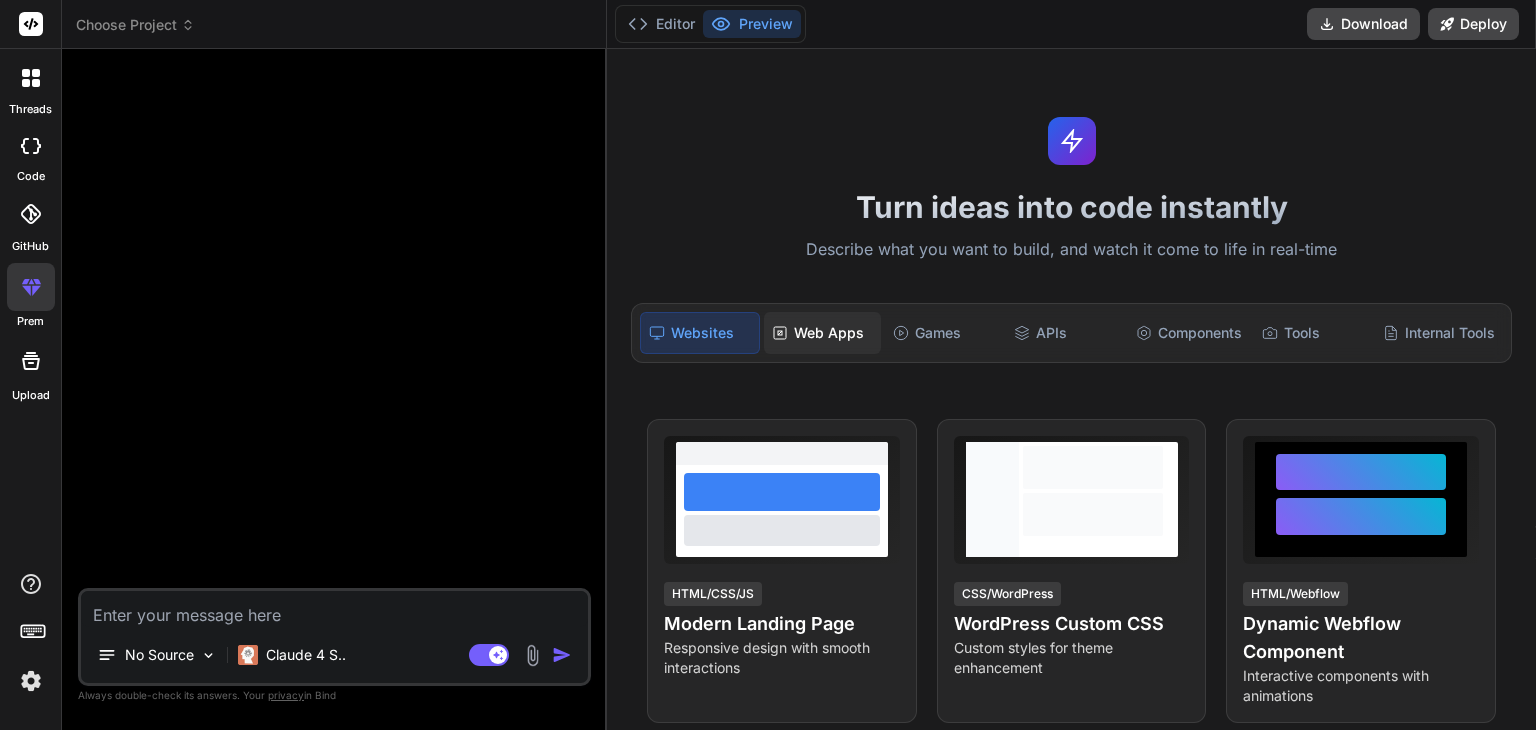 click on "Web Apps" at bounding box center (822, 333) 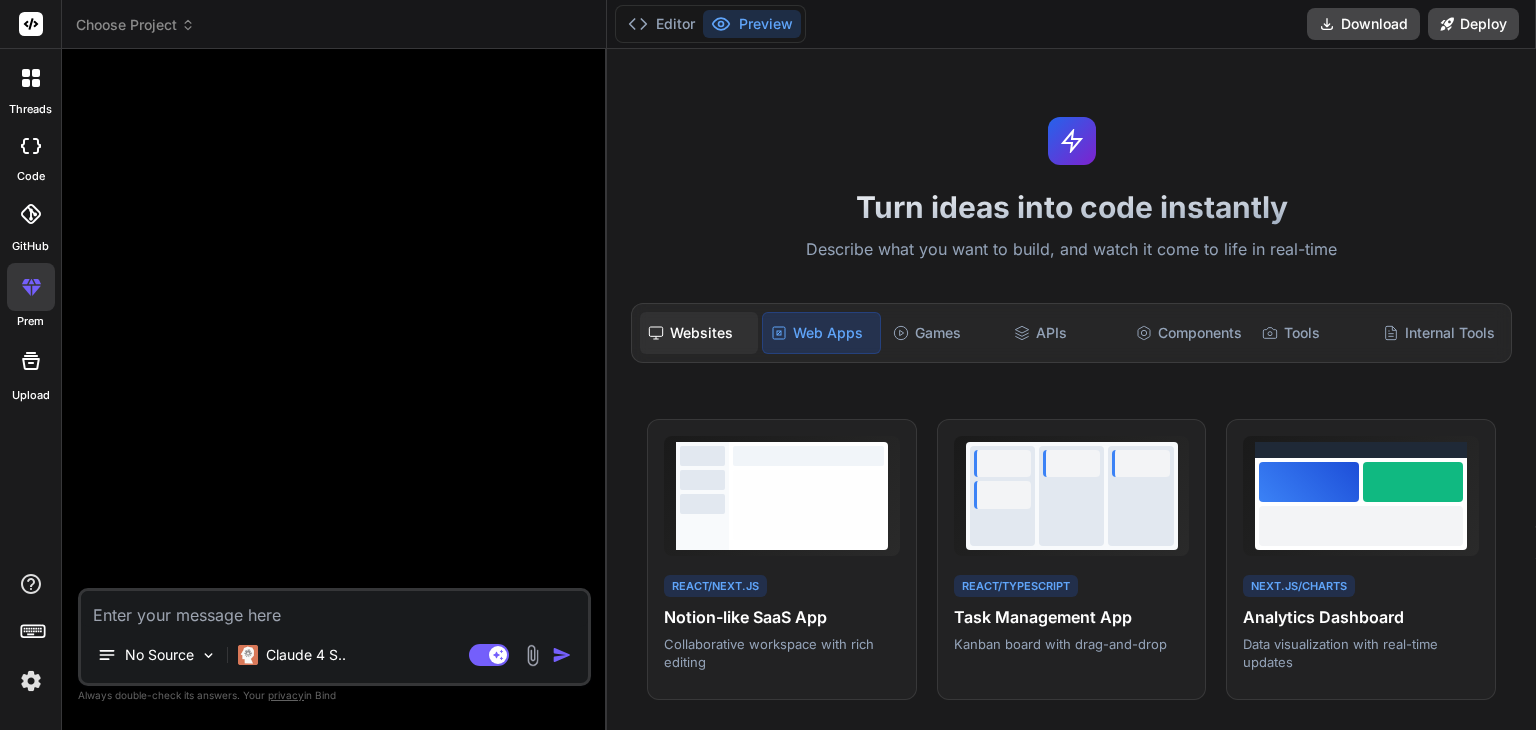 click on "Websites" at bounding box center [698, 333] 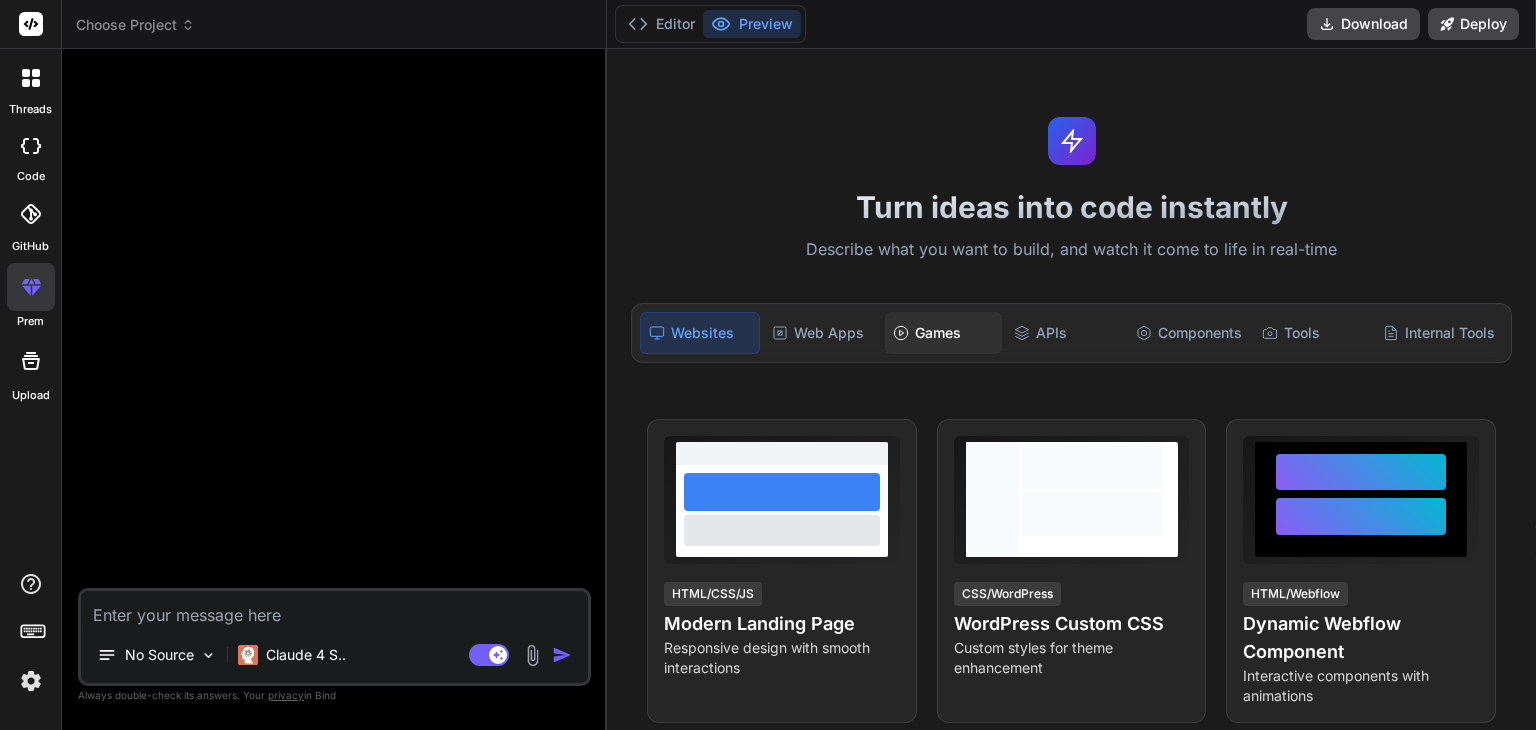 click on "Games" at bounding box center [943, 333] 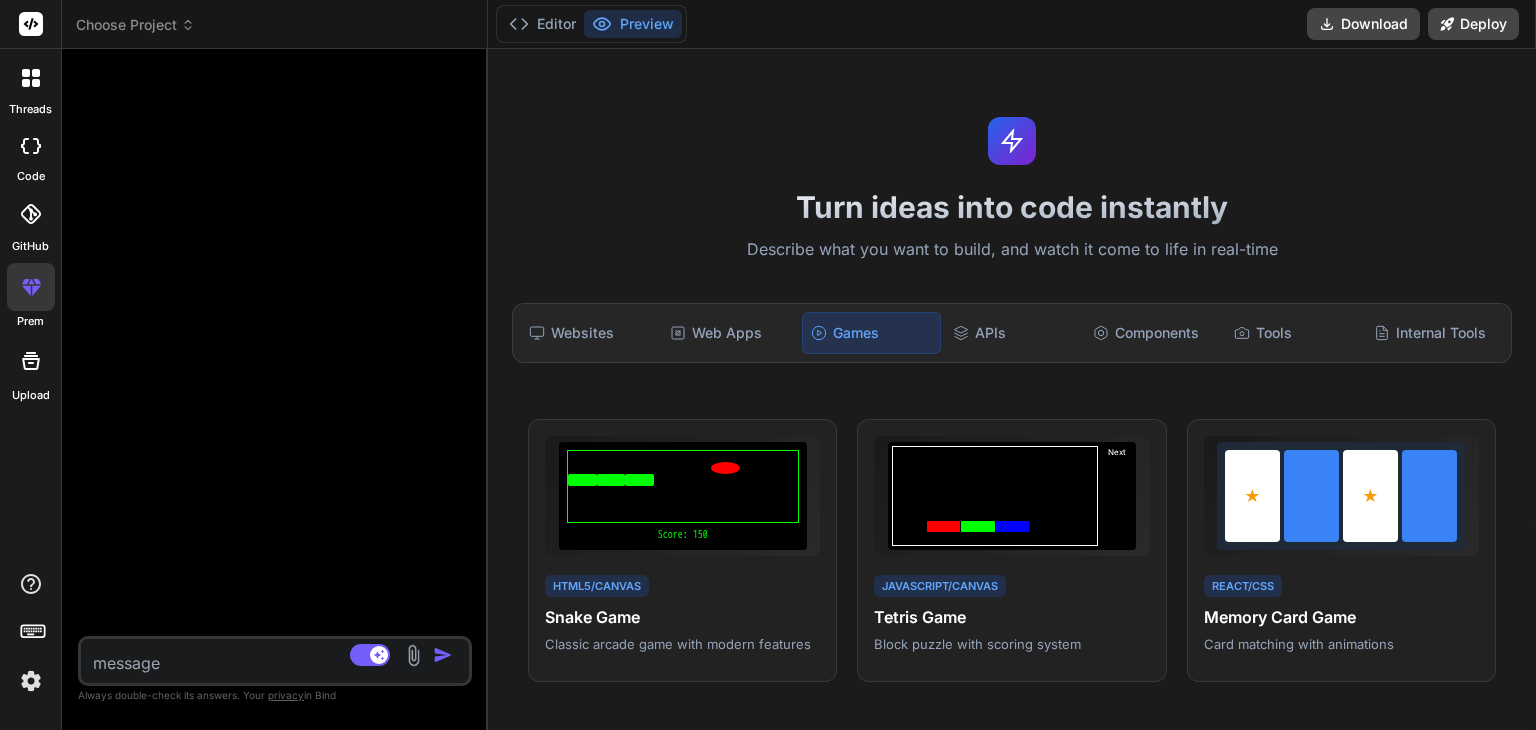 type on "x" 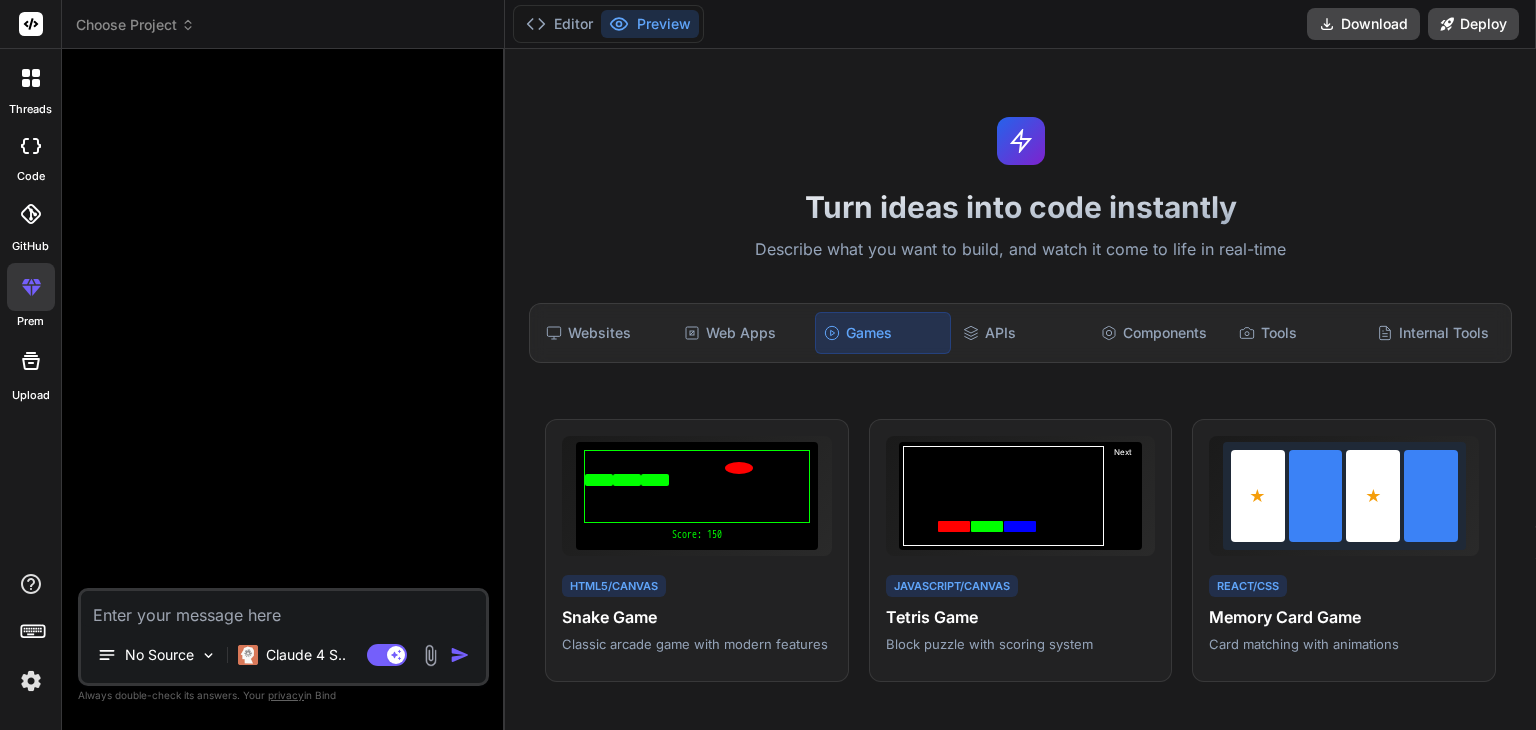 drag, startPoint x: 604, startPoint y: 85, endPoint x: 462, endPoint y: 195, distance: 179.62183 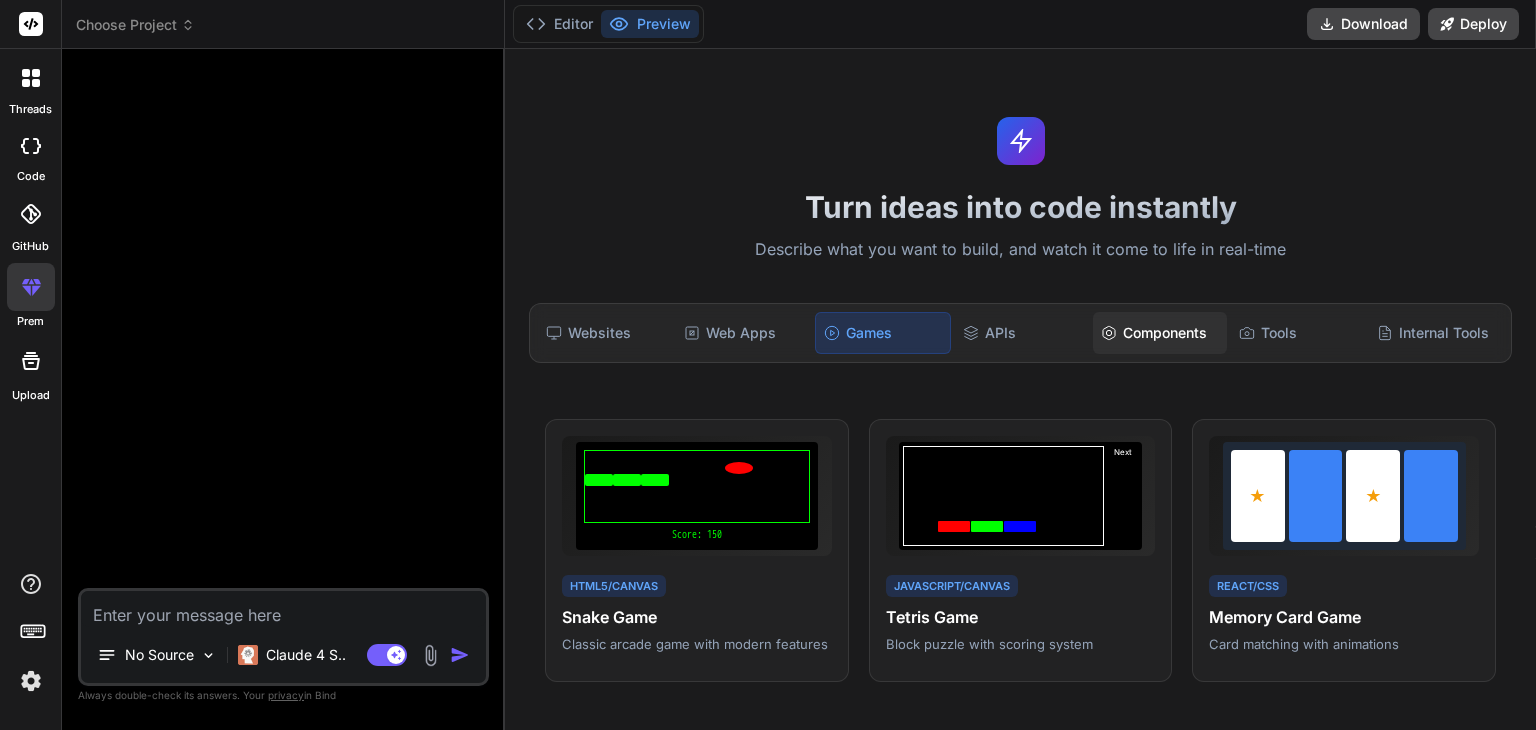 click 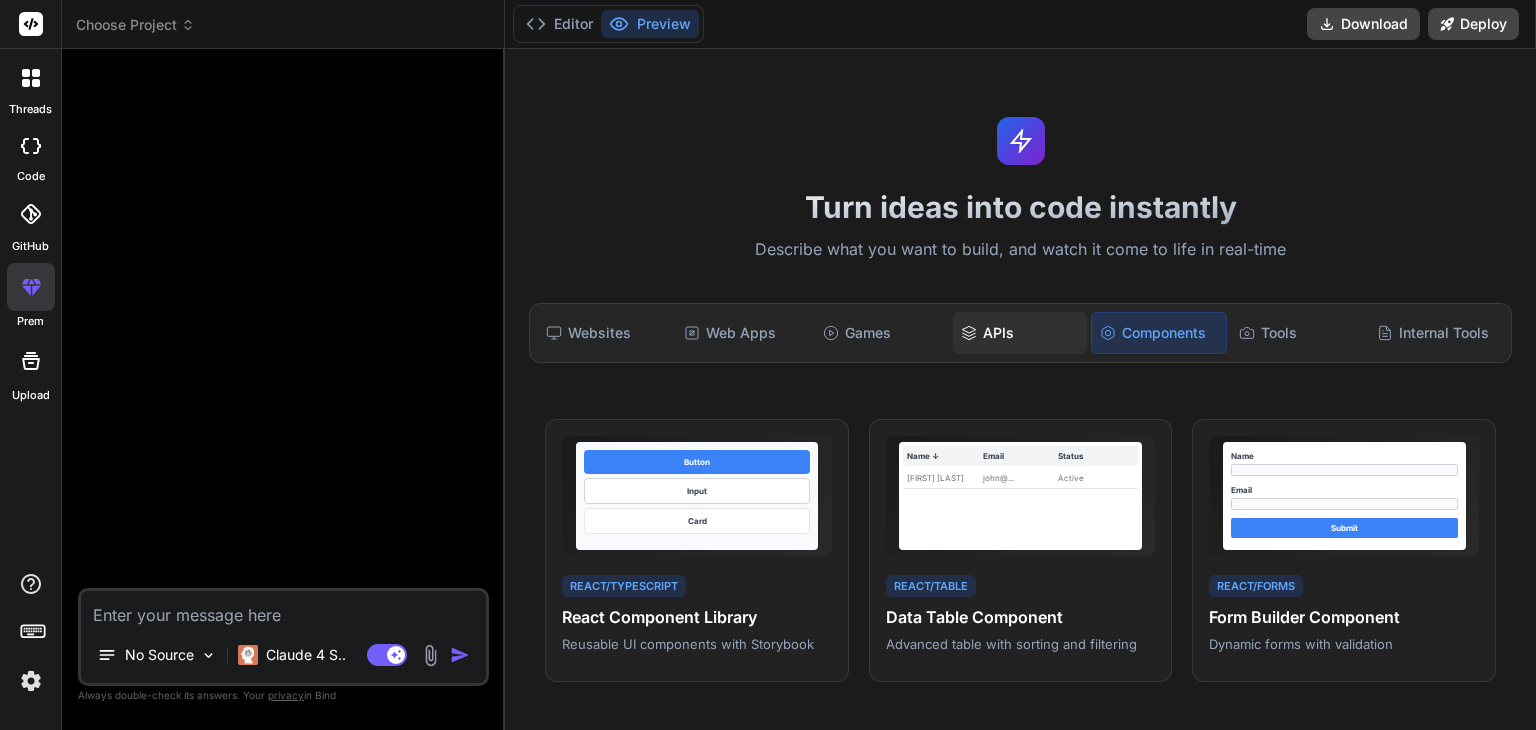 click on "APIs" at bounding box center (1020, 333) 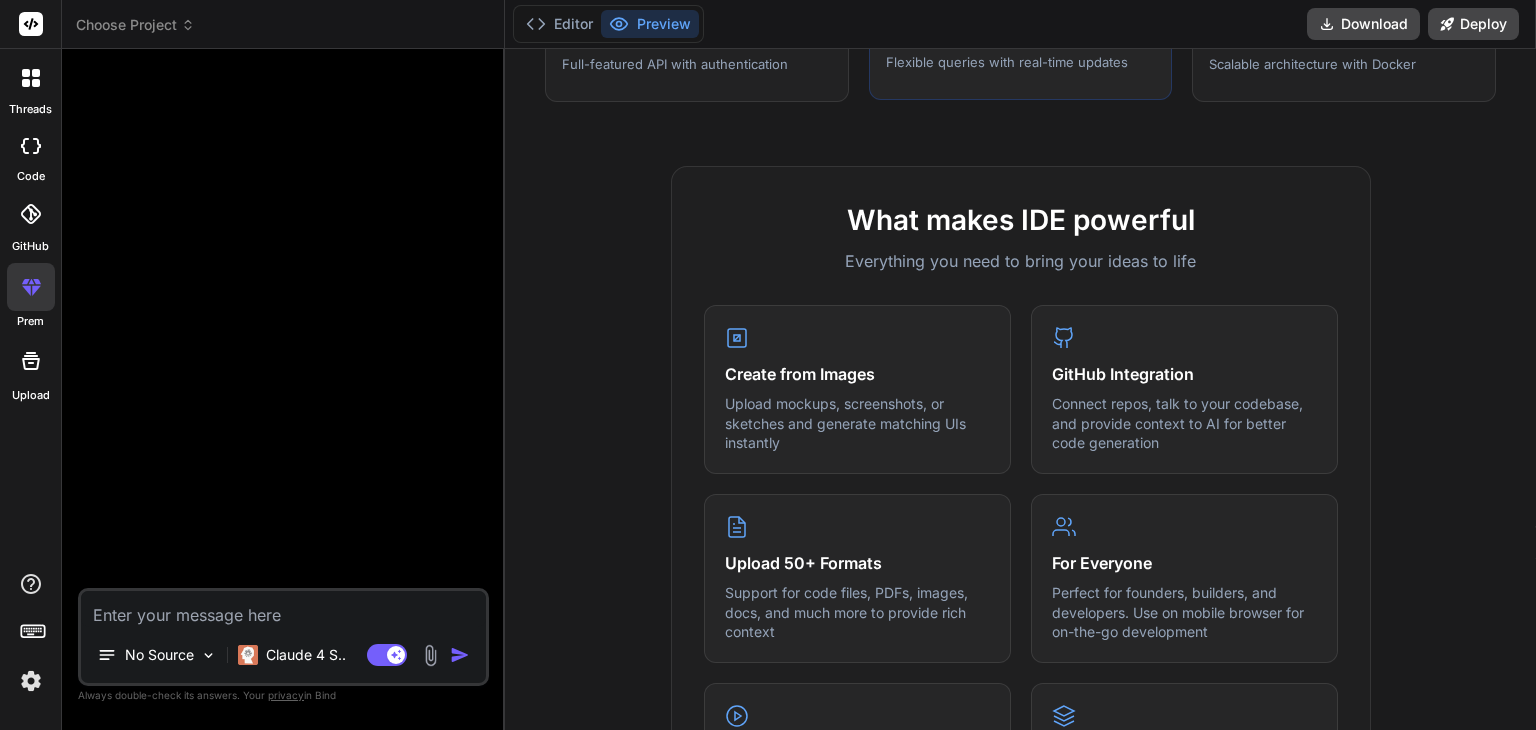 scroll, scrollTop: 0, scrollLeft: 0, axis: both 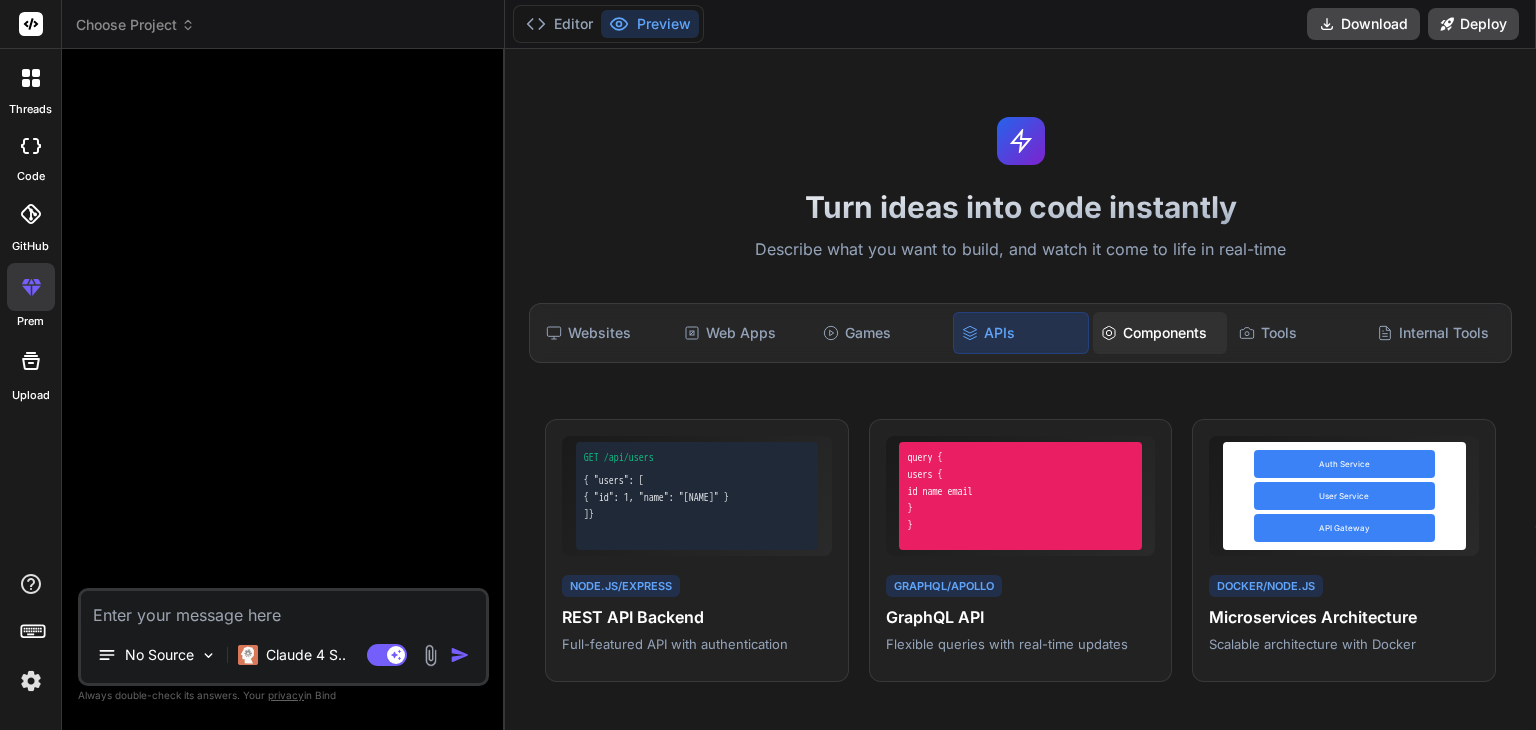 click on "Components" at bounding box center (1160, 333) 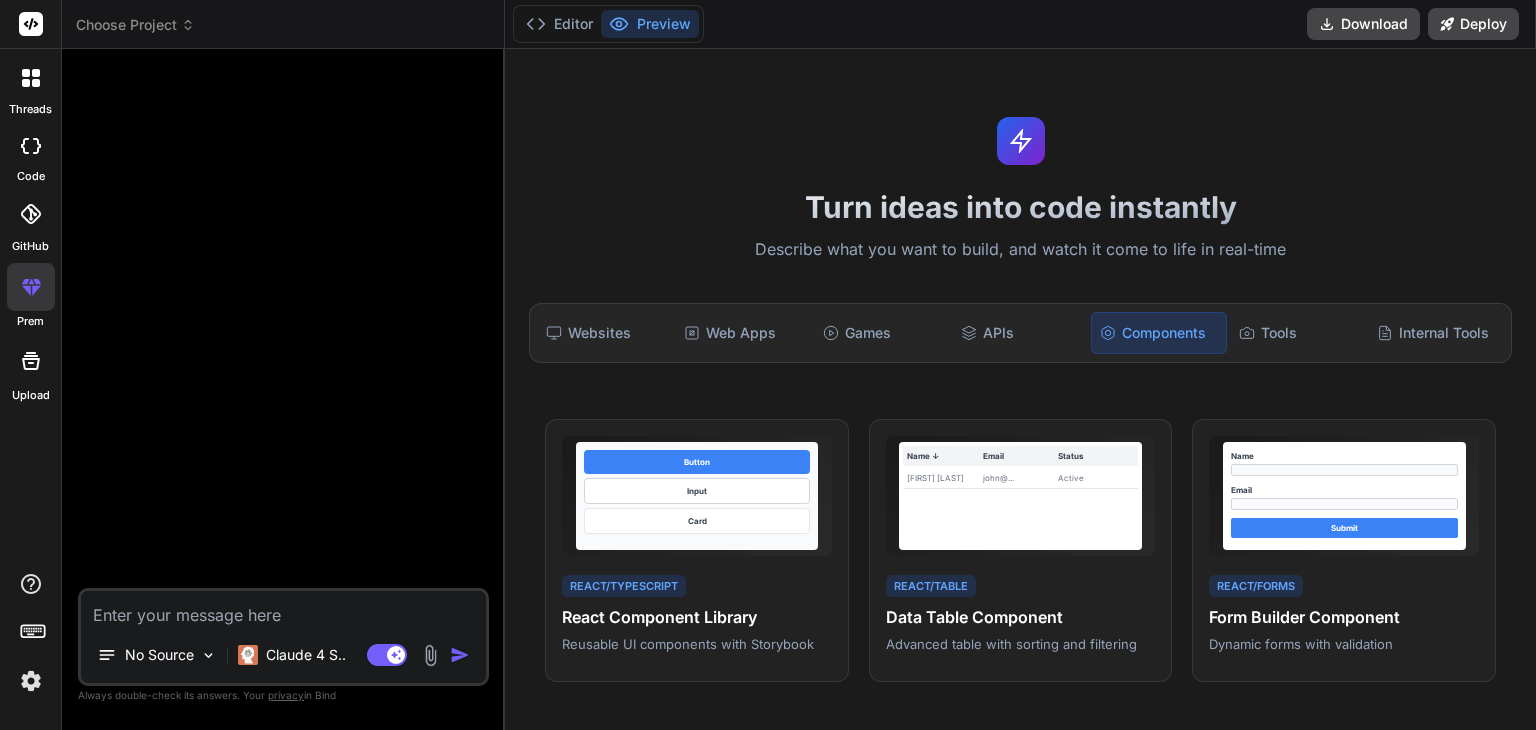 click on "Websites   Web Apps   Games   APIs   Components   Tools   Internal Tools" at bounding box center [1020, 333] 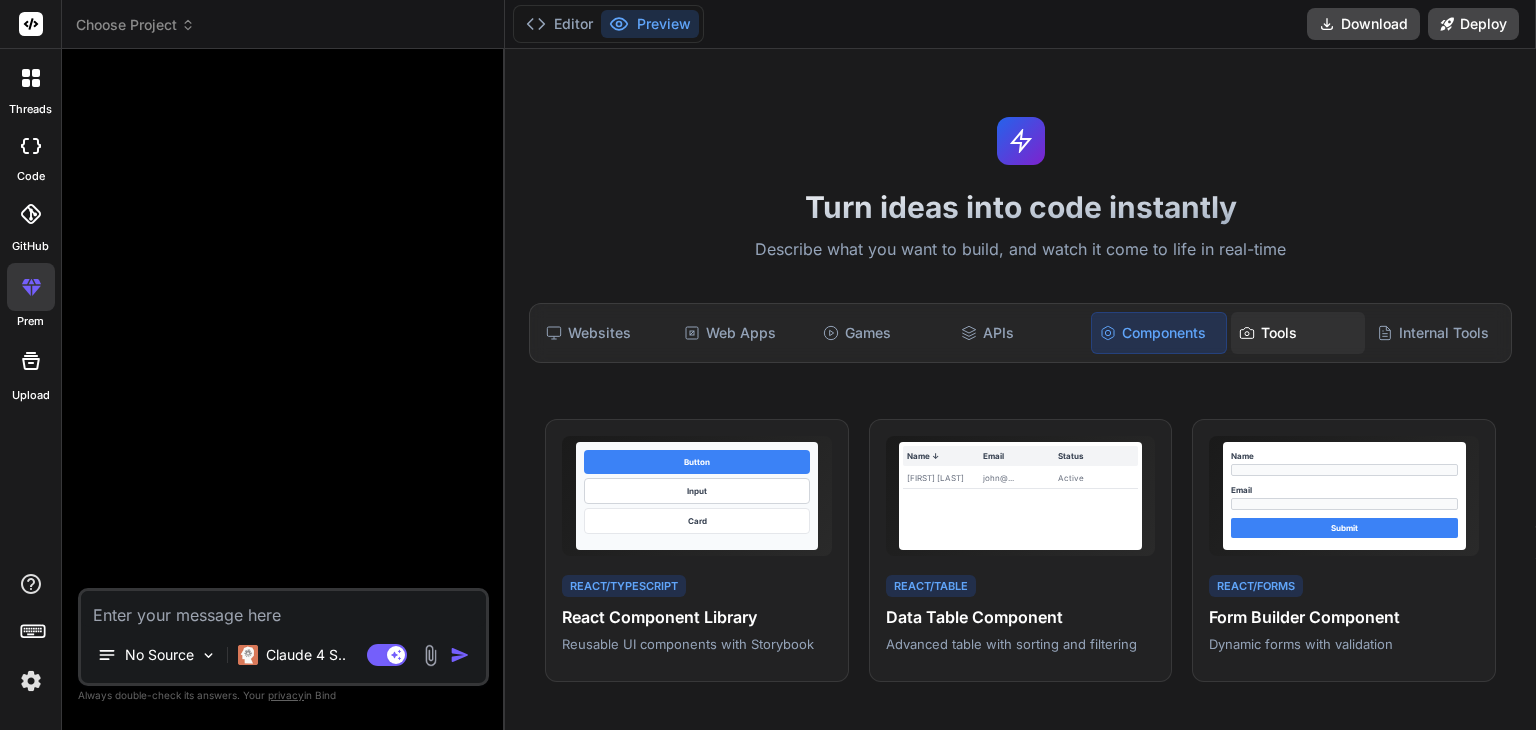 drag, startPoint x: 1267, startPoint y: 351, endPoint x: 1281, endPoint y: 339, distance: 18.439089 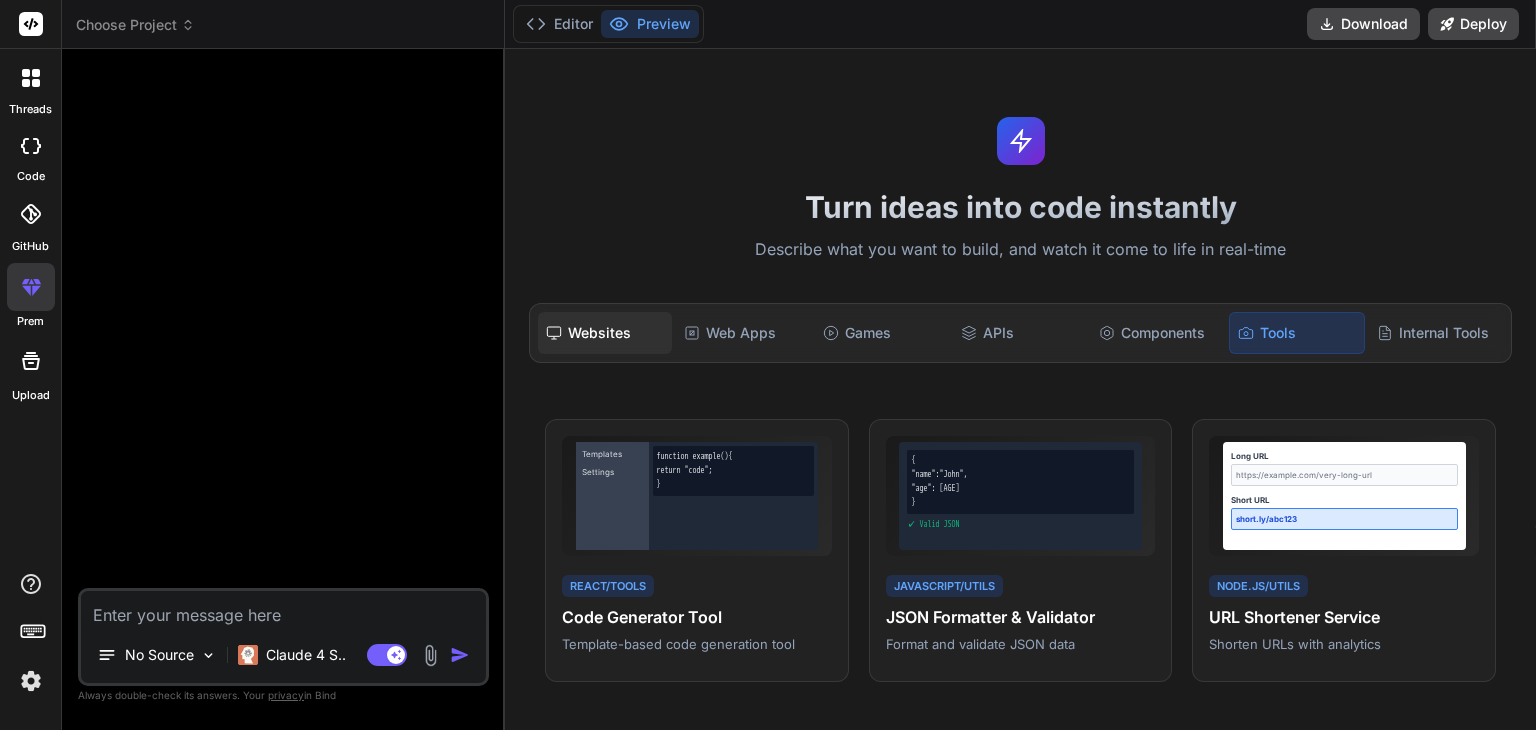 drag, startPoint x: 544, startPoint y: 332, endPoint x: 559, endPoint y: 332, distance: 15 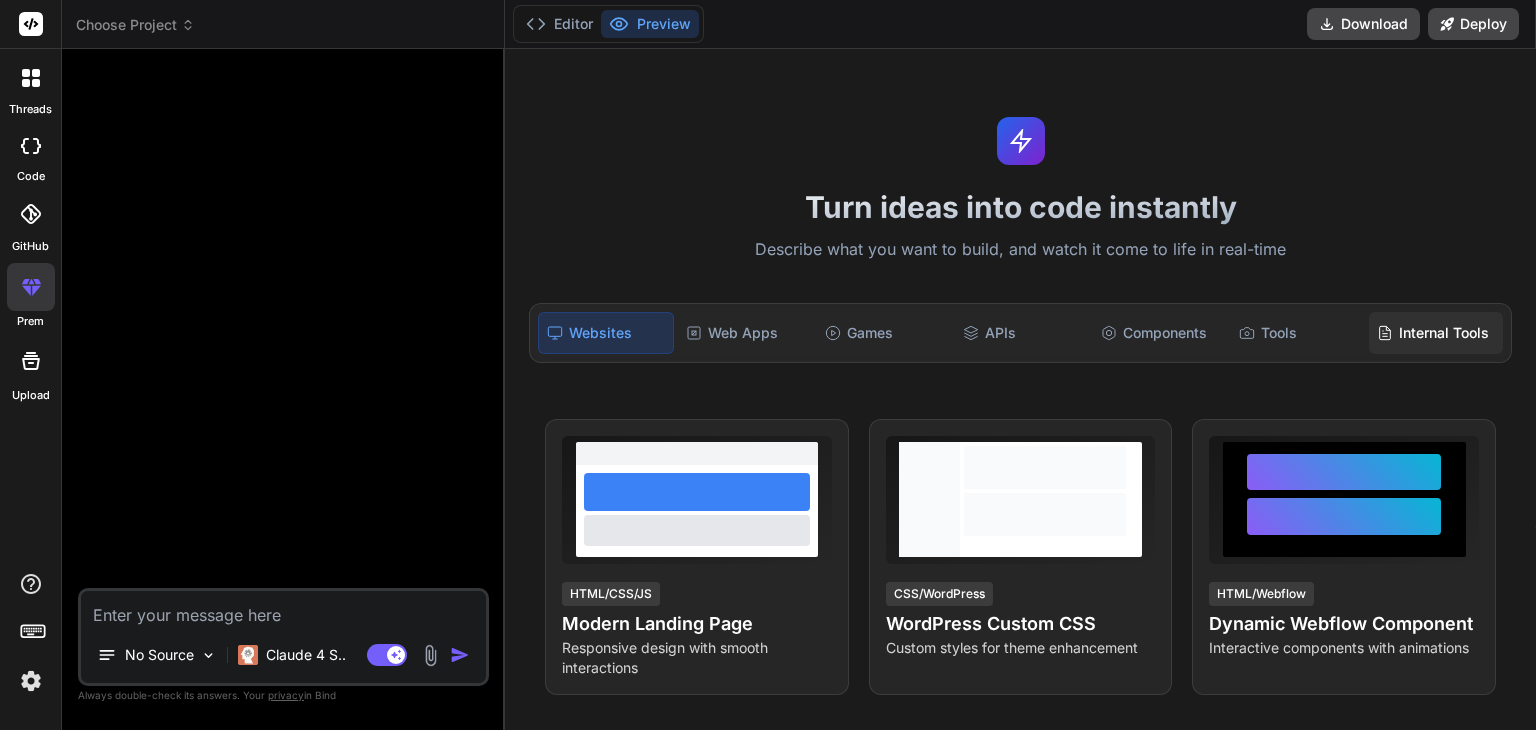 click on "Internal Tools" at bounding box center [1436, 333] 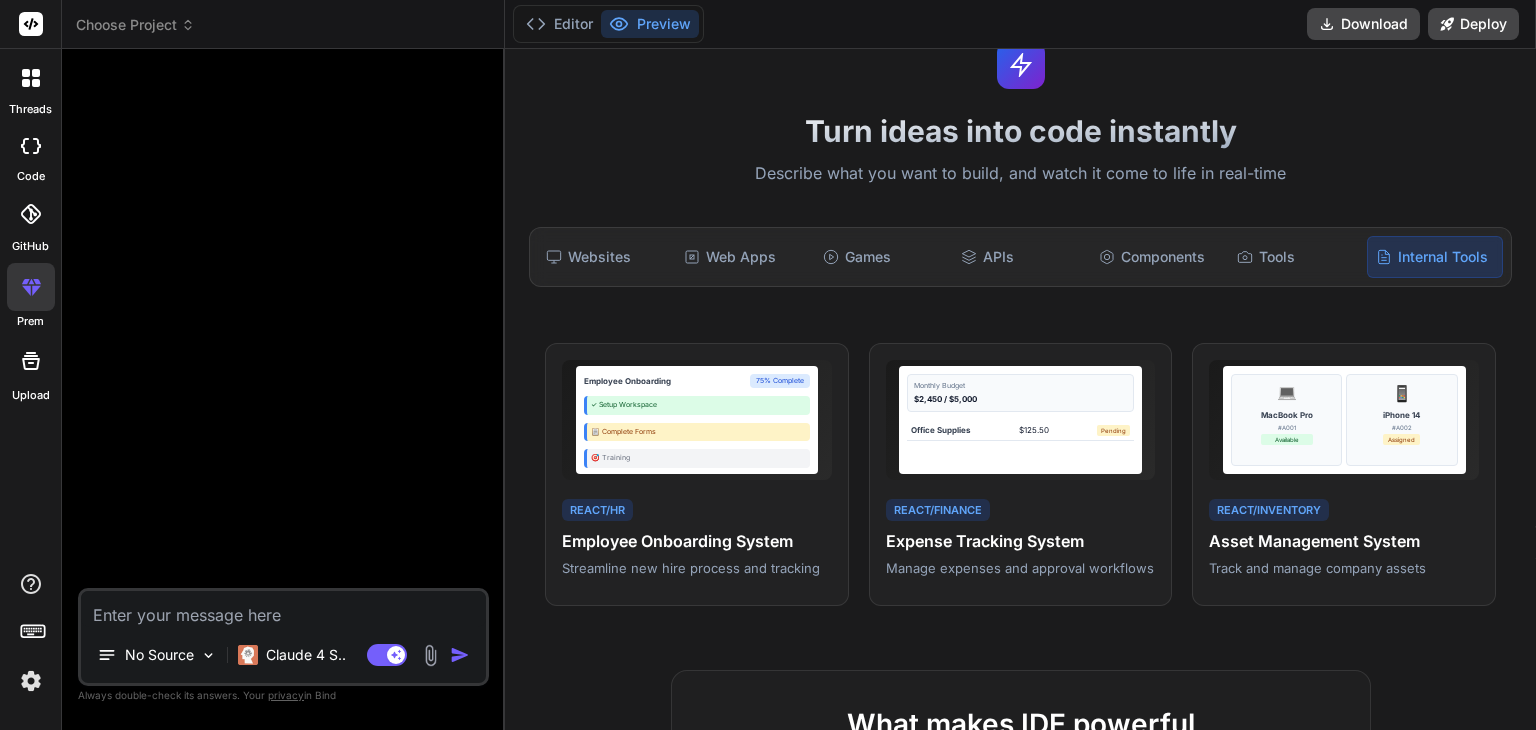 scroll, scrollTop: 0, scrollLeft: 0, axis: both 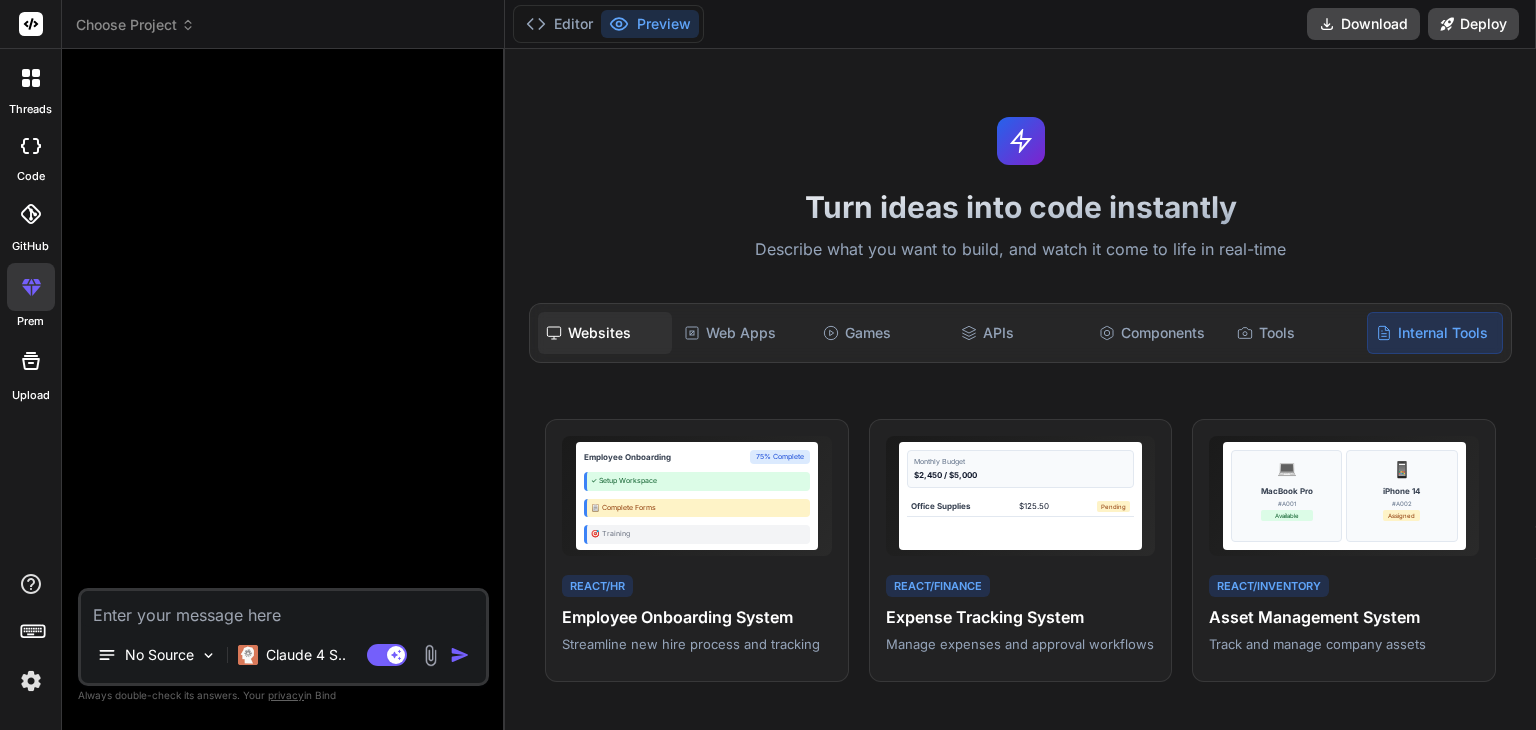 click on "Websites" at bounding box center (605, 333) 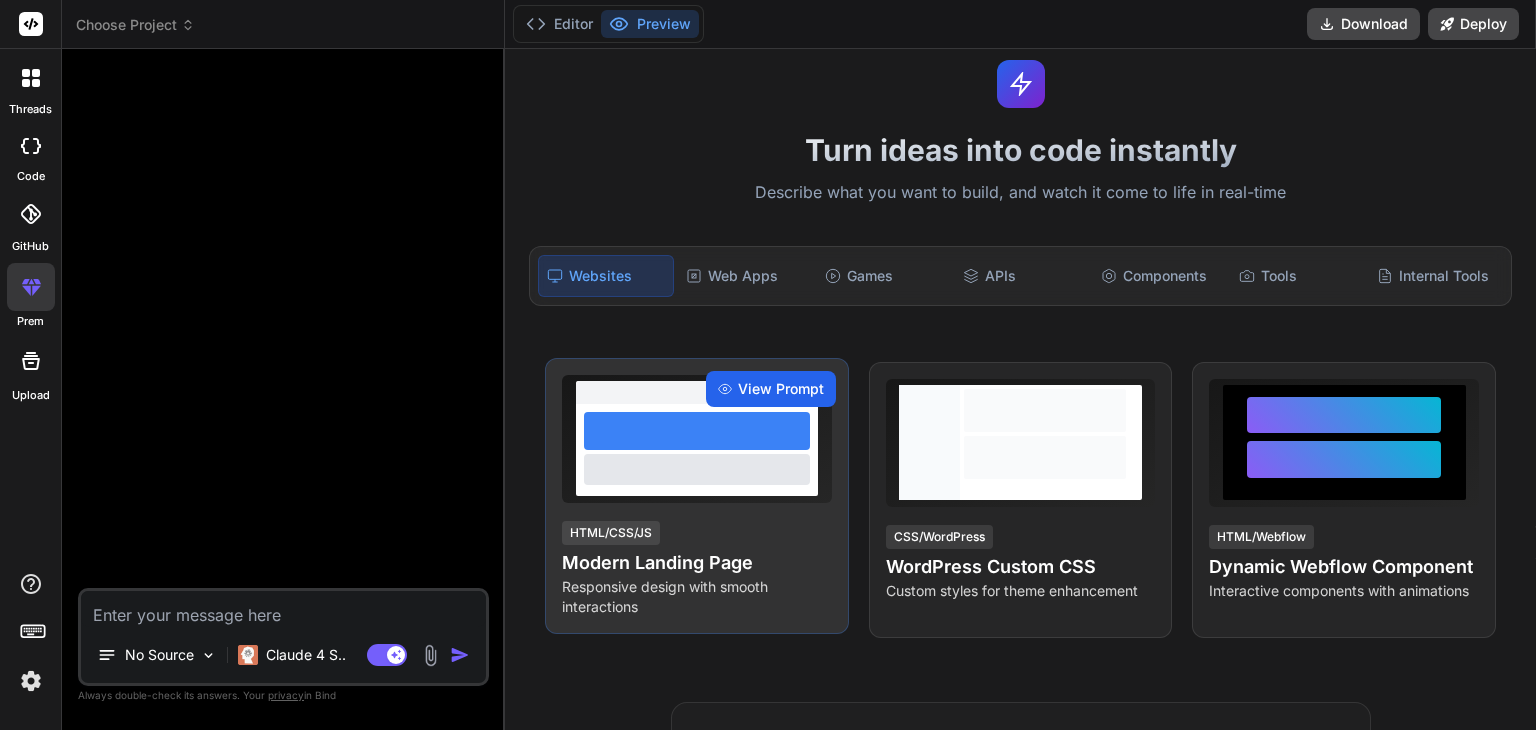 scroll, scrollTop: 0, scrollLeft: 0, axis: both 